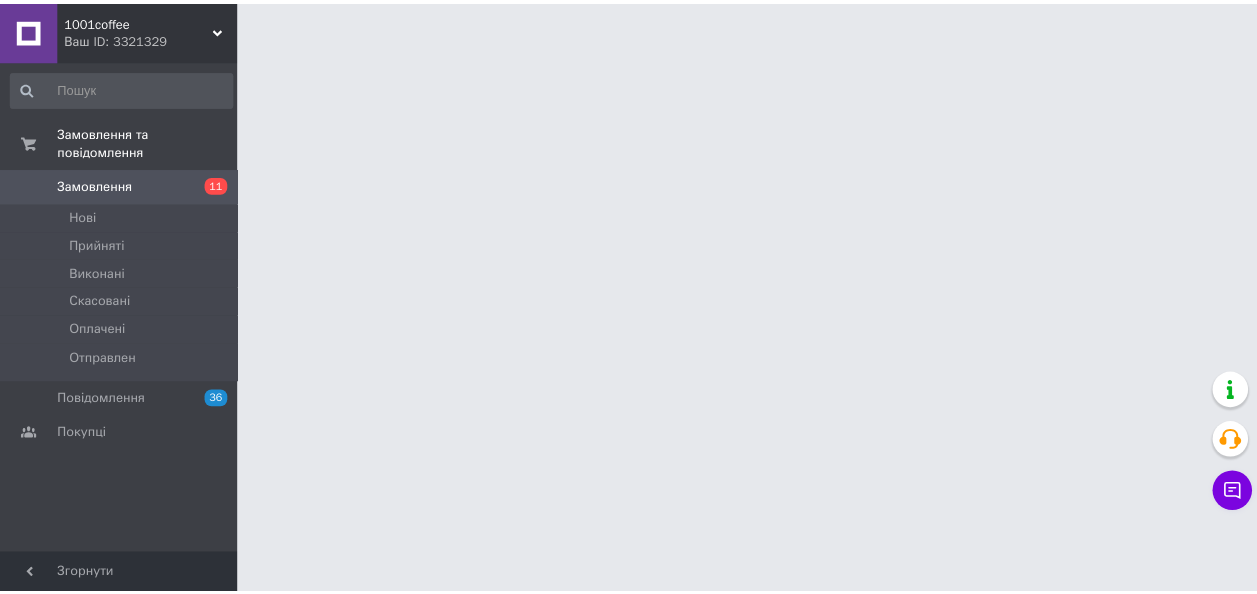 scroll, scrollTop: 0, scrollLeft: 0, axis: both 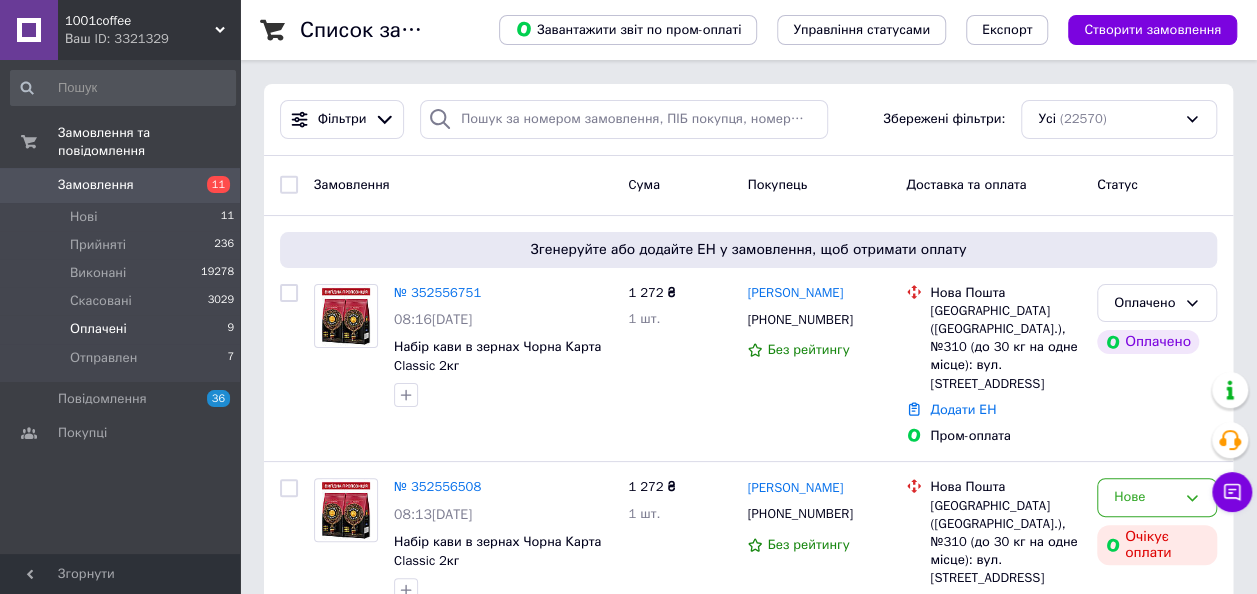 click on "Оплачені" at bounding box center (98, 329) 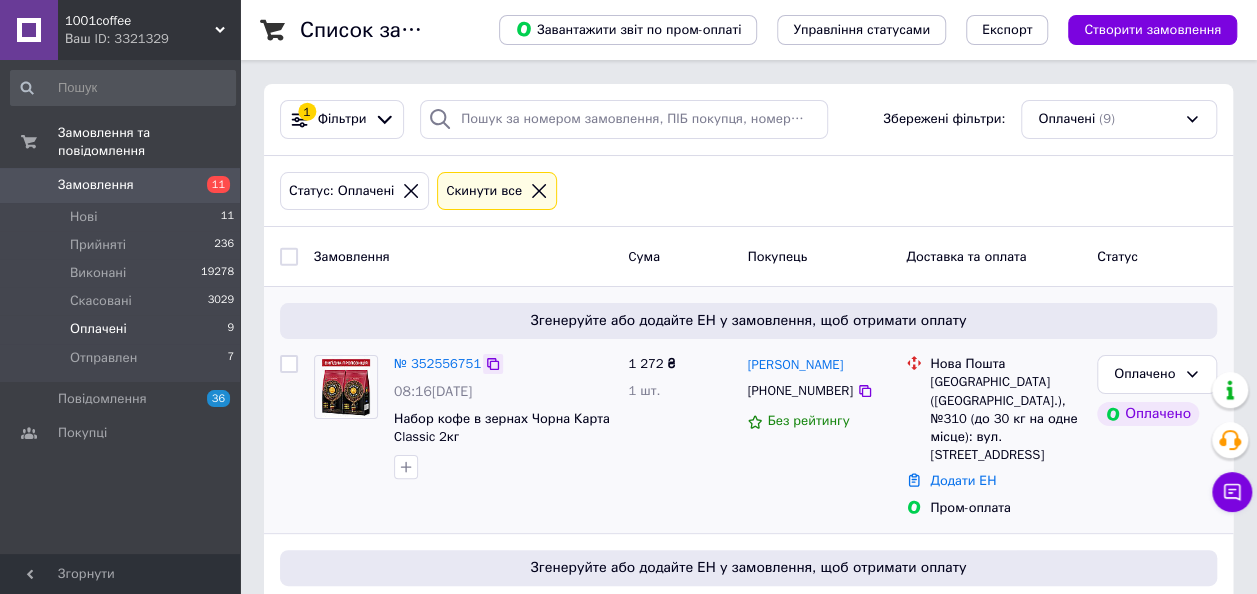 click 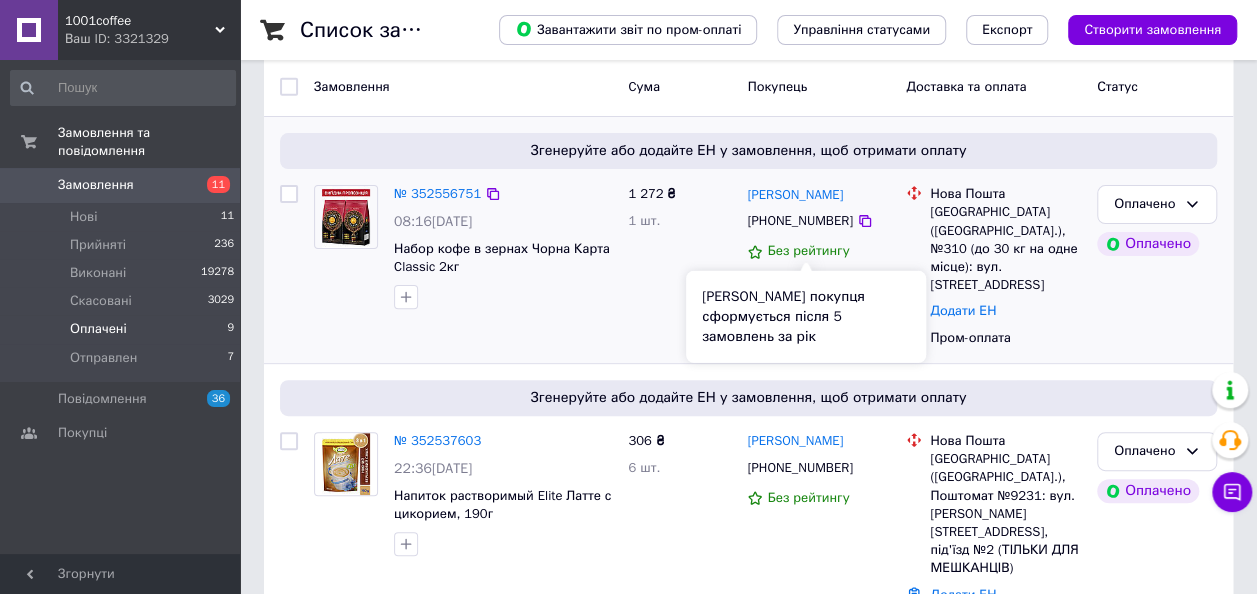 scroll, scrollTop: 200, scrollLeft: 0, axis: vertical 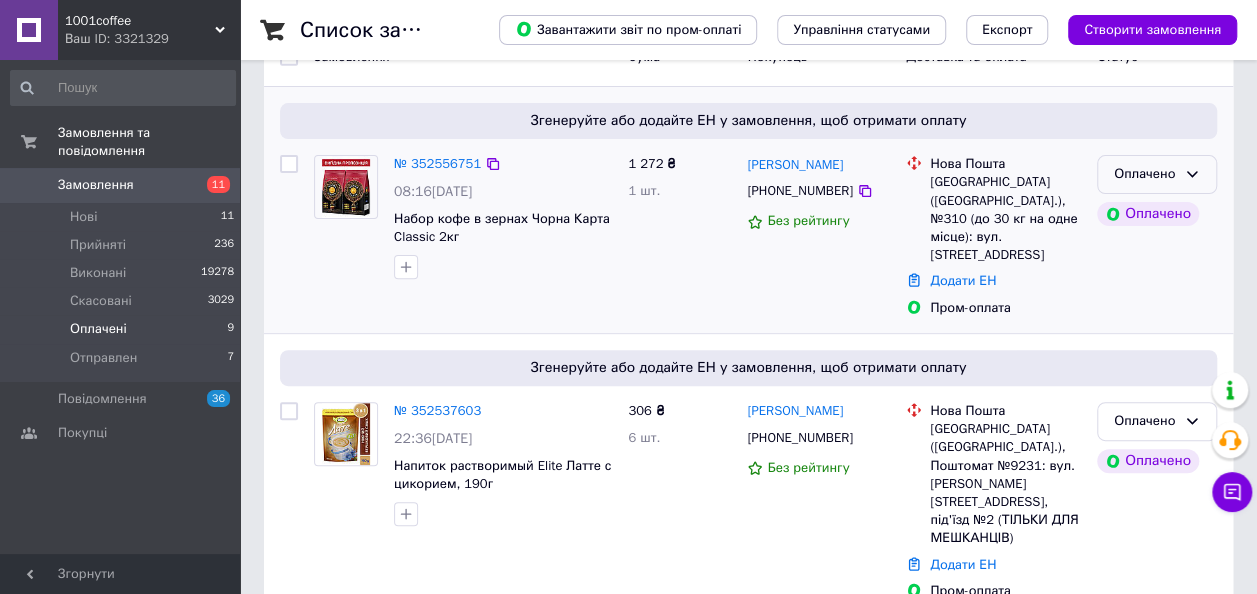 click 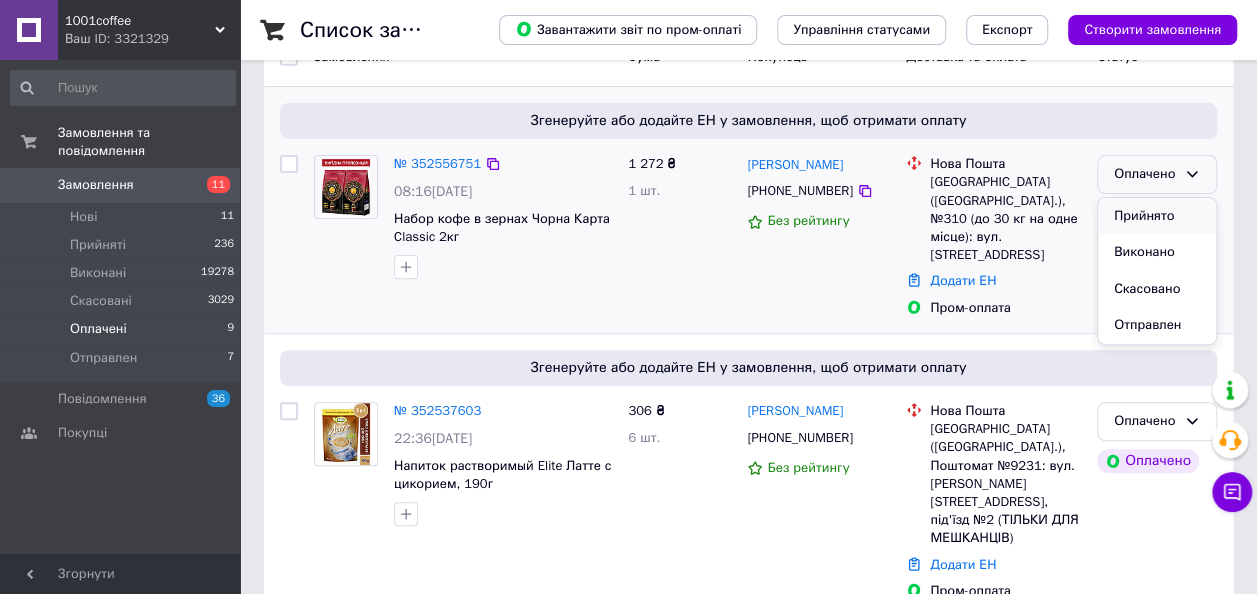 click on "Прийнято" at bounding box center [1157, 216] 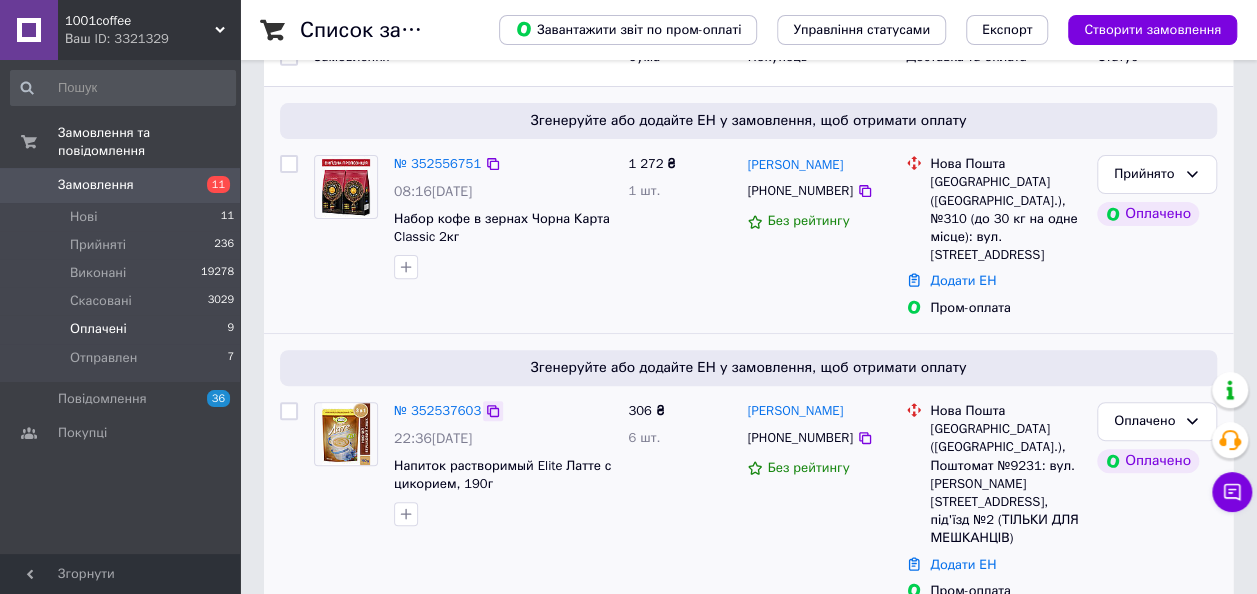 click 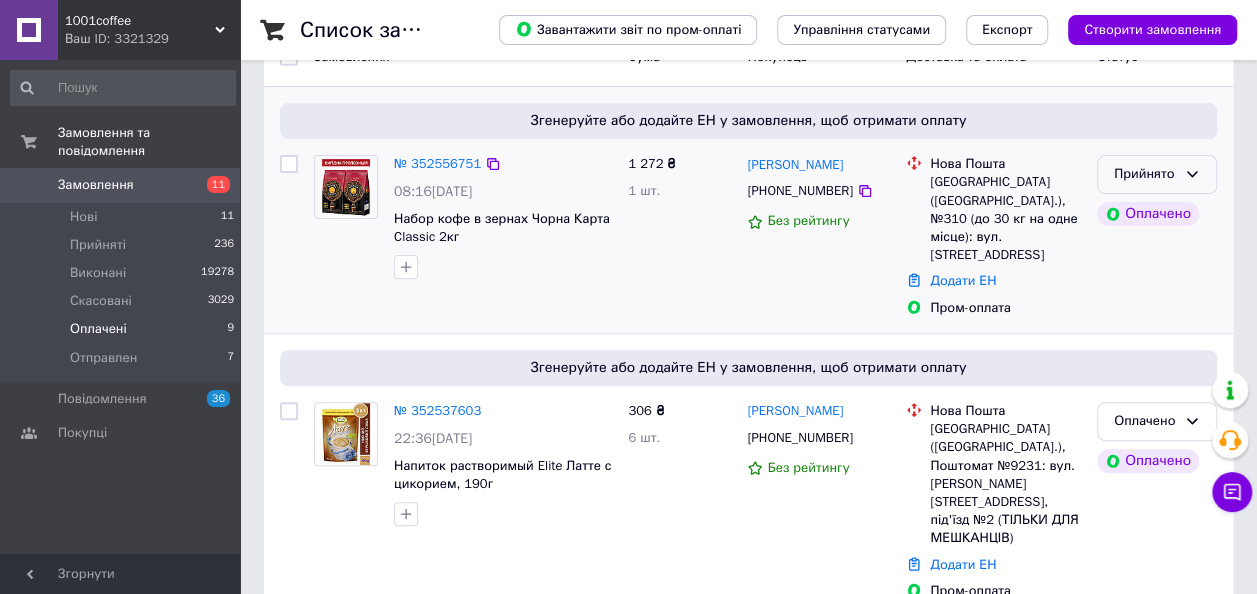 click on "Прийнято" at bounding box center [1157, 174] 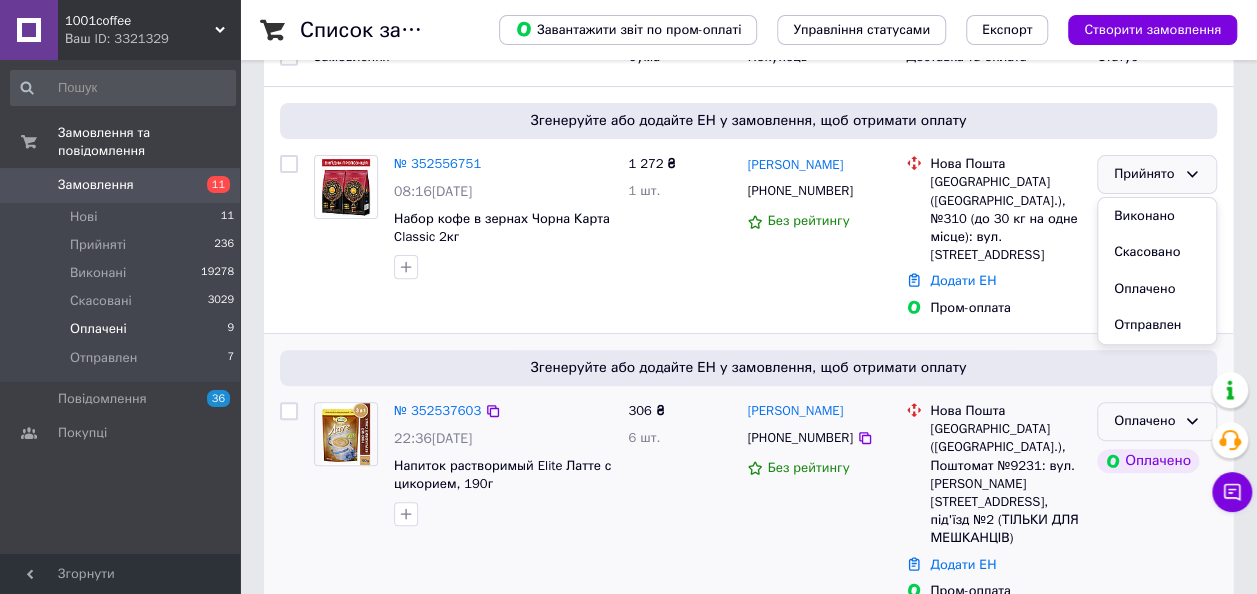 click 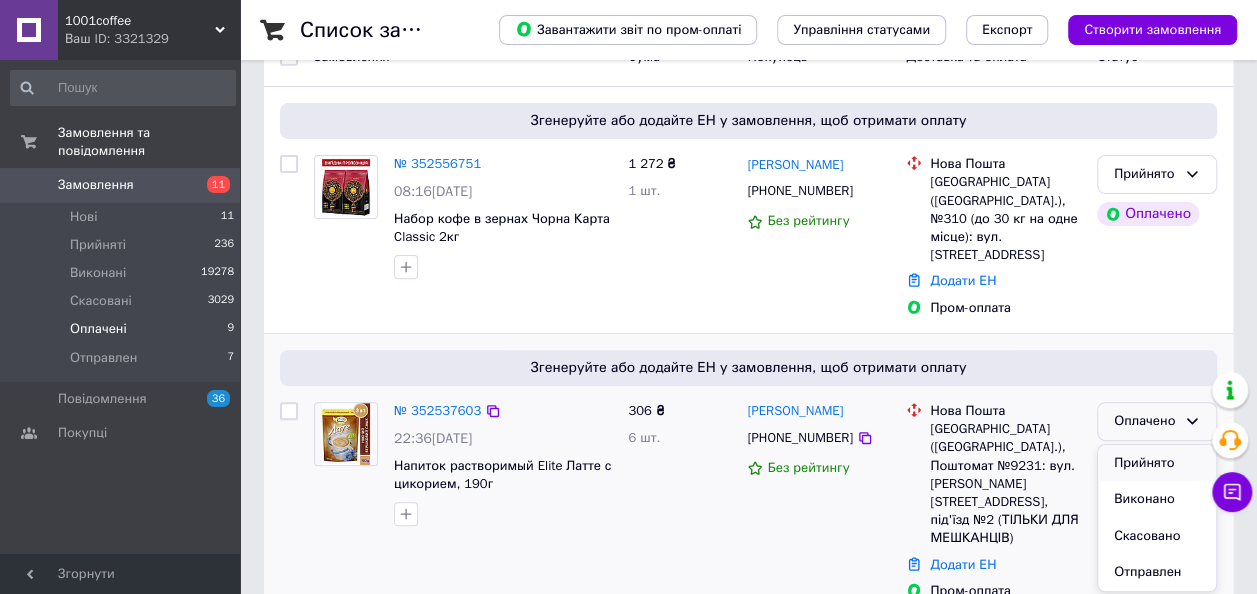 click on "Прийнято" at bounding box center (1157, 463) 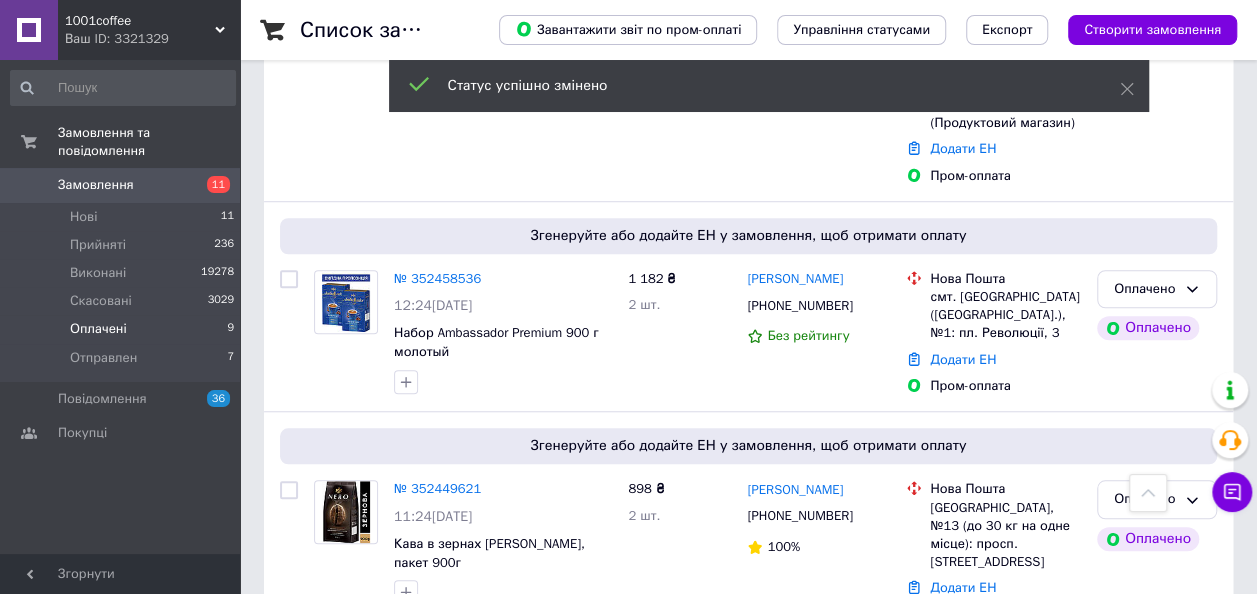 scroll, scrollTop: 700, scrollLeft: 0, axis: vertical 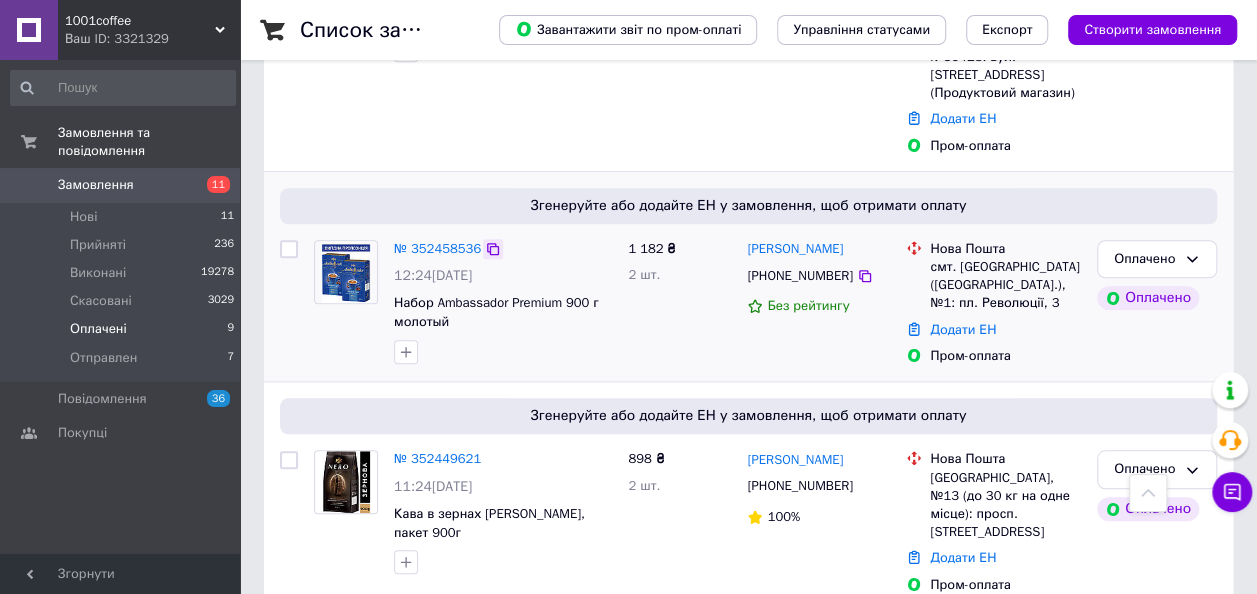click 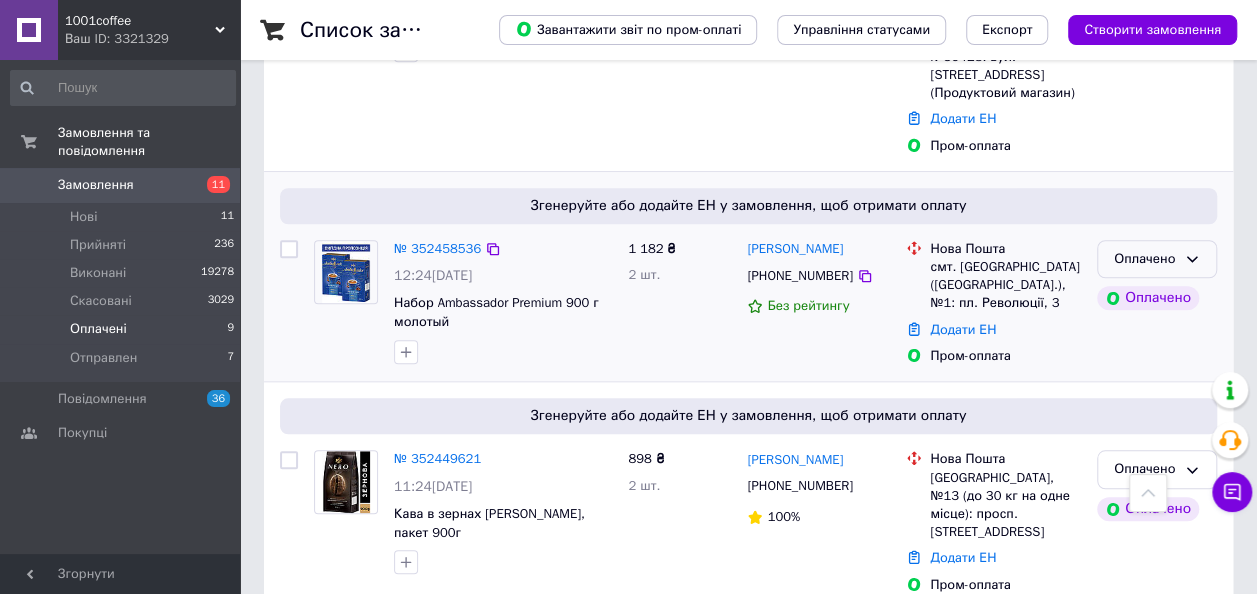 click 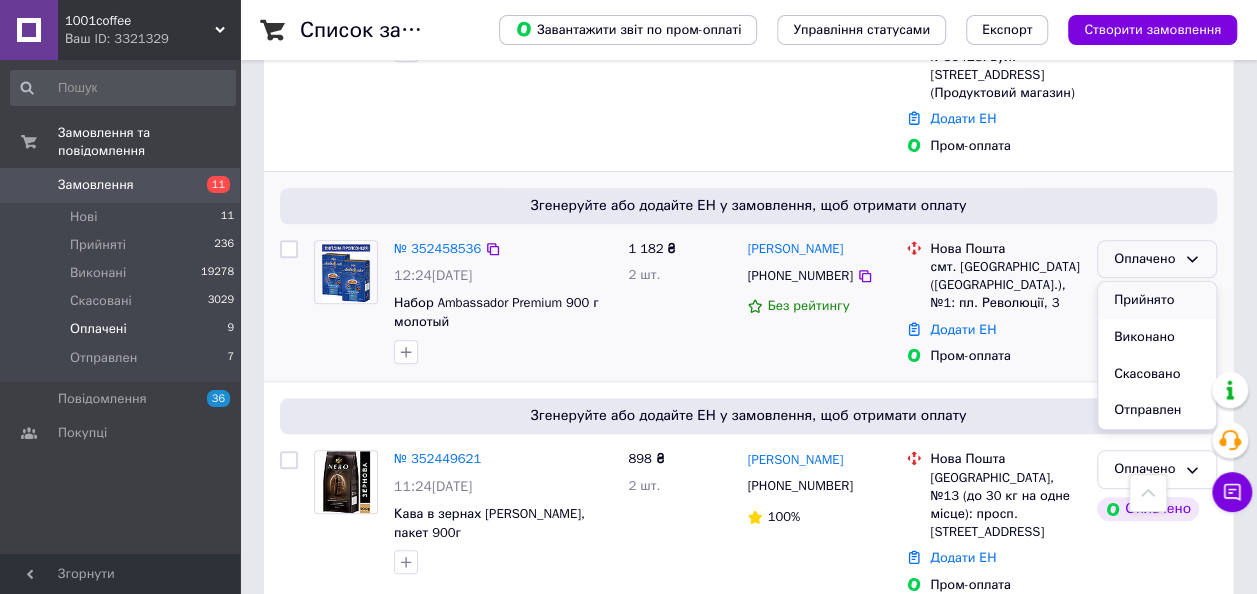 click on "Прийнято" at bounding box center [1157, 300] 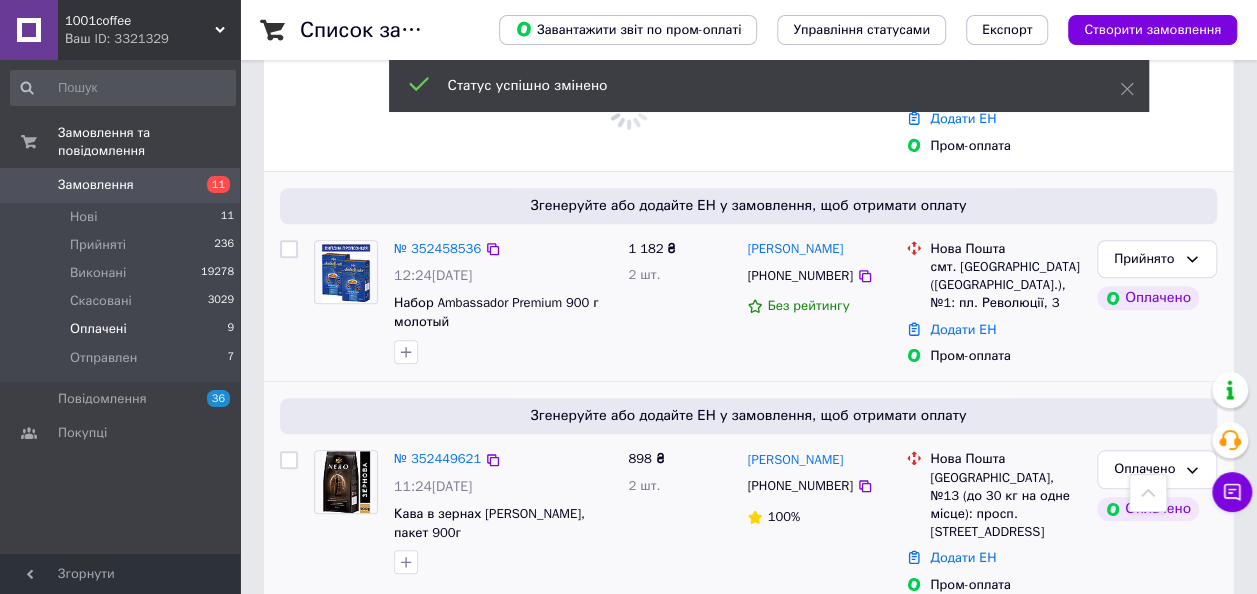 scroll, scrollTop: 453, scrollLeft: 0, axis: vertical 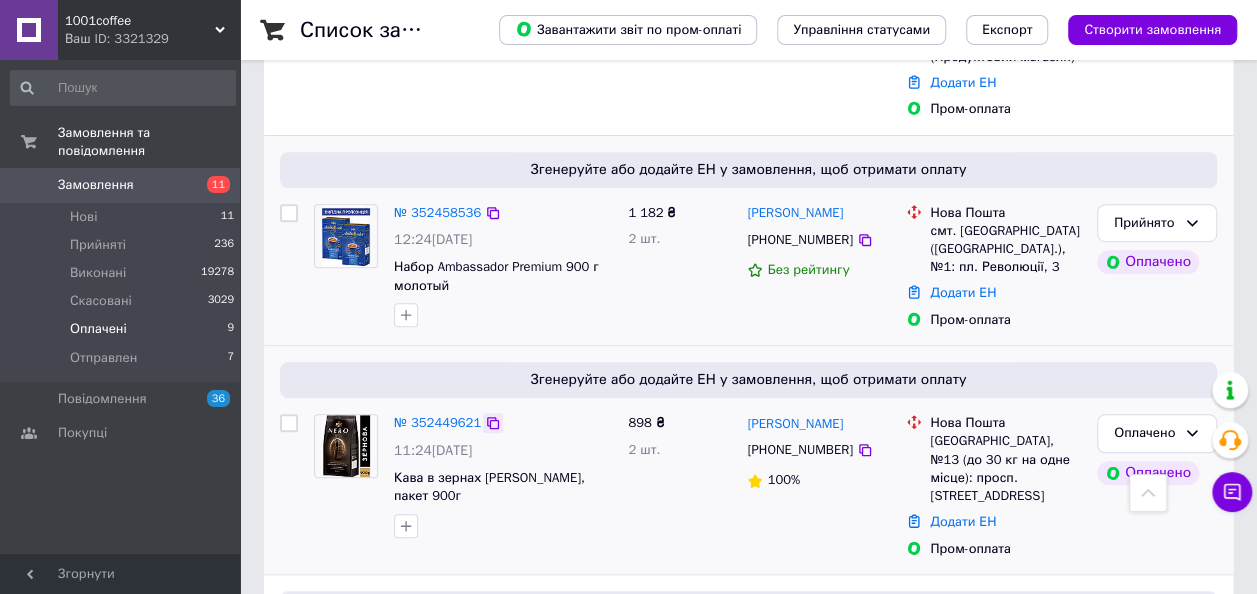 click 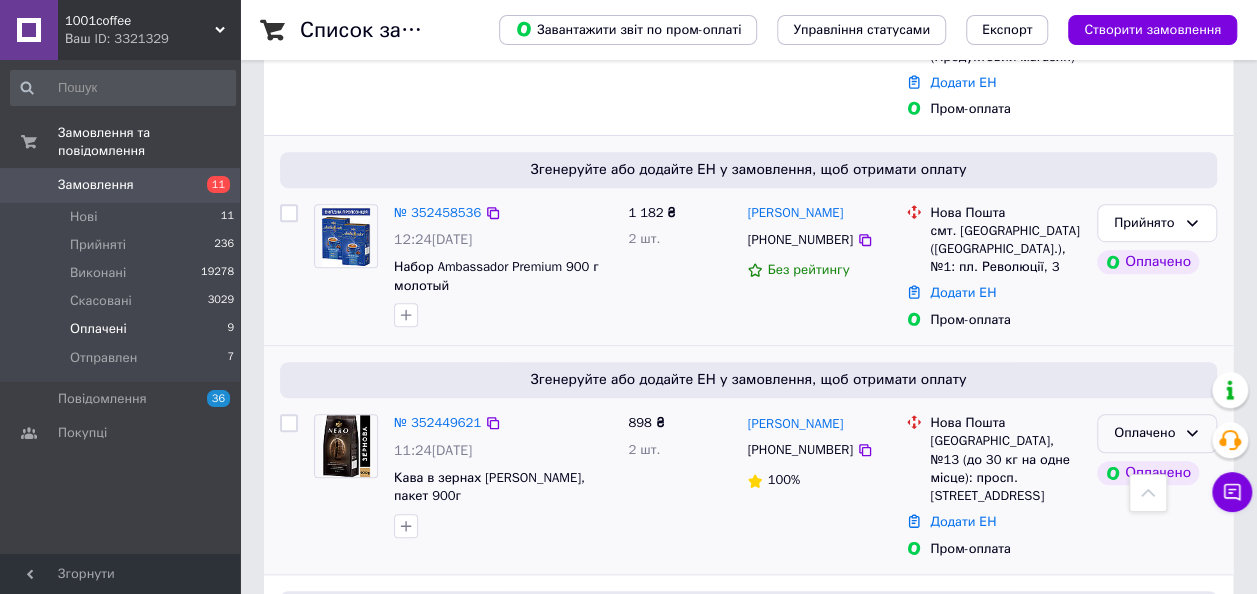 click 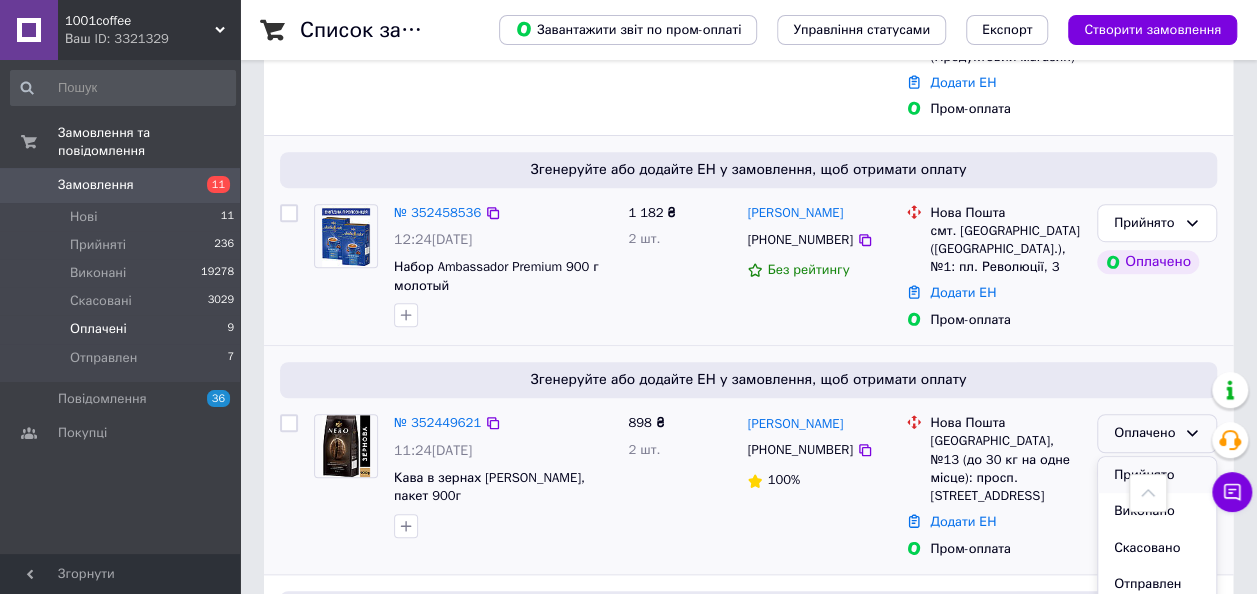click on "Прийнято" at bounding box center (1157, 475) 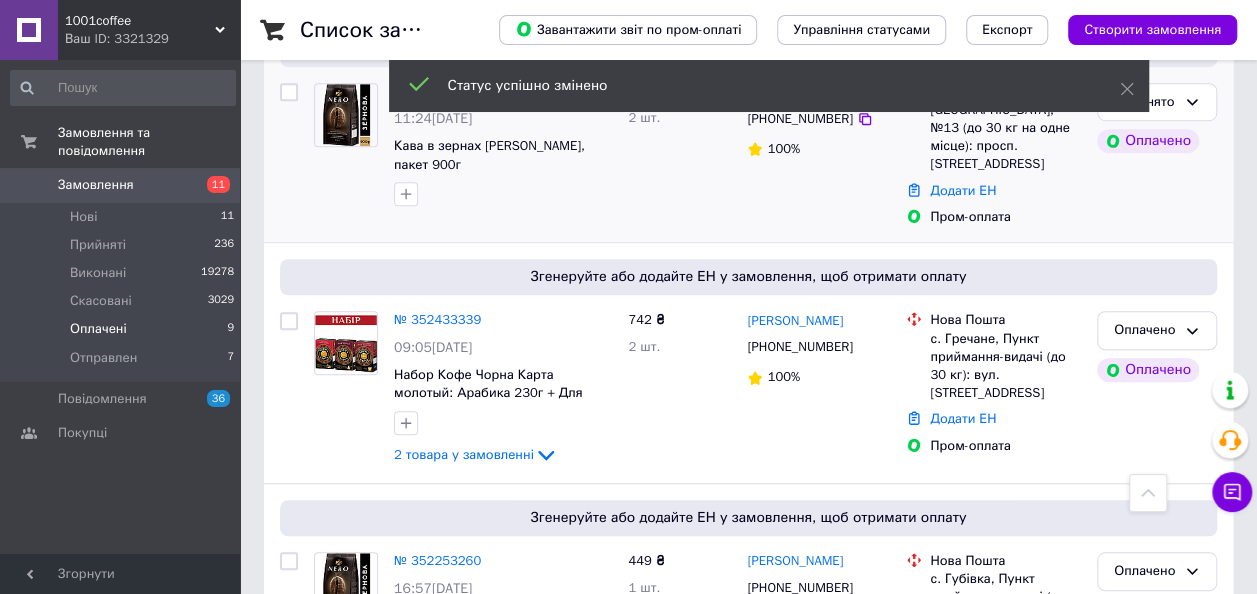 scroll, scrollTop: 643, scrollLeft: 0, axis: vertical 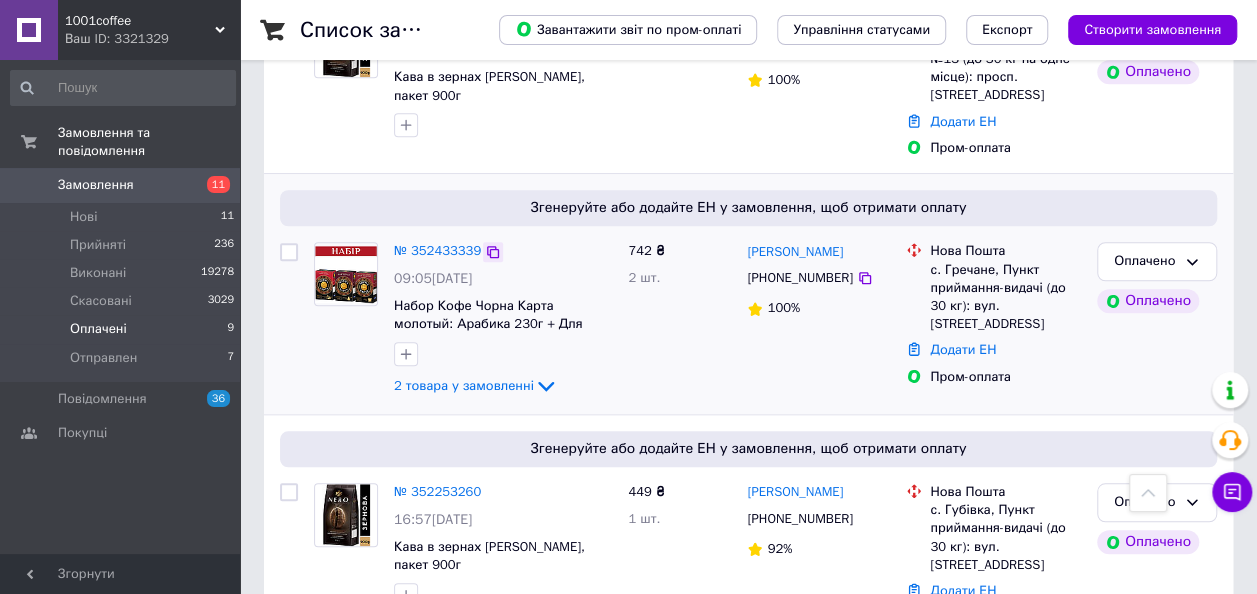 click 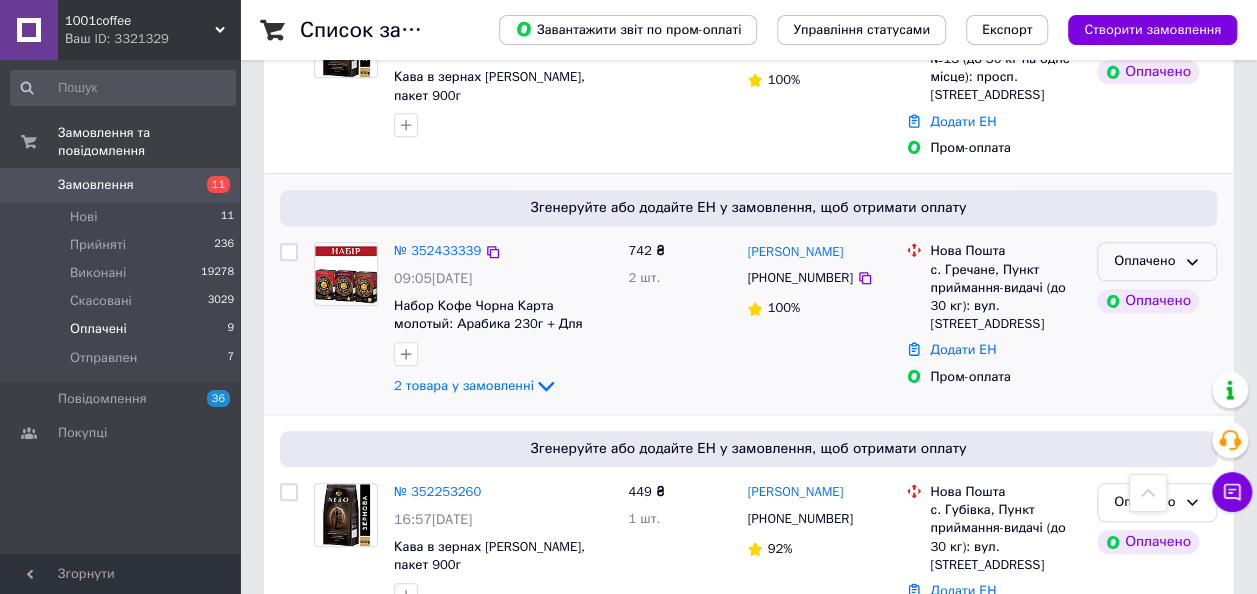 click 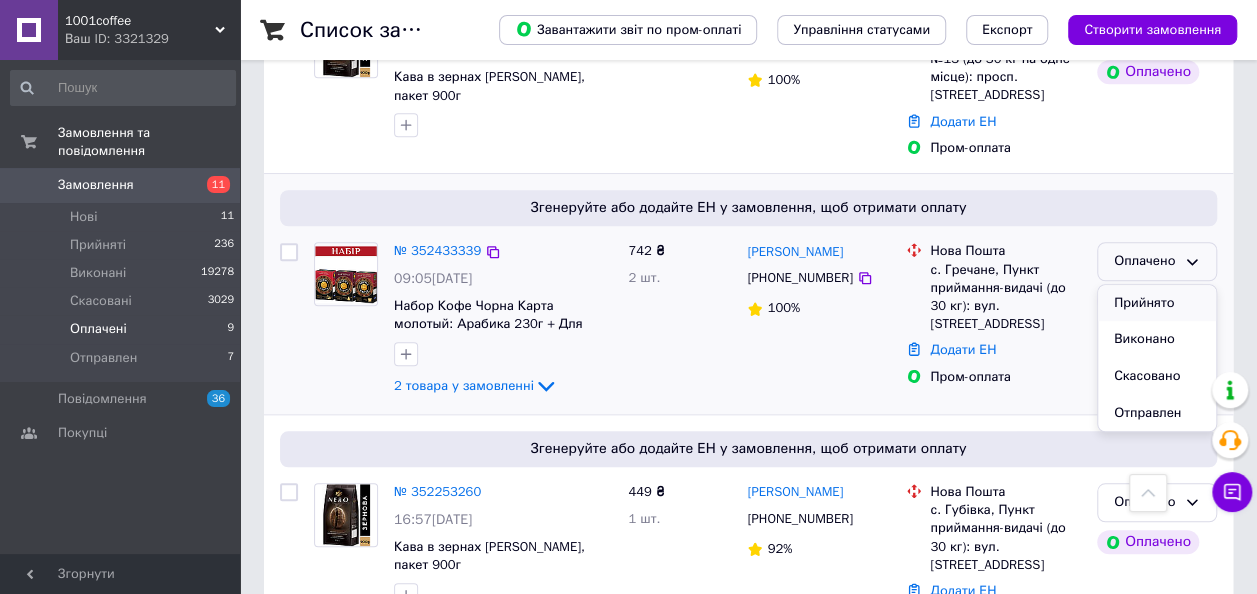 click on "Прийнято" at bounding box center (1157, 303) 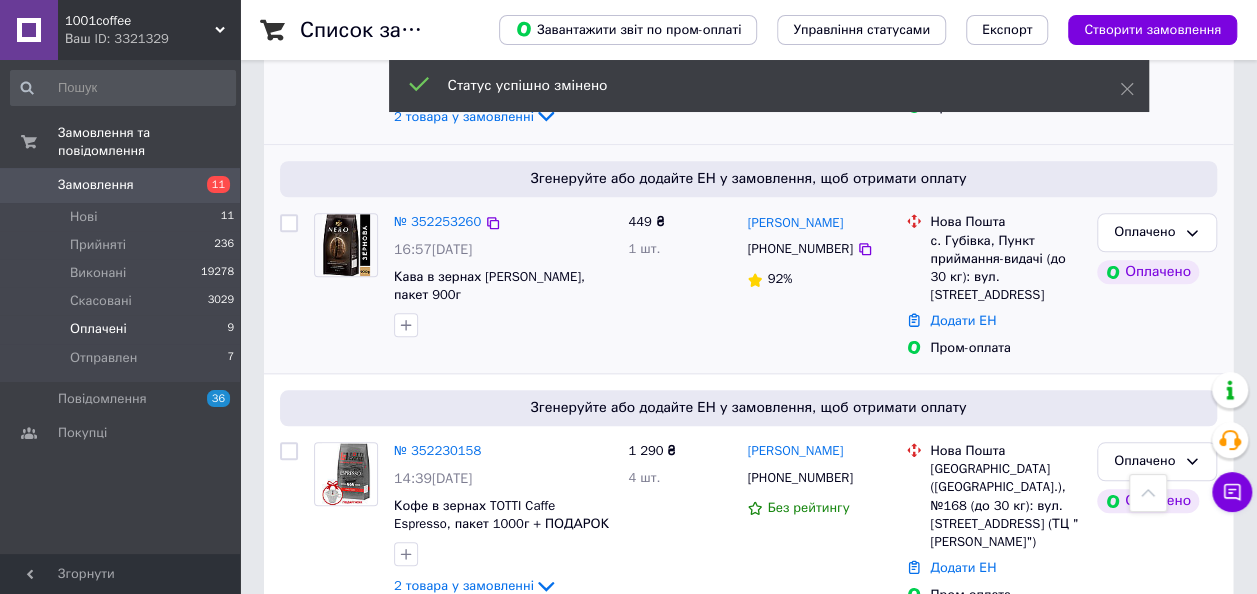 scroll, scrollTop: 714, scrollLeft: 0, axis: vertical 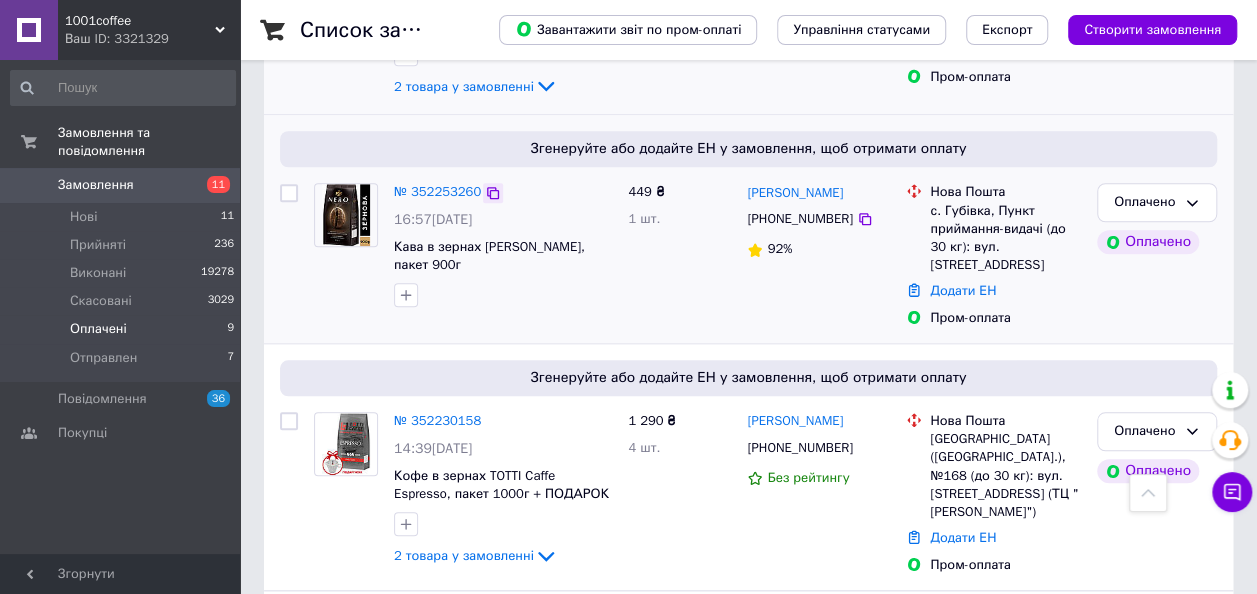 click 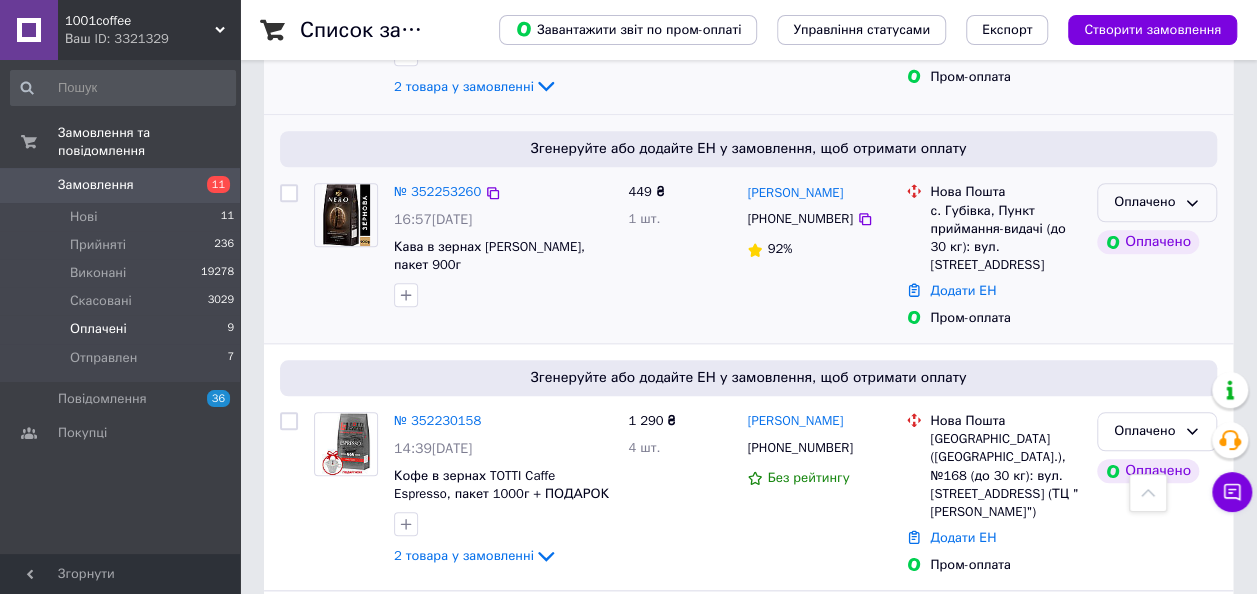 click 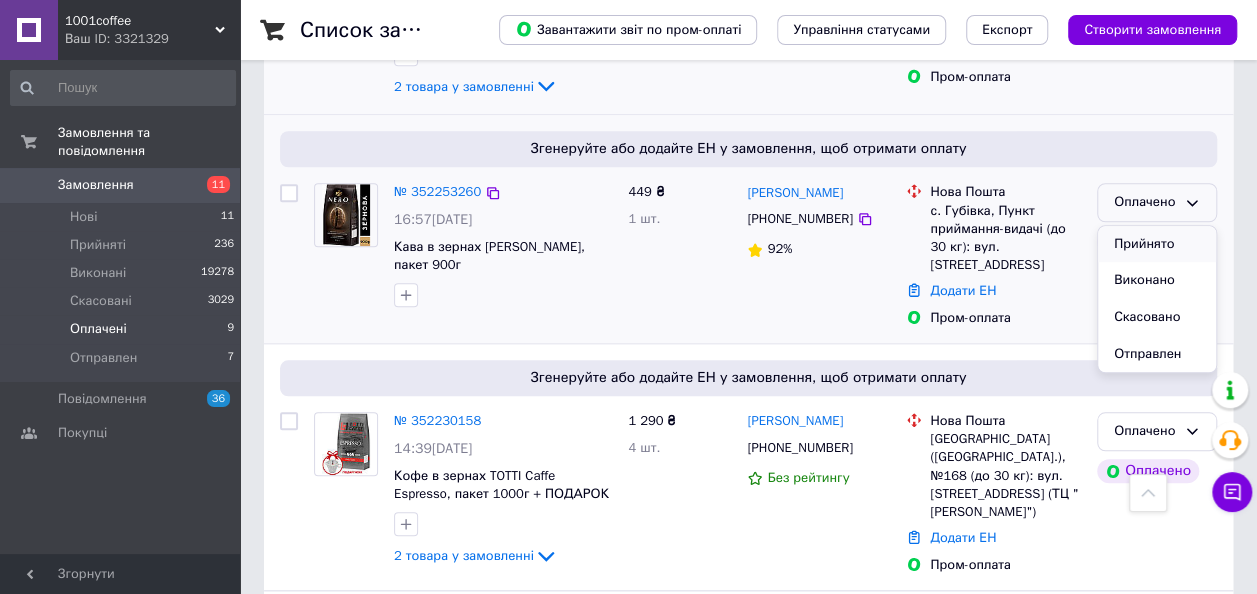 click on "Прийнято" at bounding box center (1157, 244) 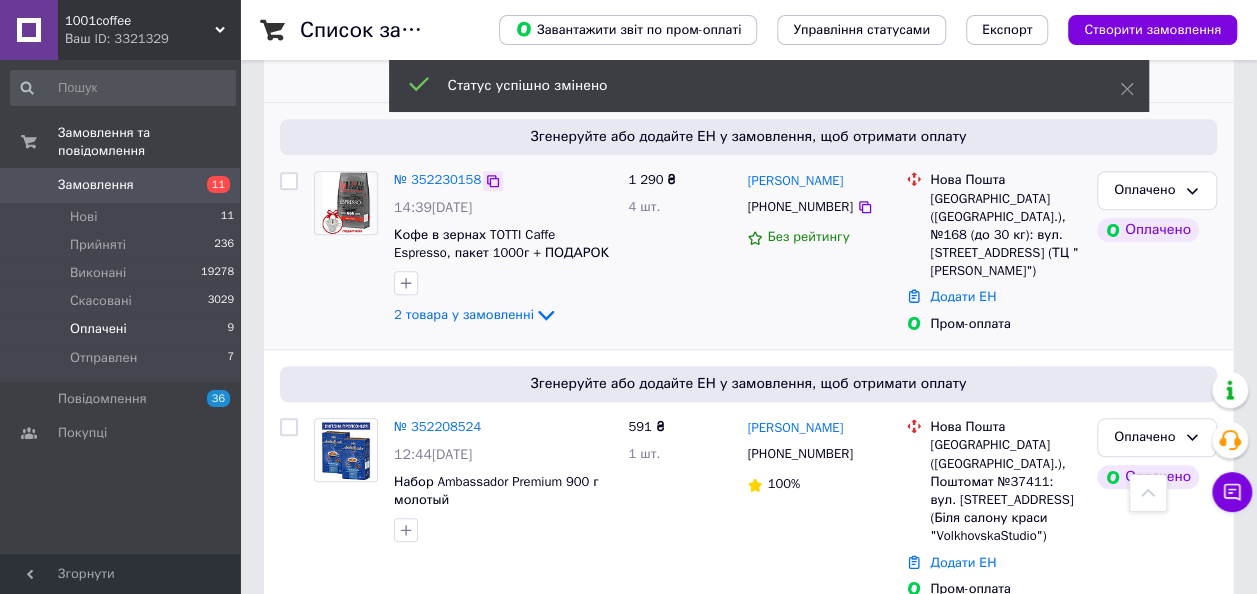 scroll, scrollTop: 474, scrollLeft: 0, axis: vertical 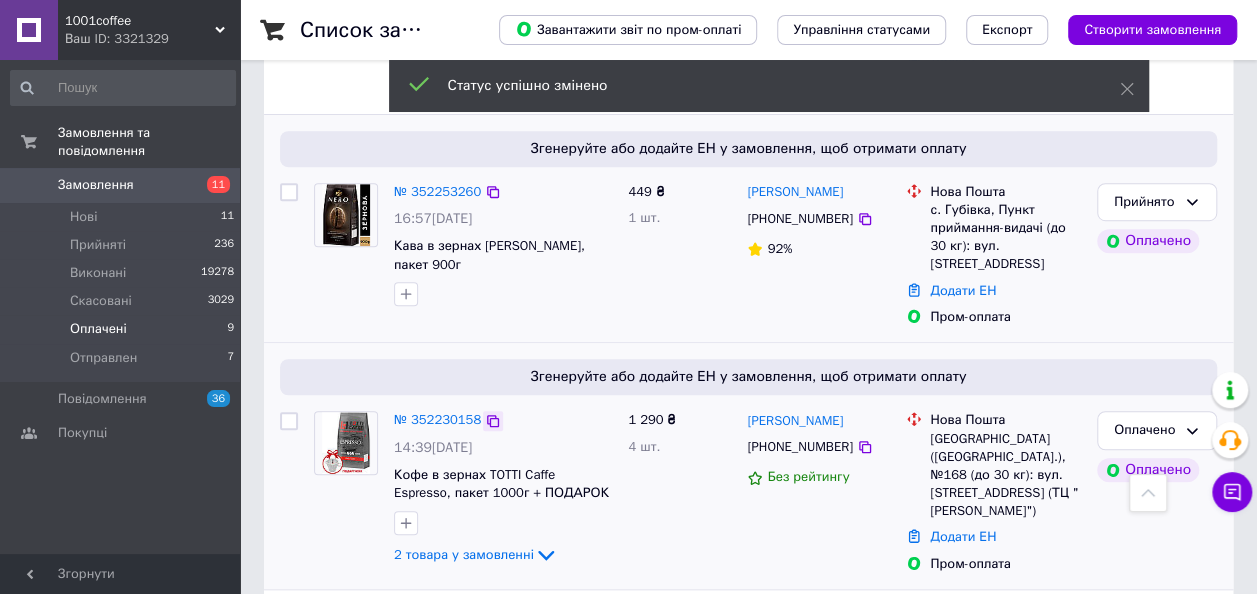 click 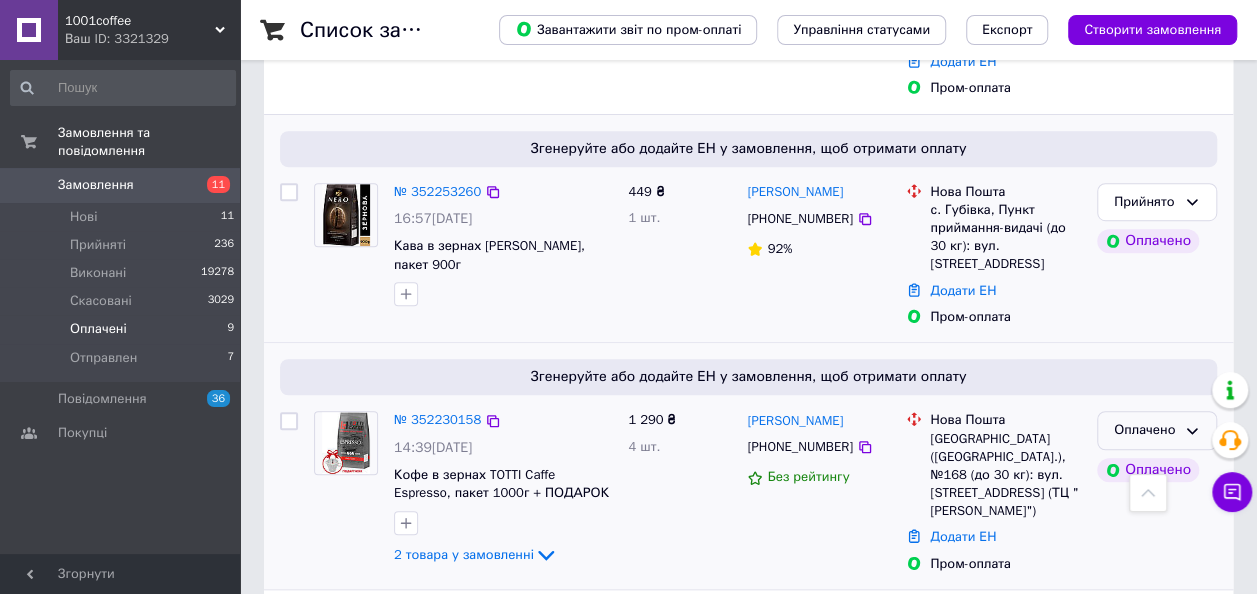 click 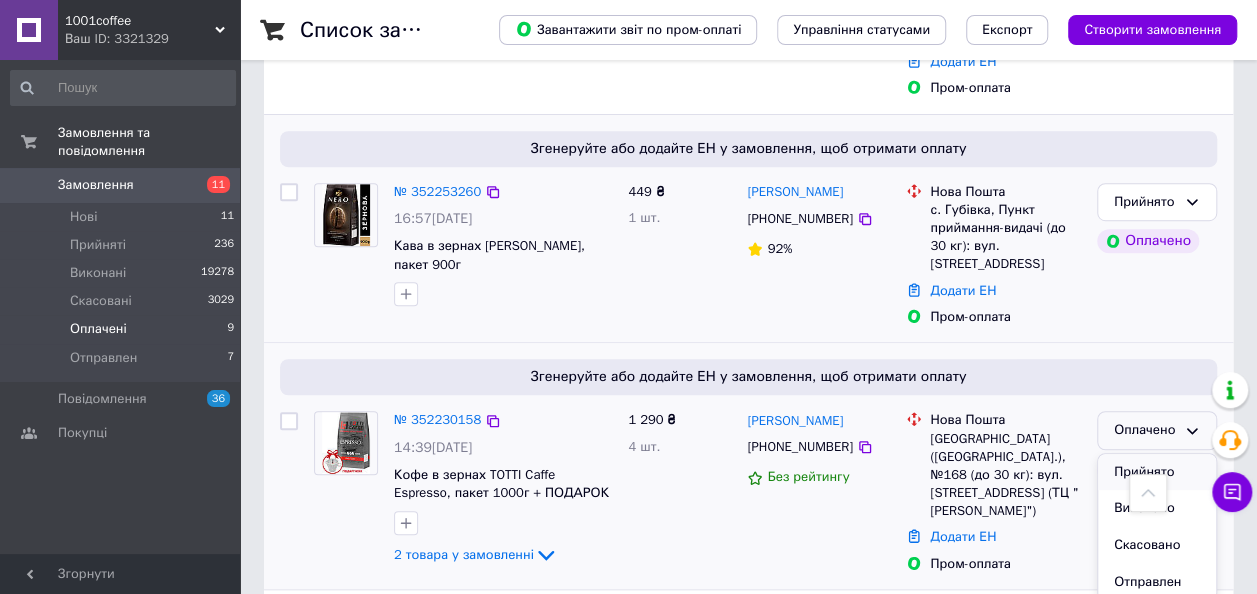 click on "Прийнято" at bounding box center [1157, 472] 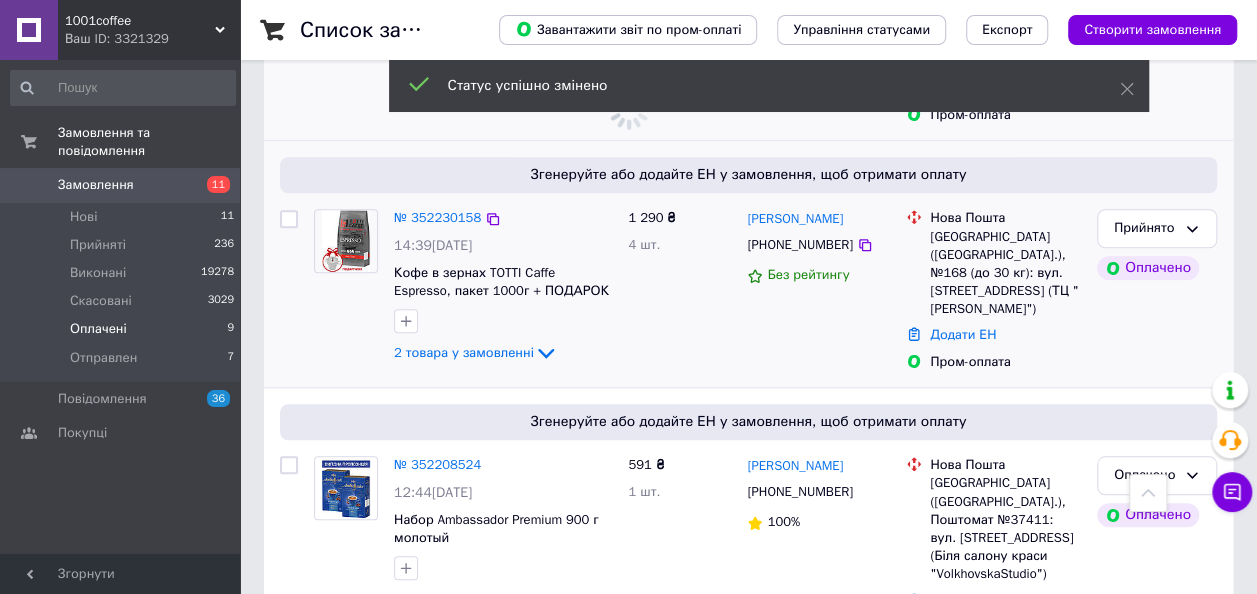 scroll, scrollTop: 466, scrollLeft: 0, axis: vertical 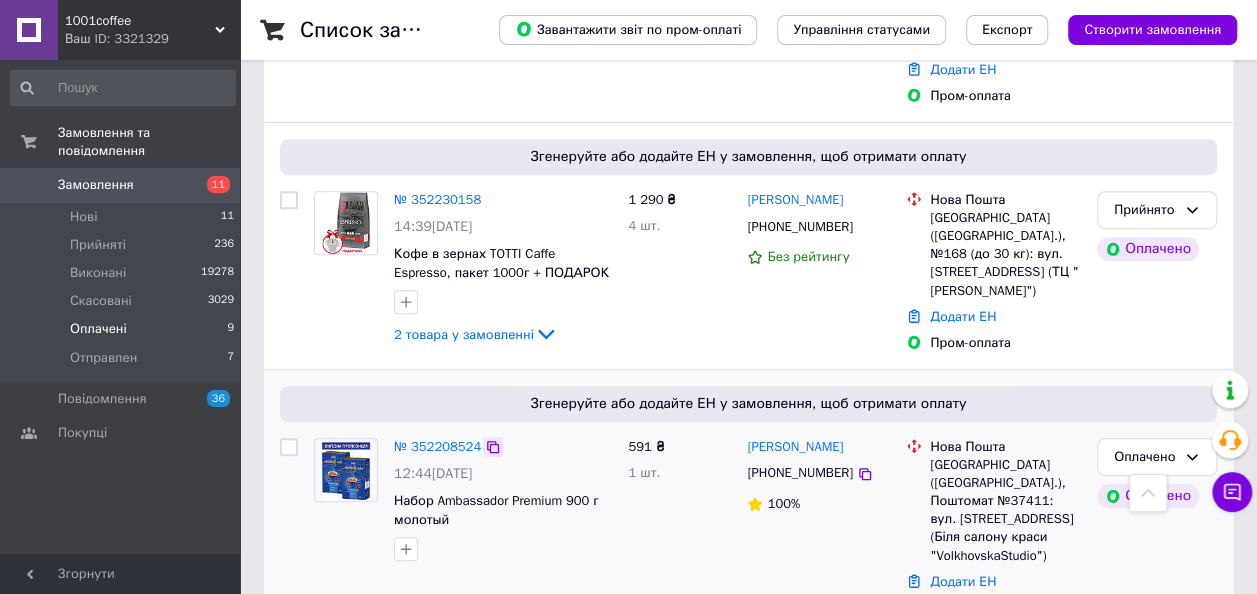 click 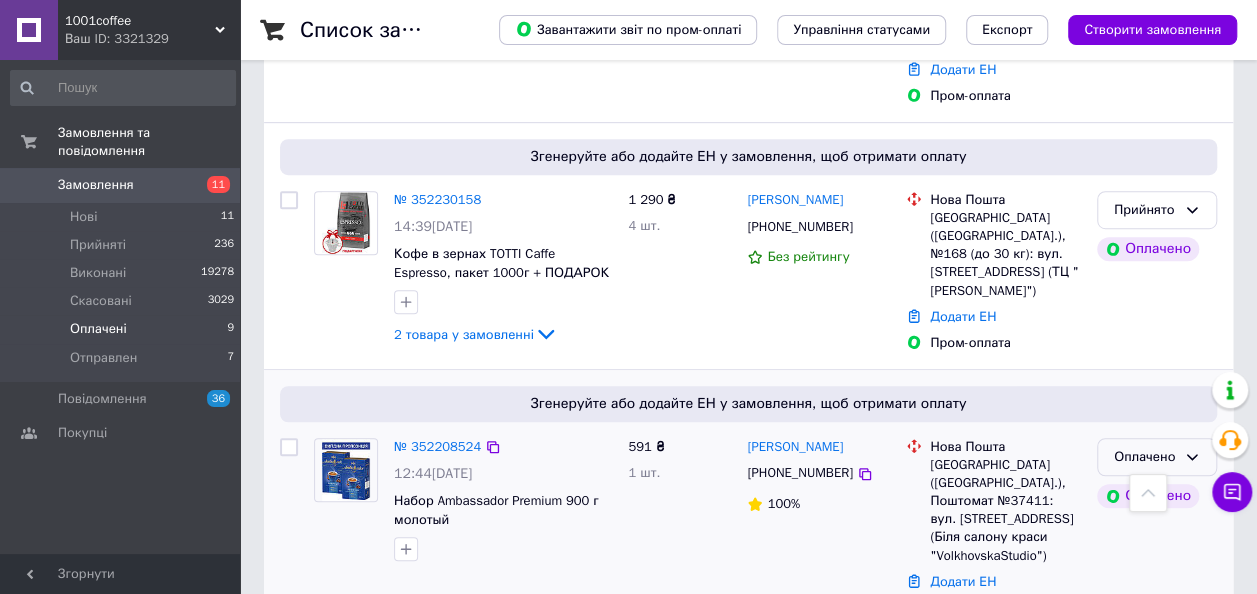 click 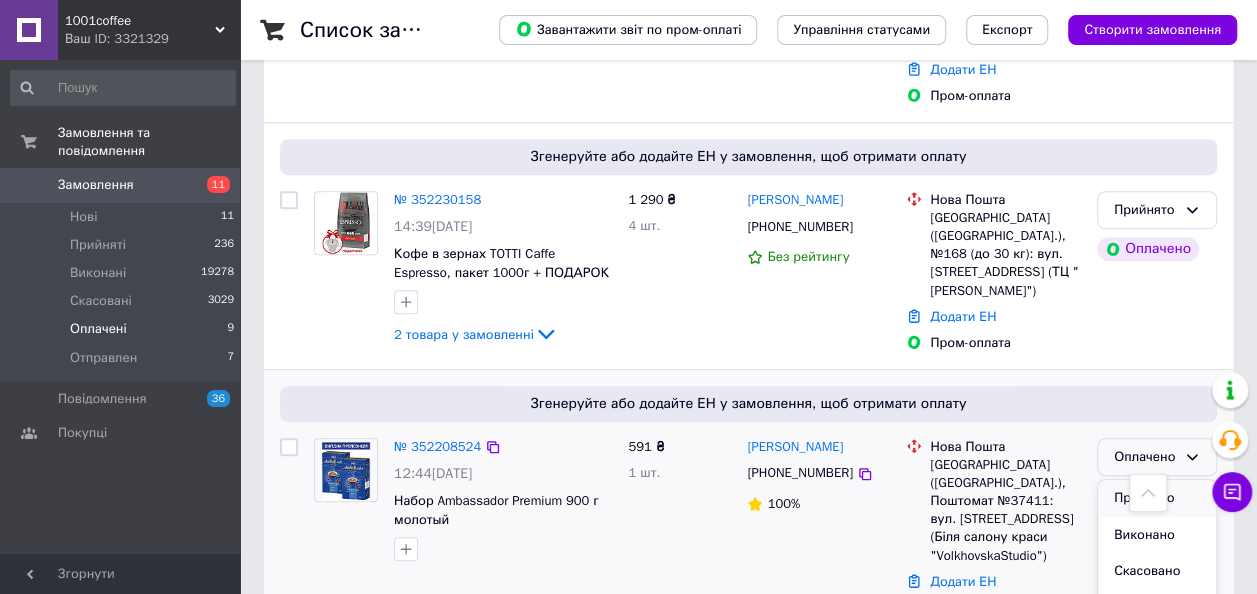 click on "Прийнято" at bounding box center (1157, 498) 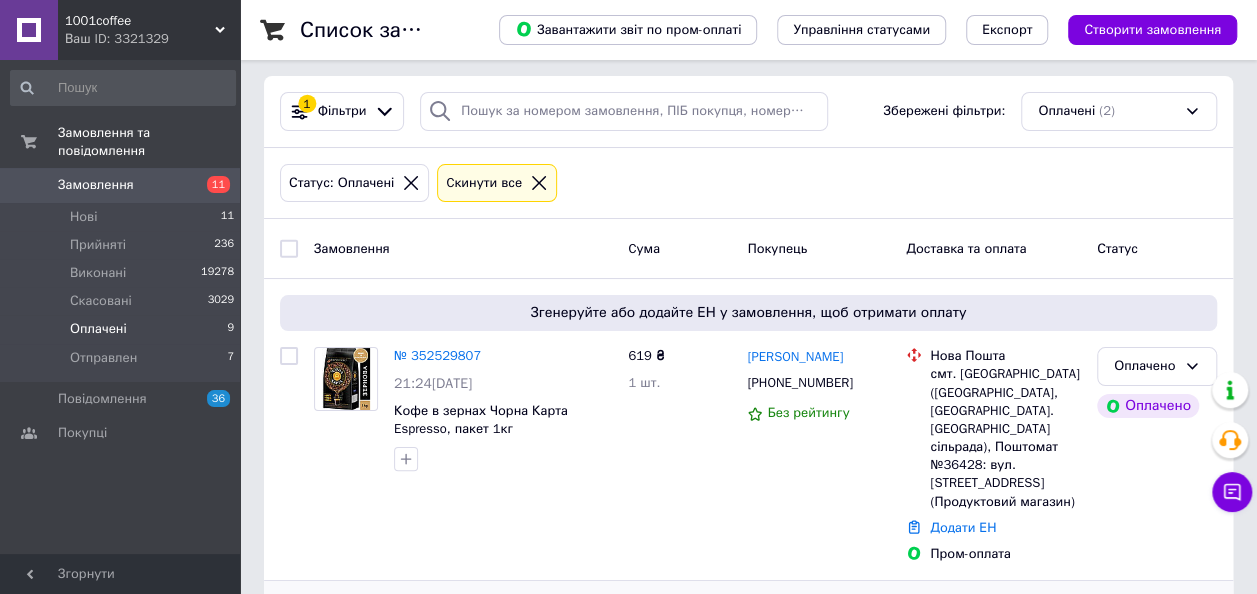 scroll, scrollTop: 0, scrollLeft: 0, axis: both 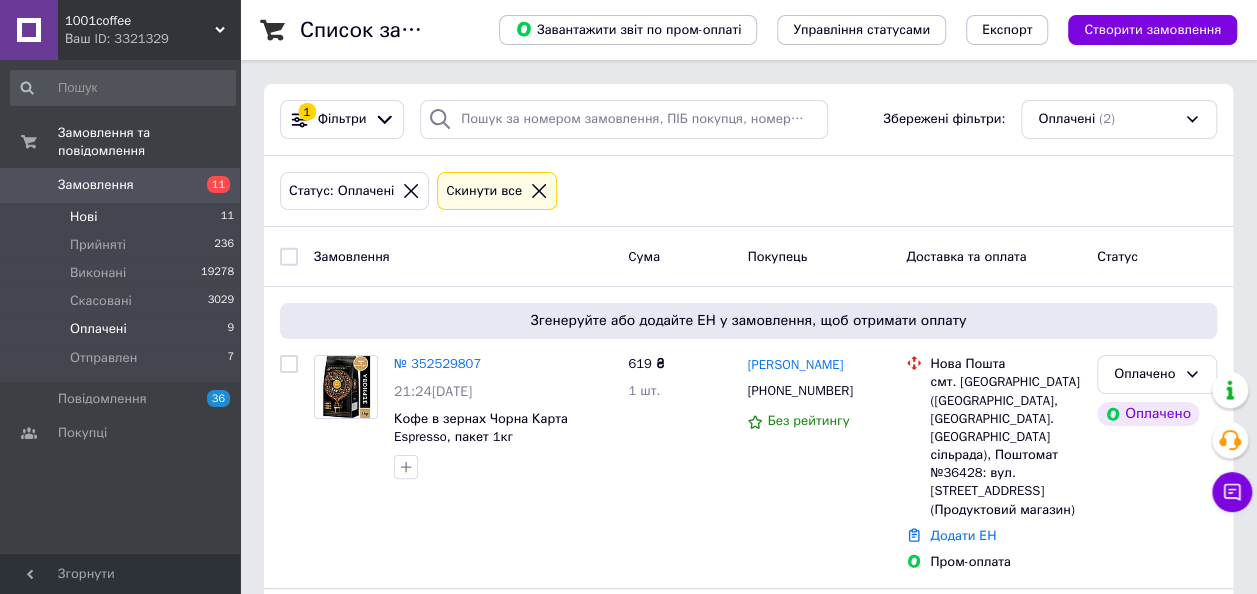 click on "Нові" at bounding box center [83, 217] 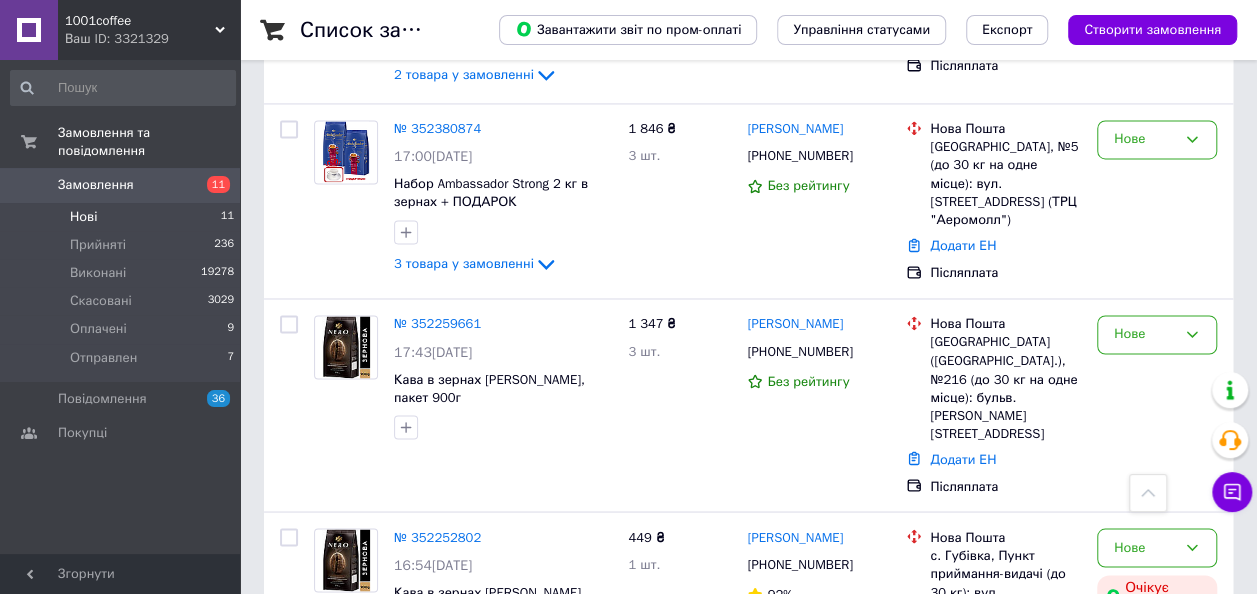 scroll, scrollTop: 1504, scrollLeft: 0, axis: vertical 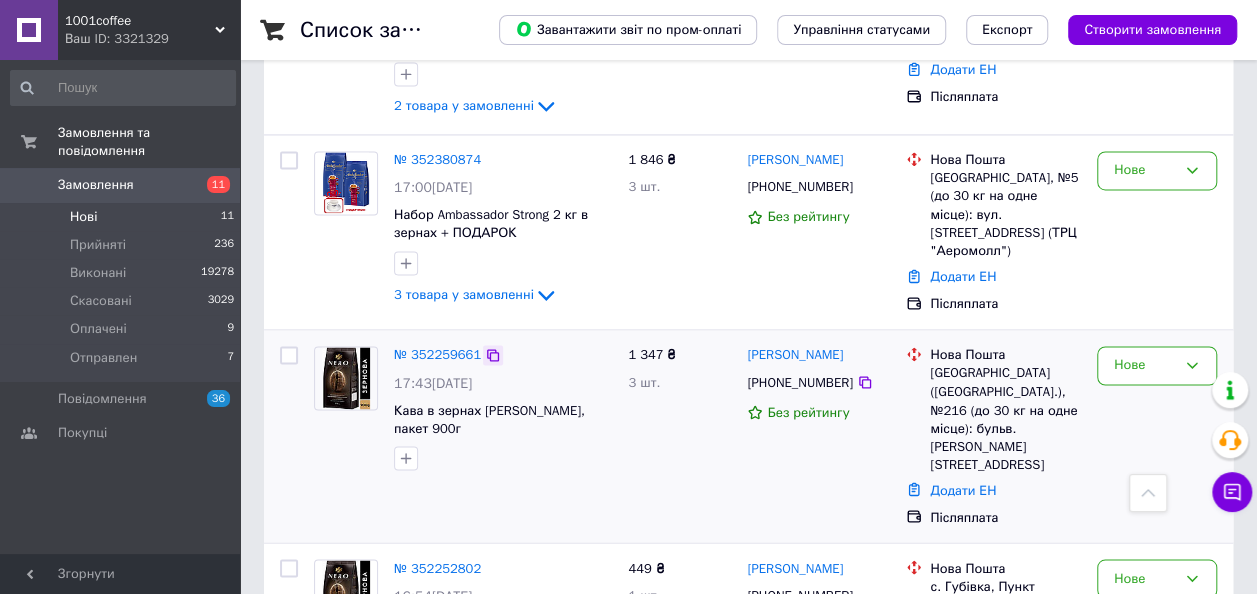 click 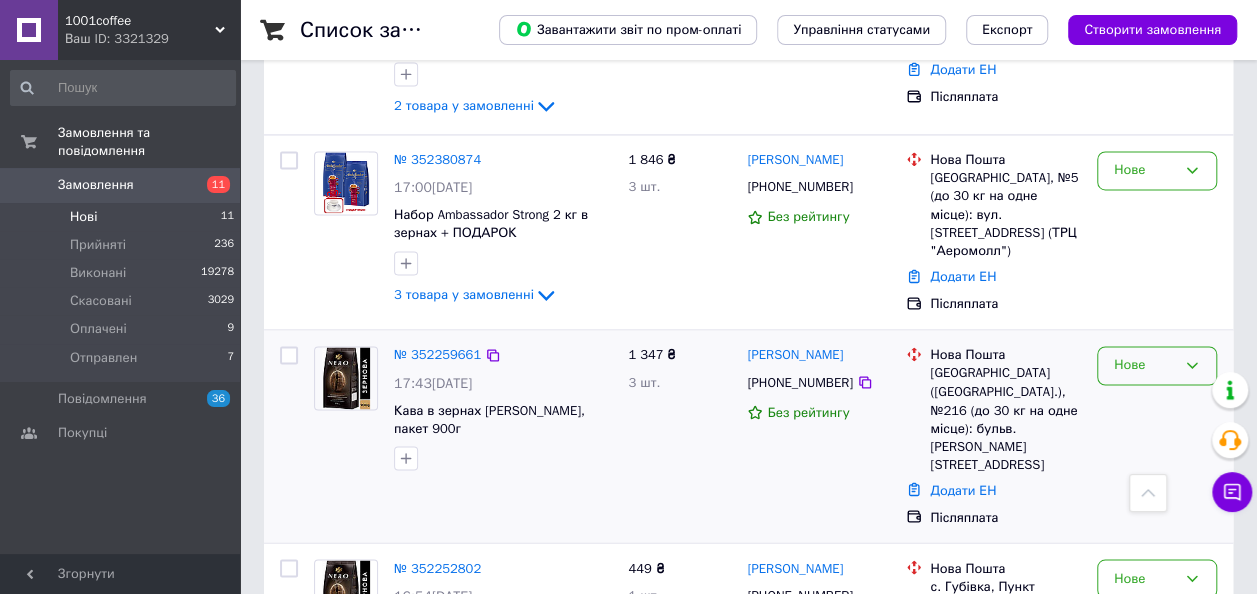 click 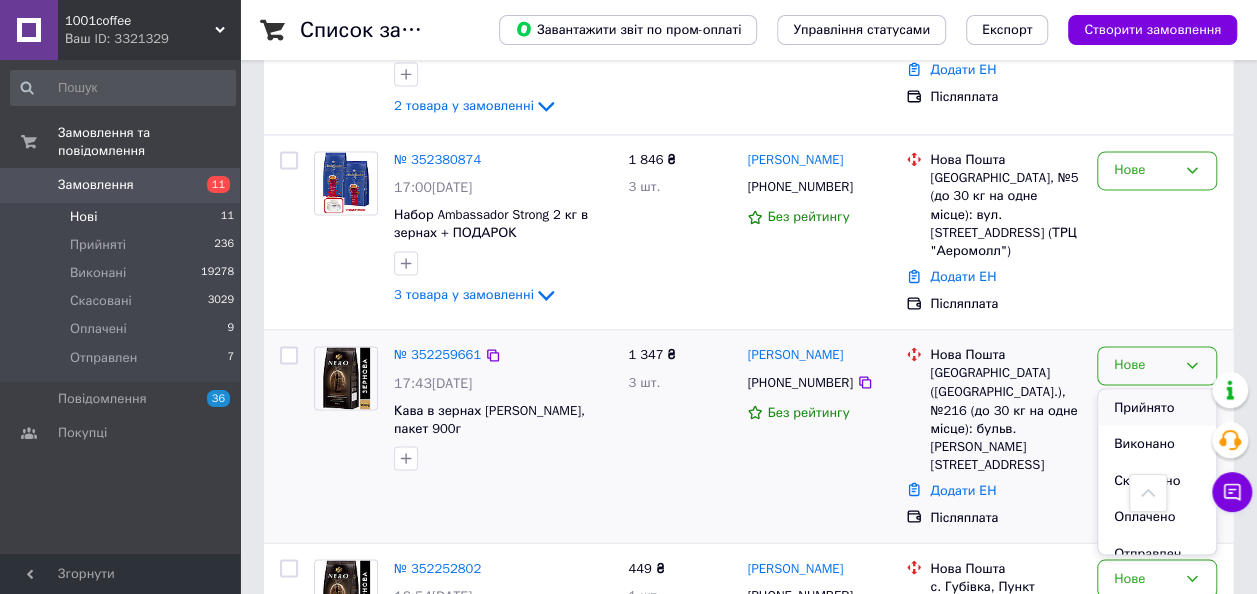 click on "Прийнято" at bounding box center [1157, 407] 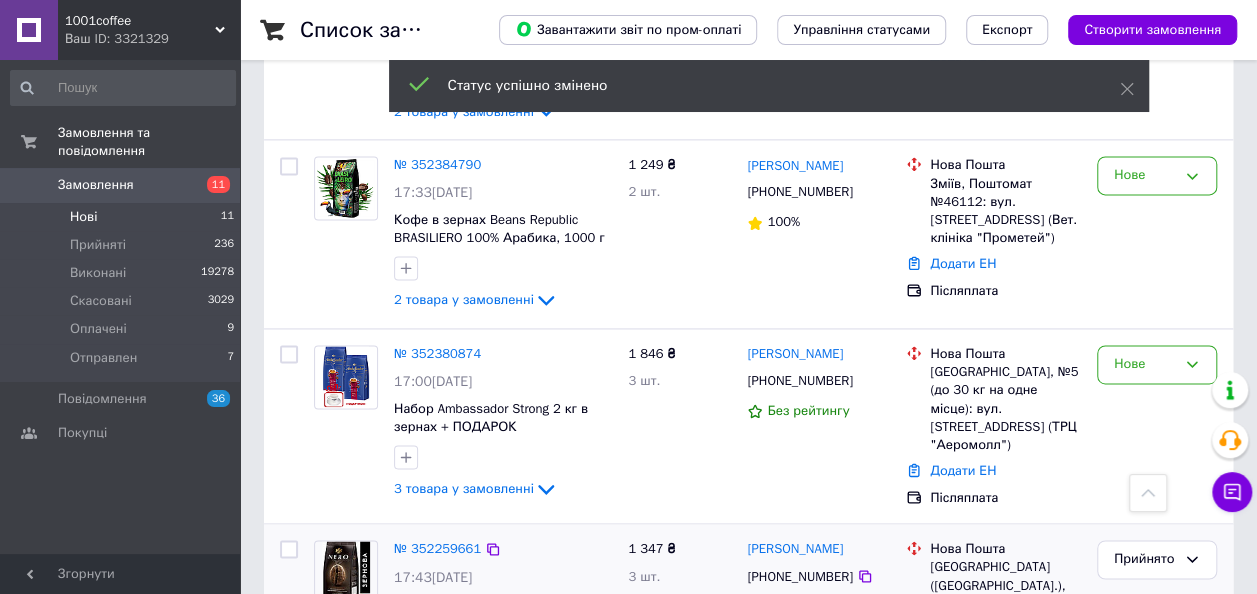 scroll, scrollTop: 1304, scrollLeft: 0, axis: vertical 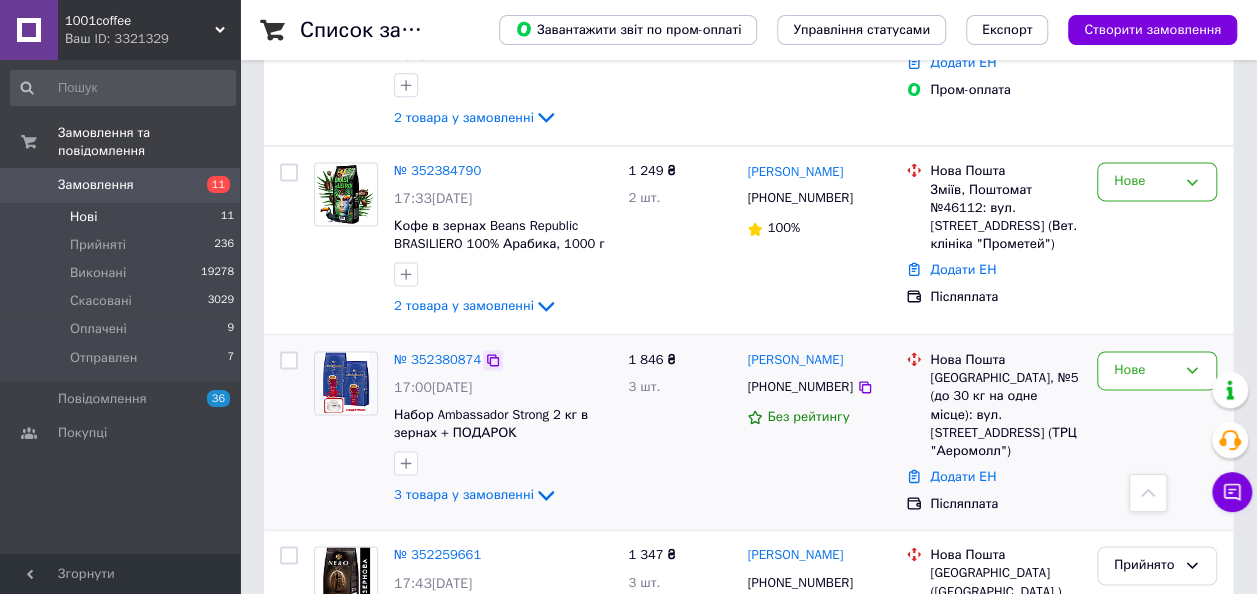 click 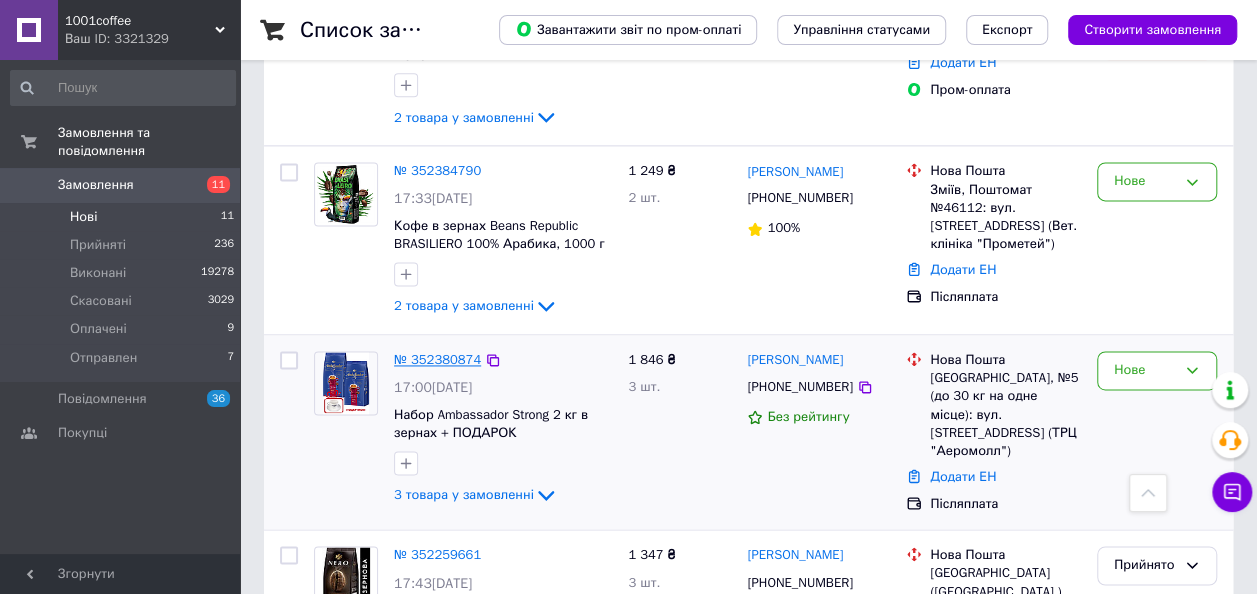click on "№ 352380874" at bounding box center [437, 359] 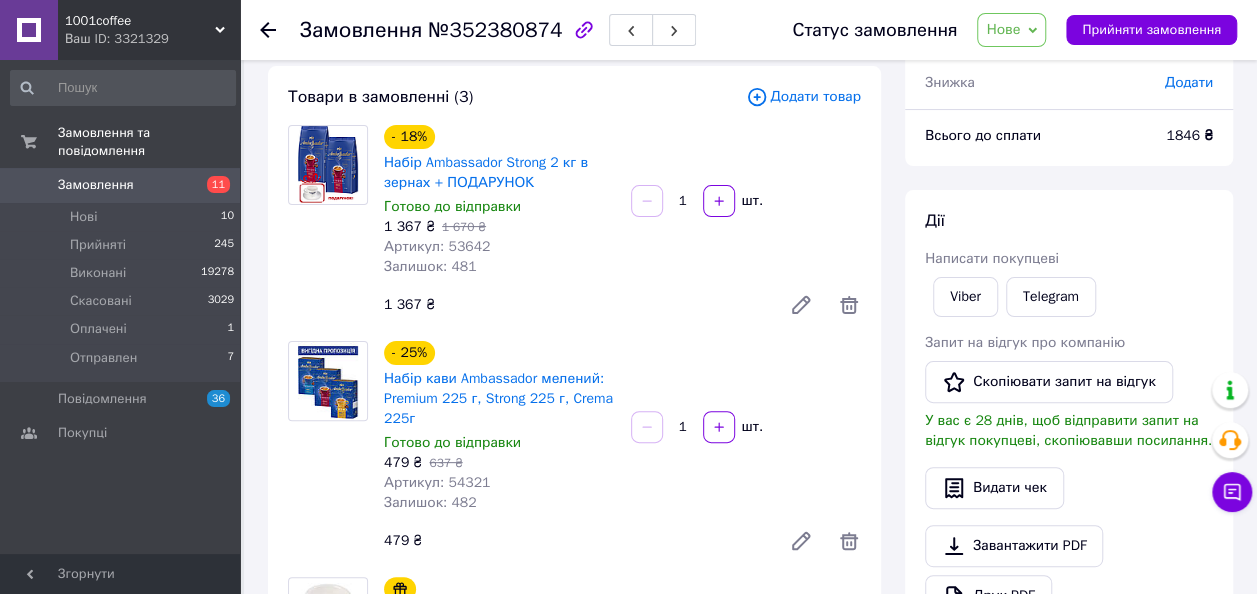 scroll, scrollTop: 100, scrollLeft: 0, axis: vertical 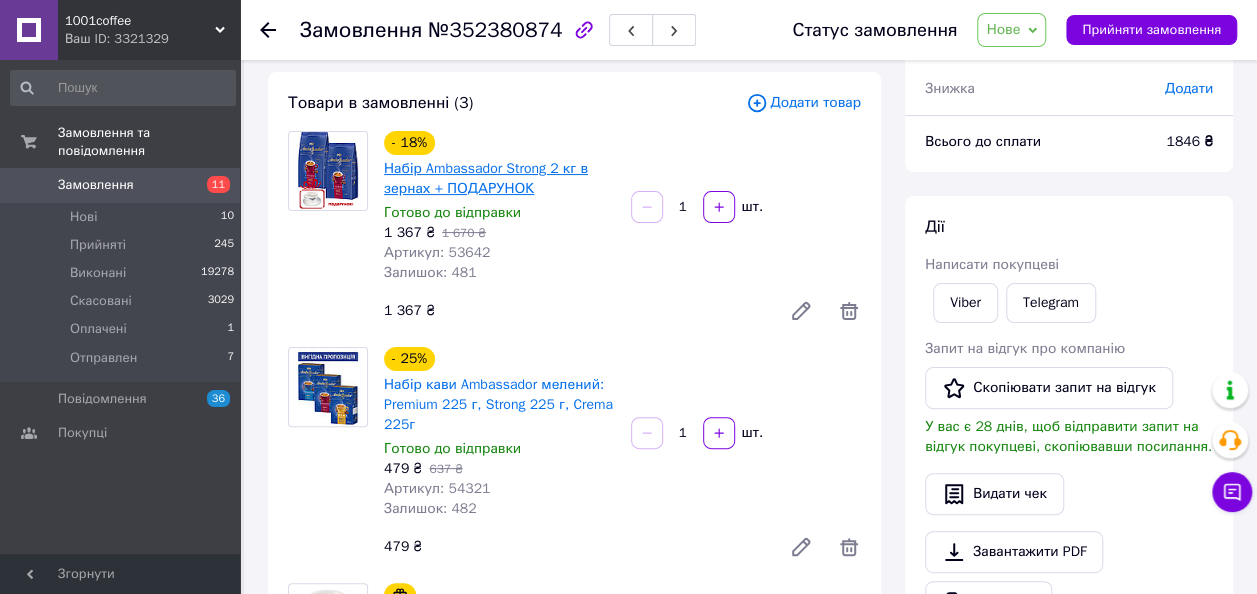 click on "Набір Ambassador Strong 2 кг в зернах + ПОДАРУНОК" at bounding box center (486, 178) 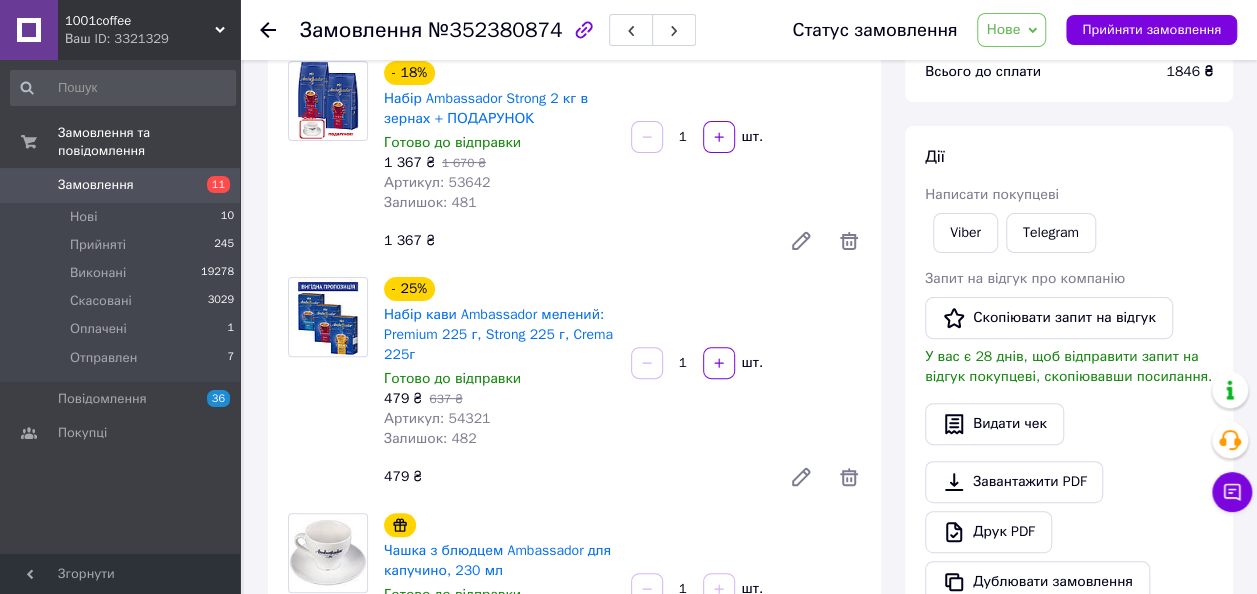 scroll, scrollTop: 200, scrollLeft: 0, axis: vertical 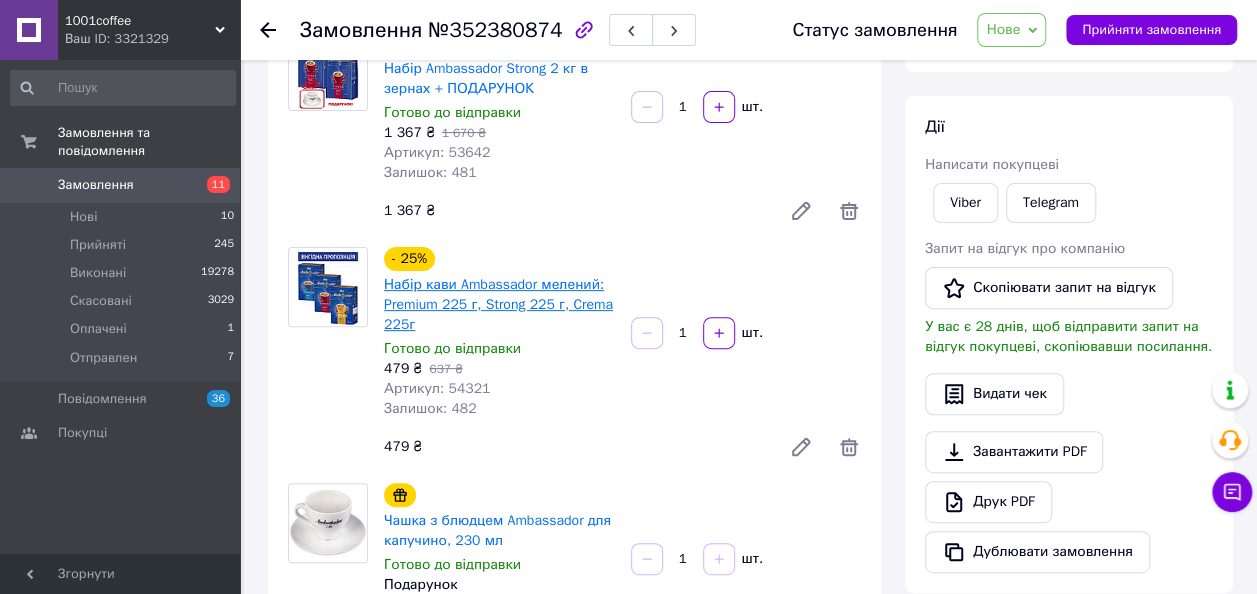 click on "Набір кави Ambassador мелений: Premium 225 г, Strong 225 г, Crema 225г" at bounding box center (498, 304) 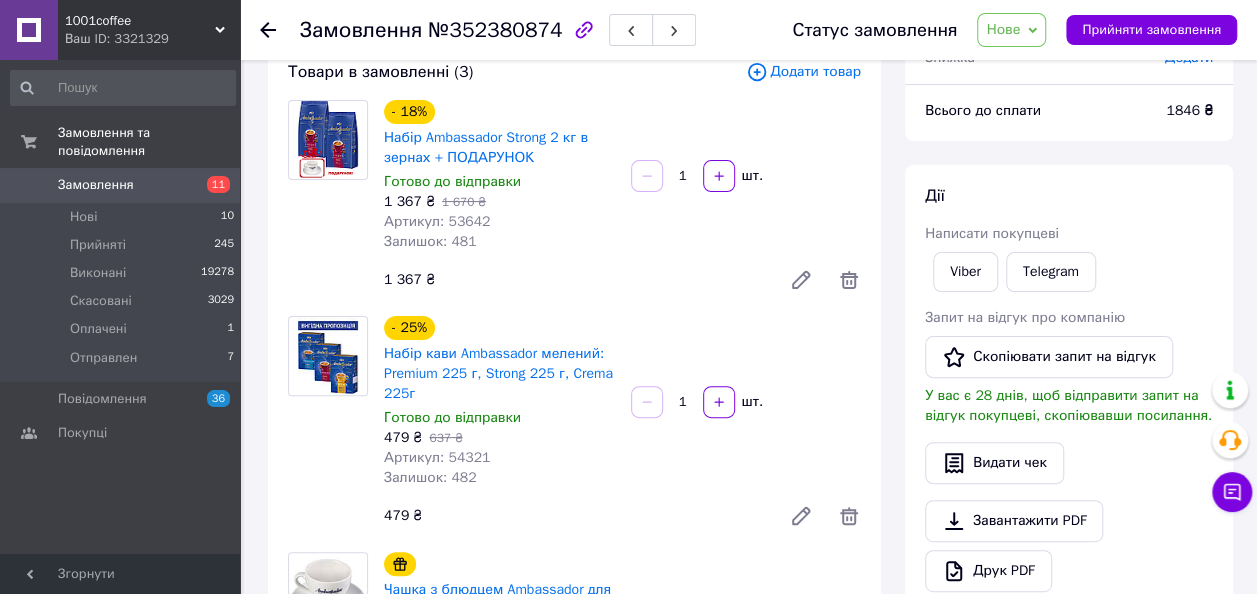 scroll, scrollTop: 100, scrollLeft: 0, axis: vertical 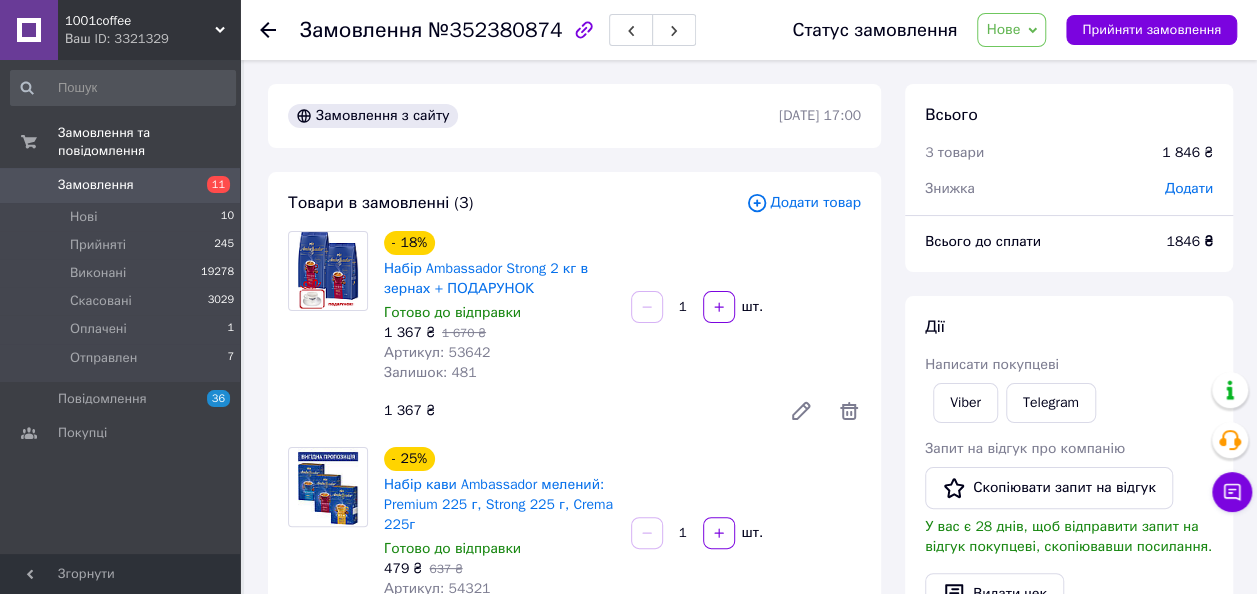 click 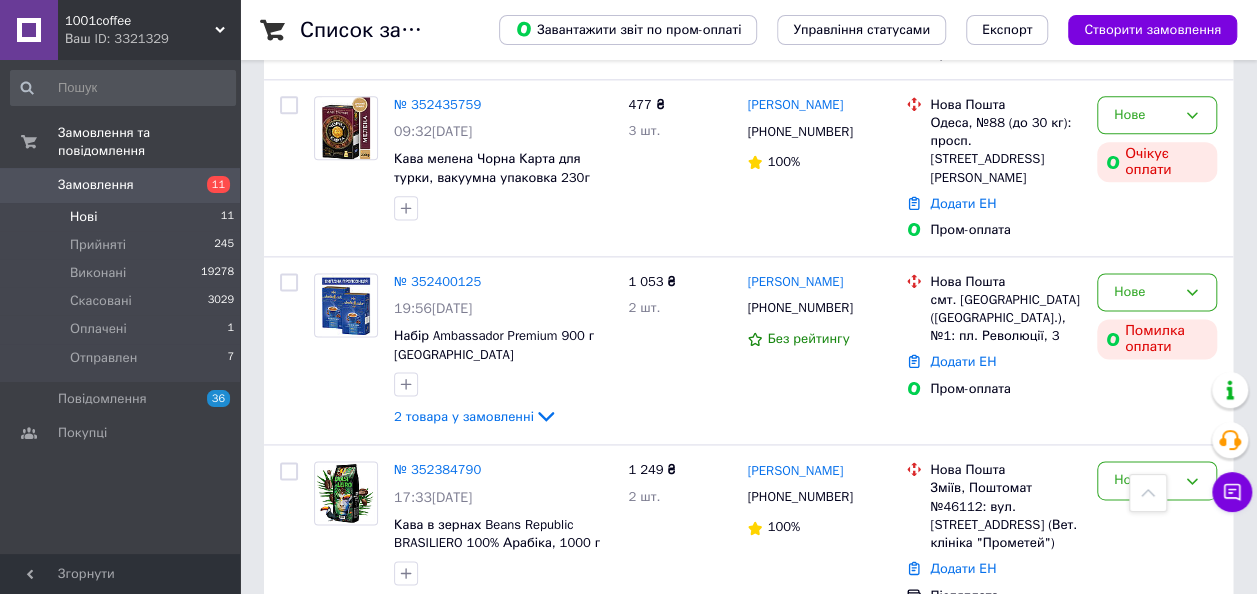 scroll, scrollTop: 1400, scrollLeft: 0, axis: vertical 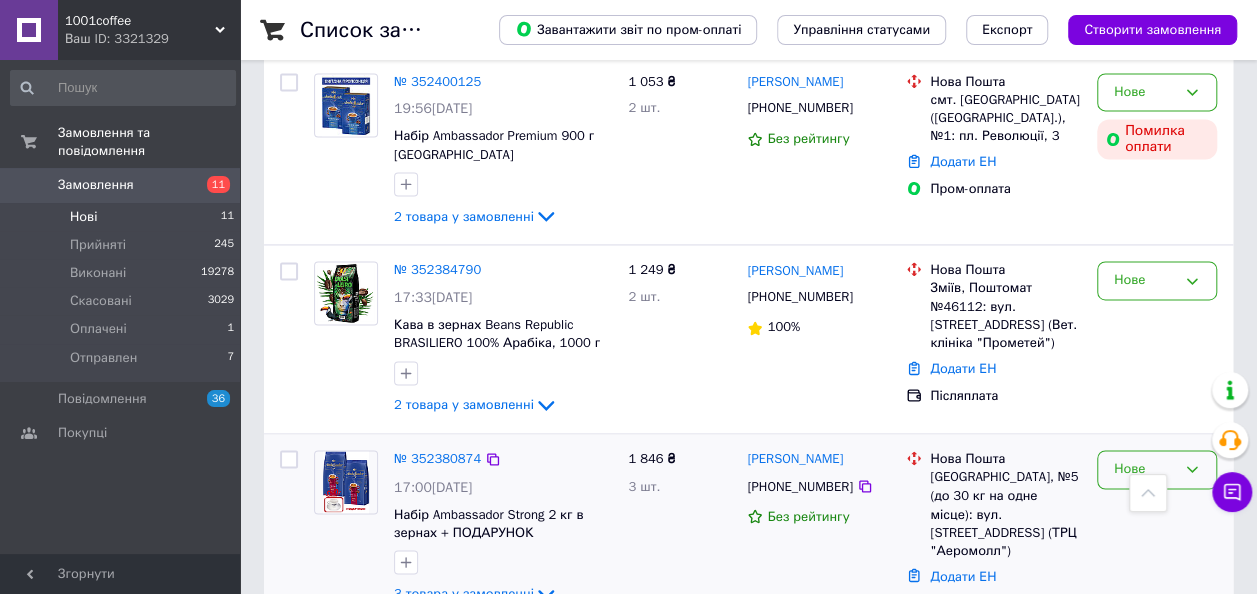 click 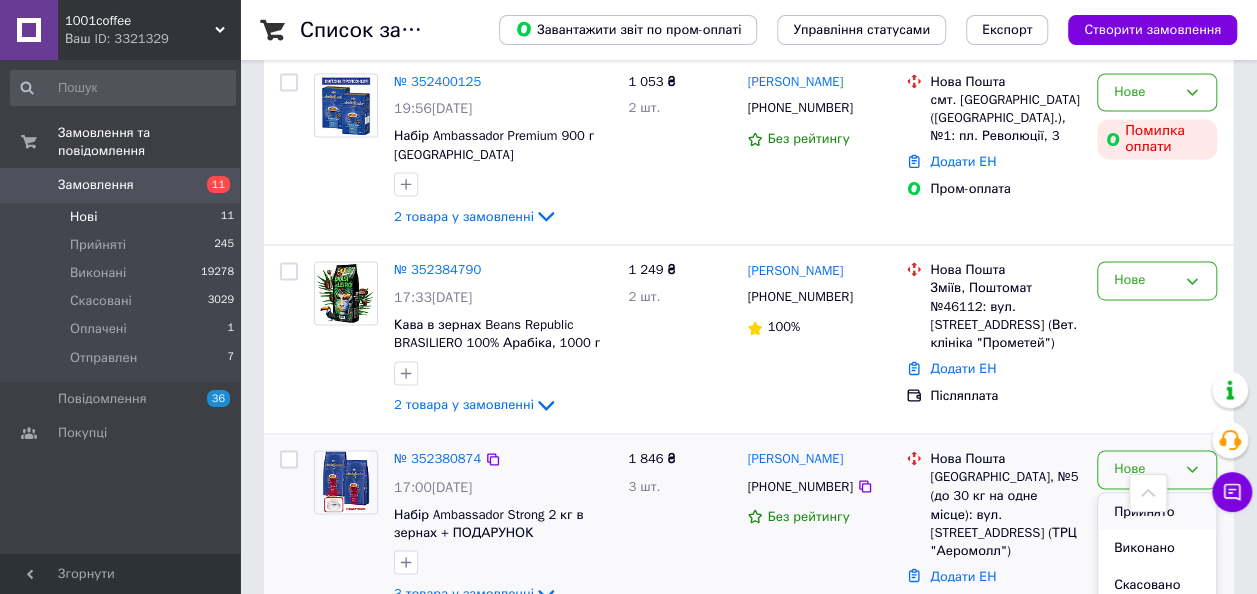 click on "Прийнято" at bounding box center (1157, 511) 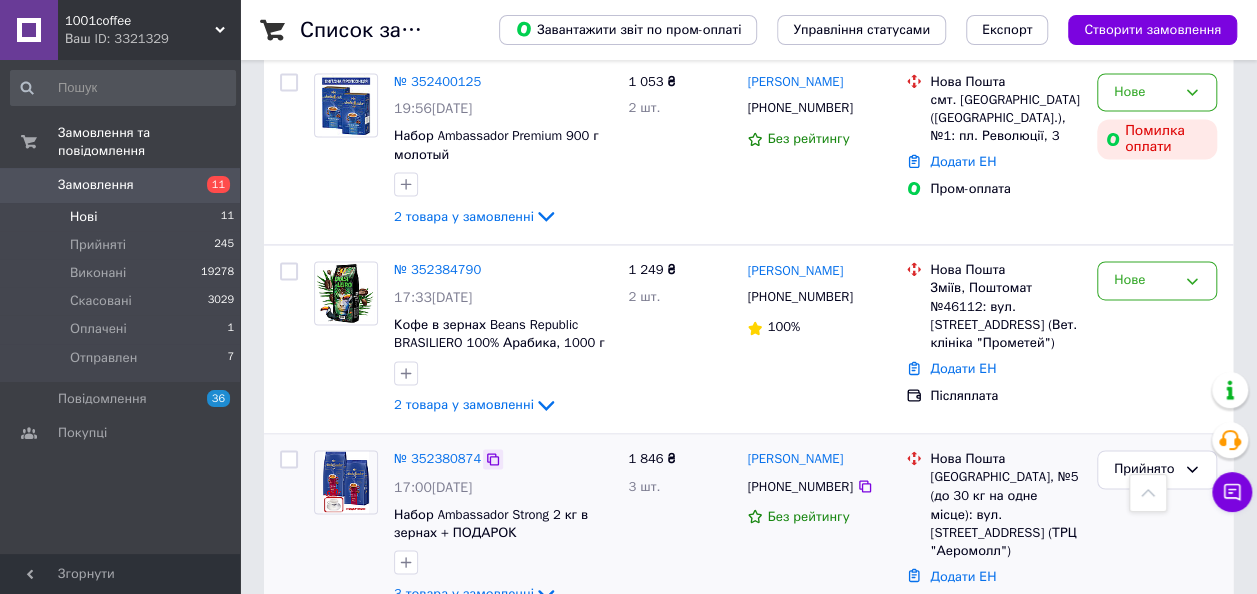click 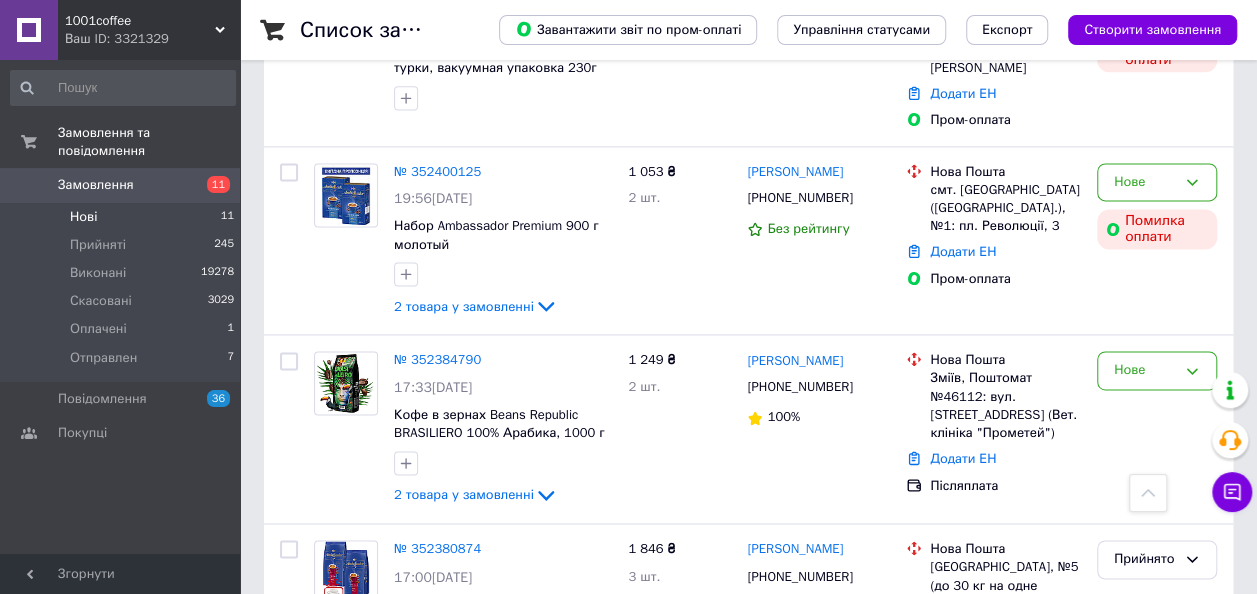 scroll, scrollTop: 1304, scrollLeft: 0, axis: vertical 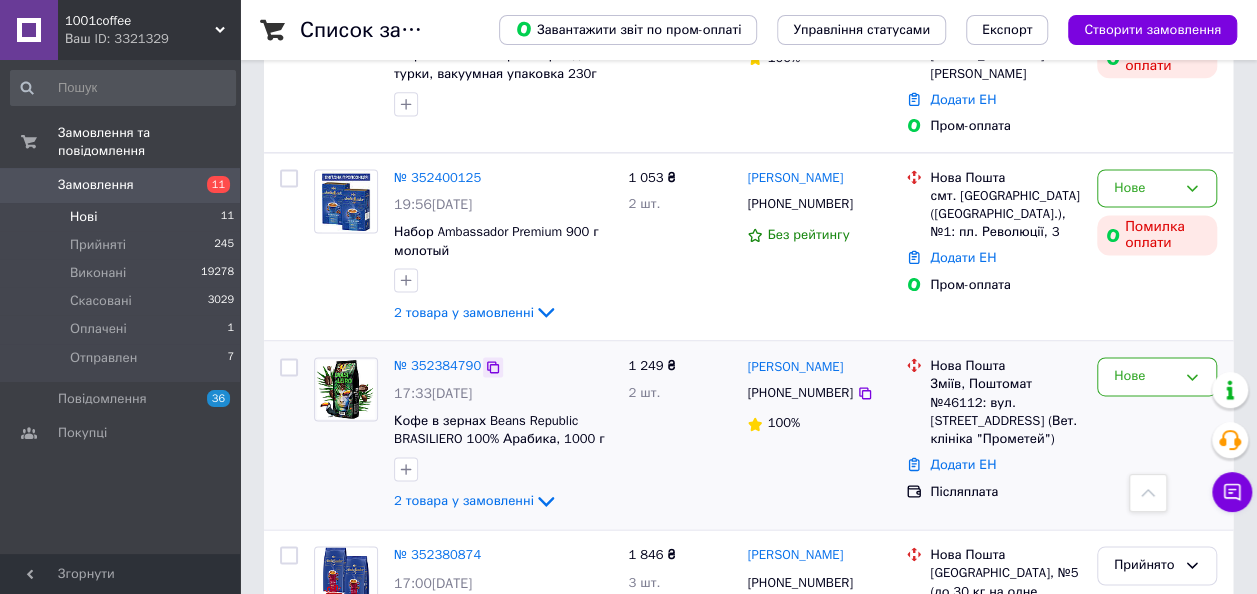 click 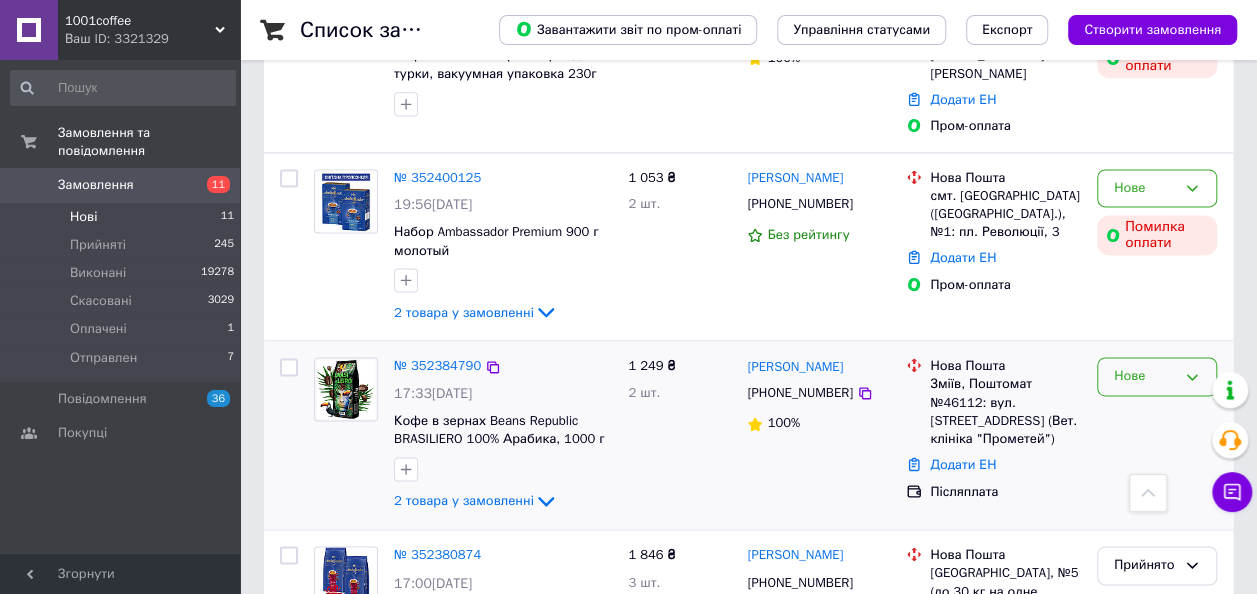 click 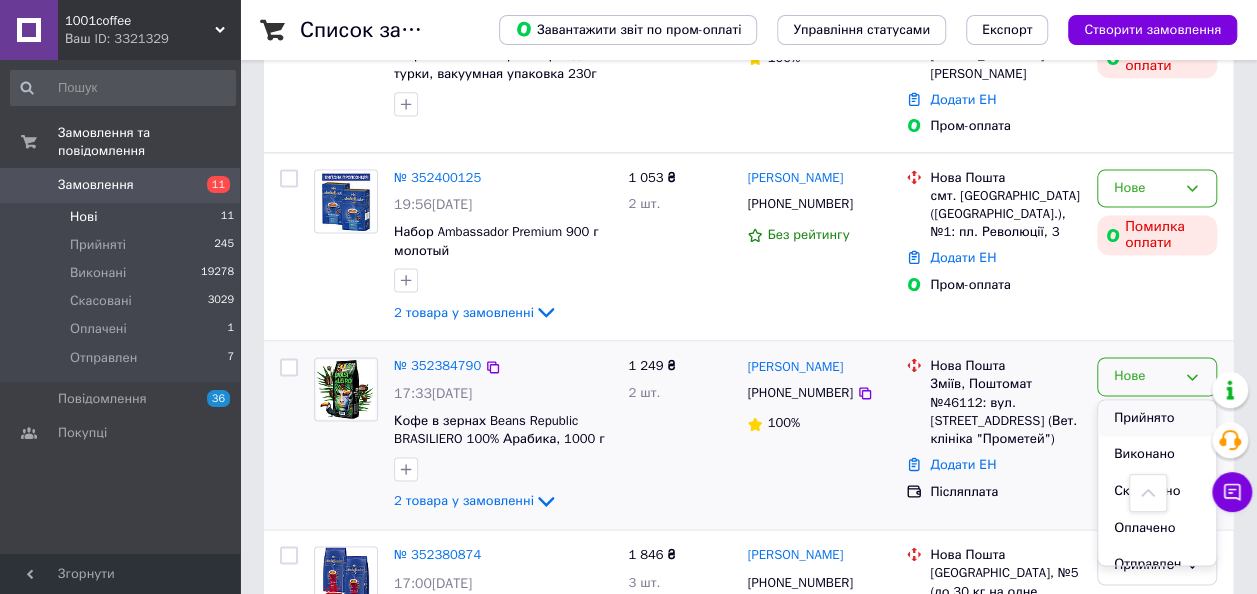 click on "Прийнято" at bounding box center [1157, 418] 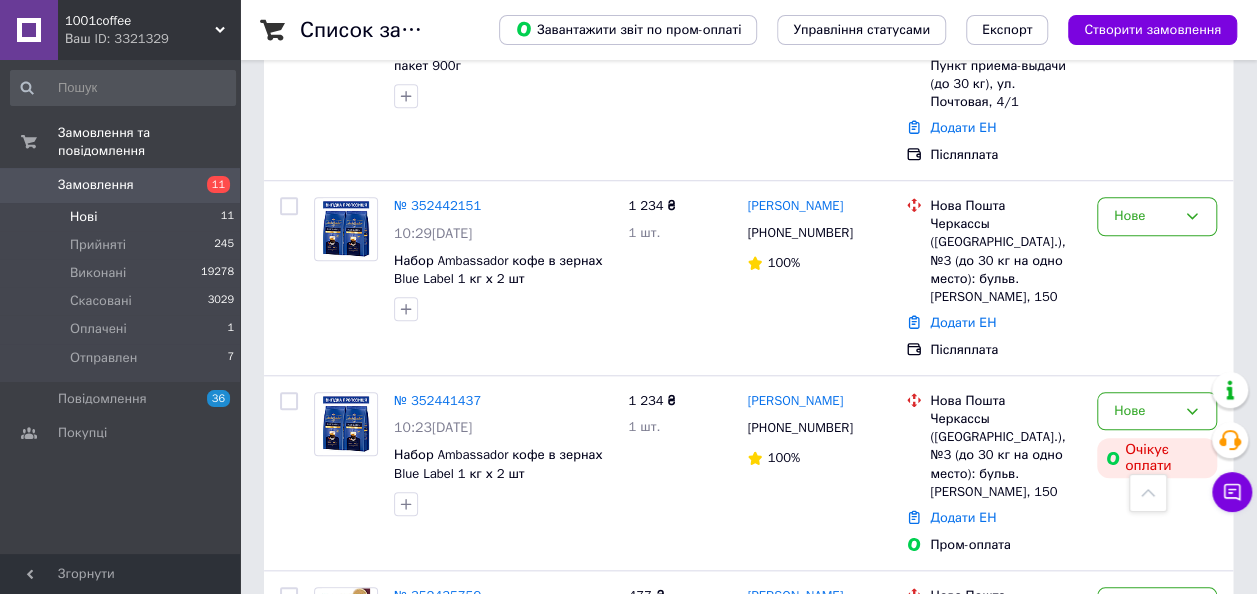 scroll, scrollTop: 704, scrollLeft: 0, axis: vertical 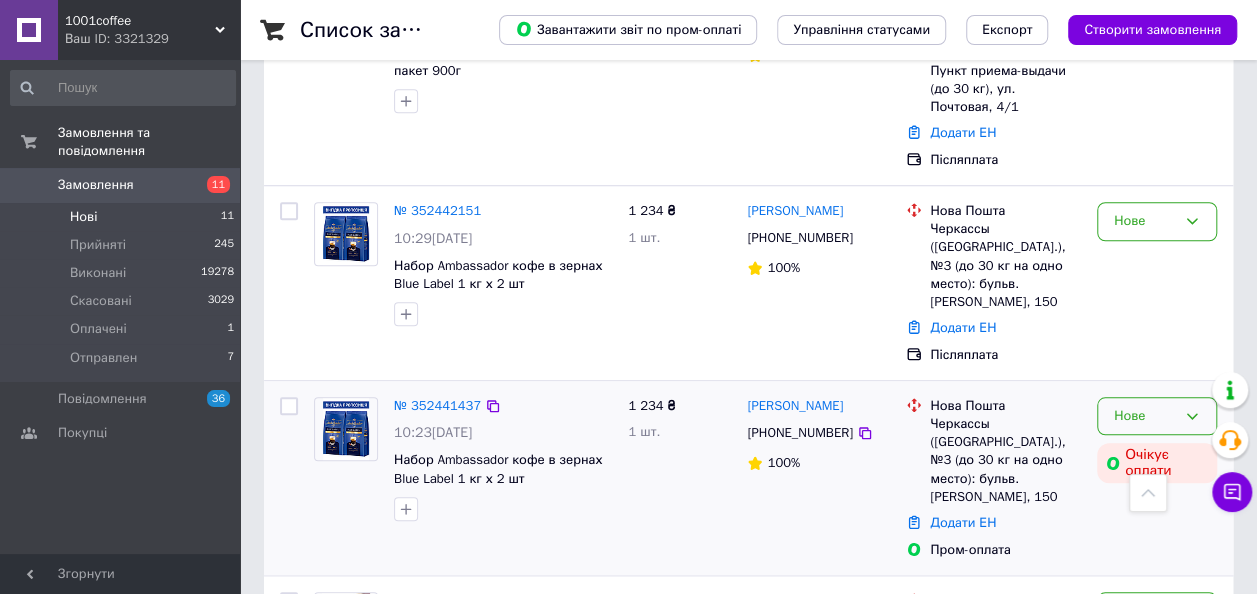 click 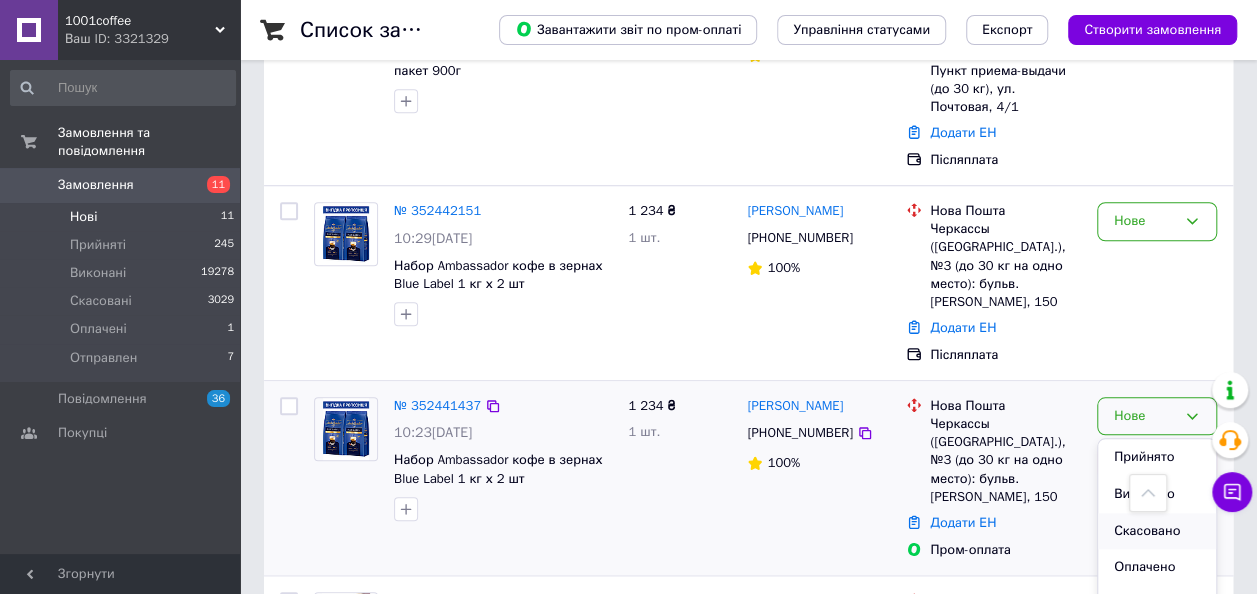 click on "Скасовано" at bounding box center (1157, 531) 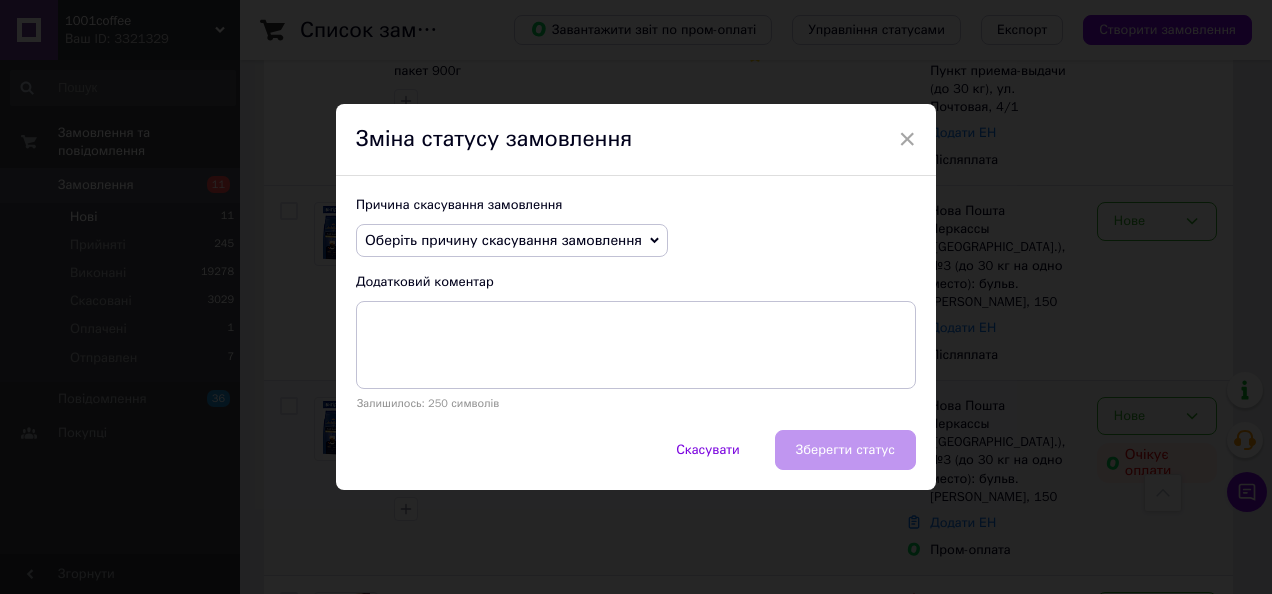 click 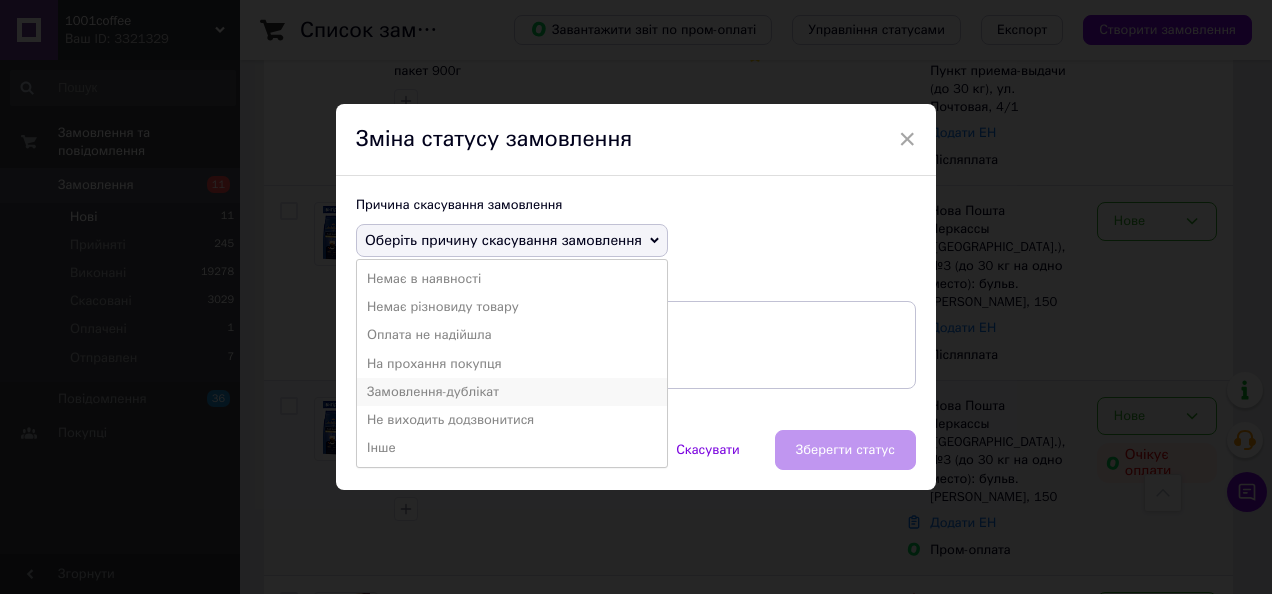 click on "Замовлення-дублікат" at bounding box center [512, 392] 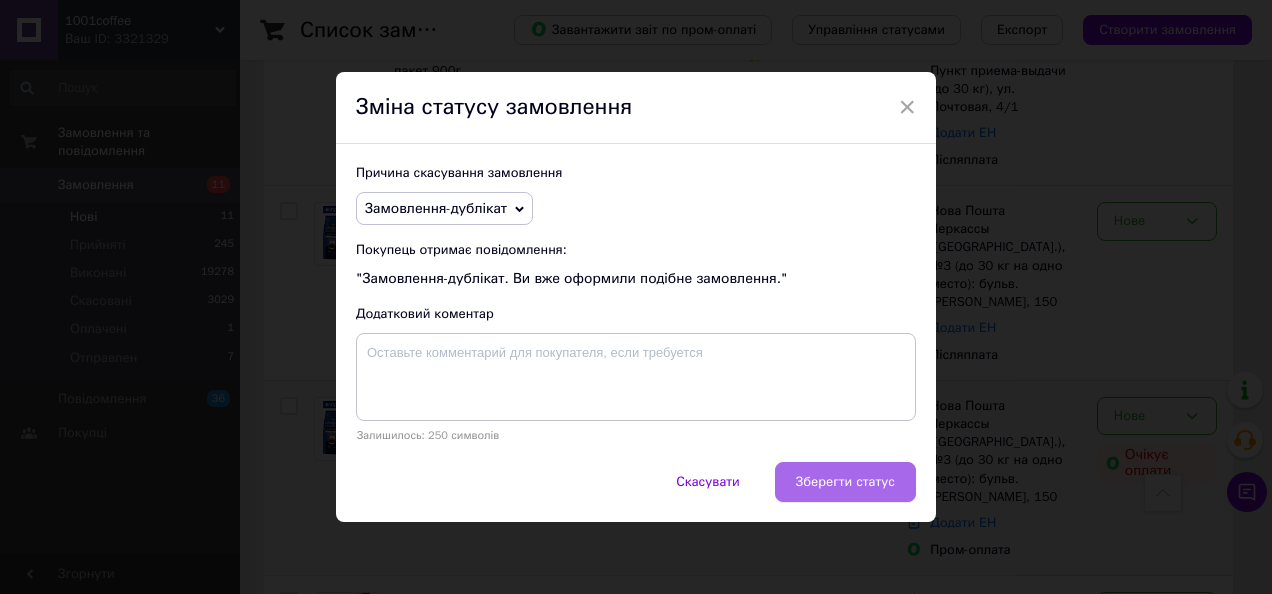 click on "Зберегти статус" at bounding box center [845, 482] 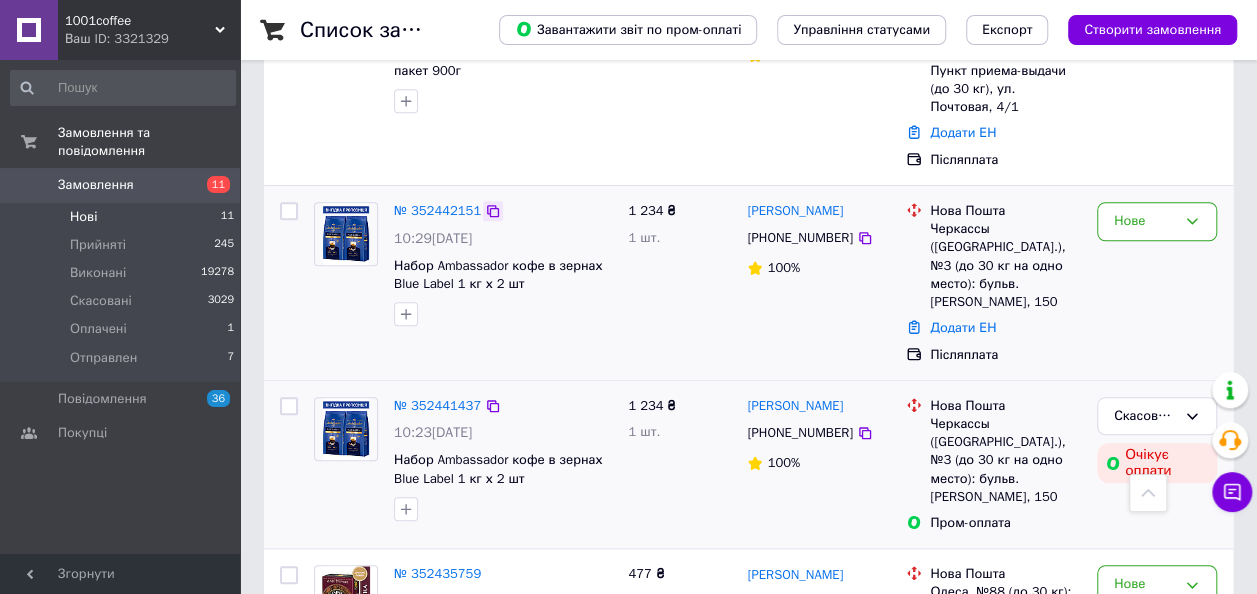 click 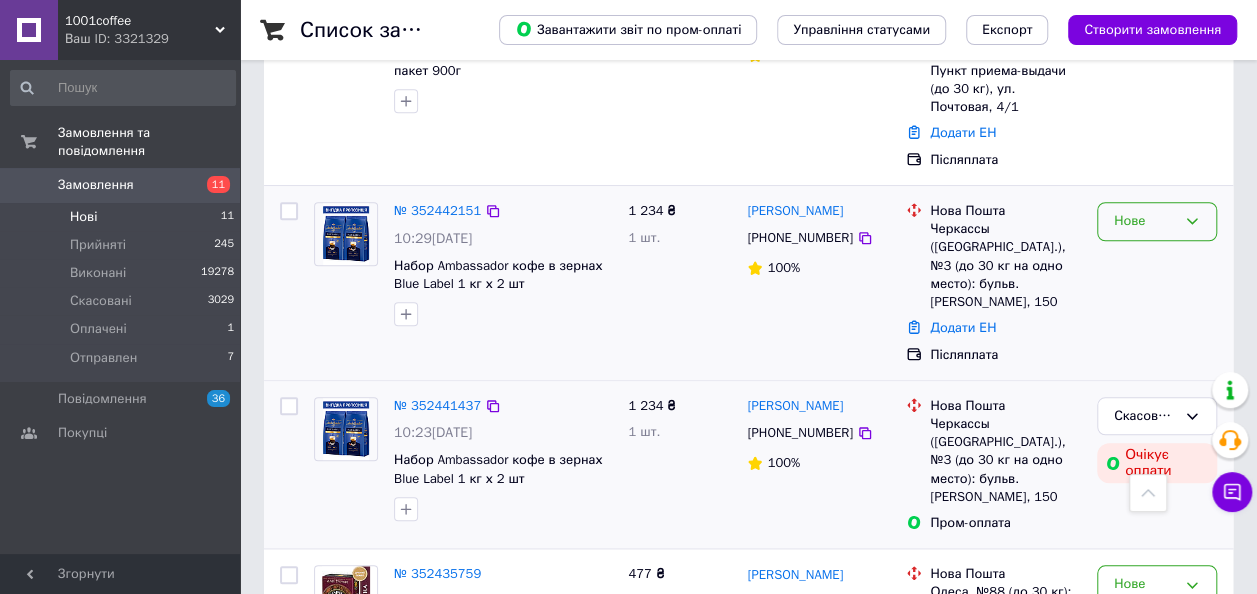 click 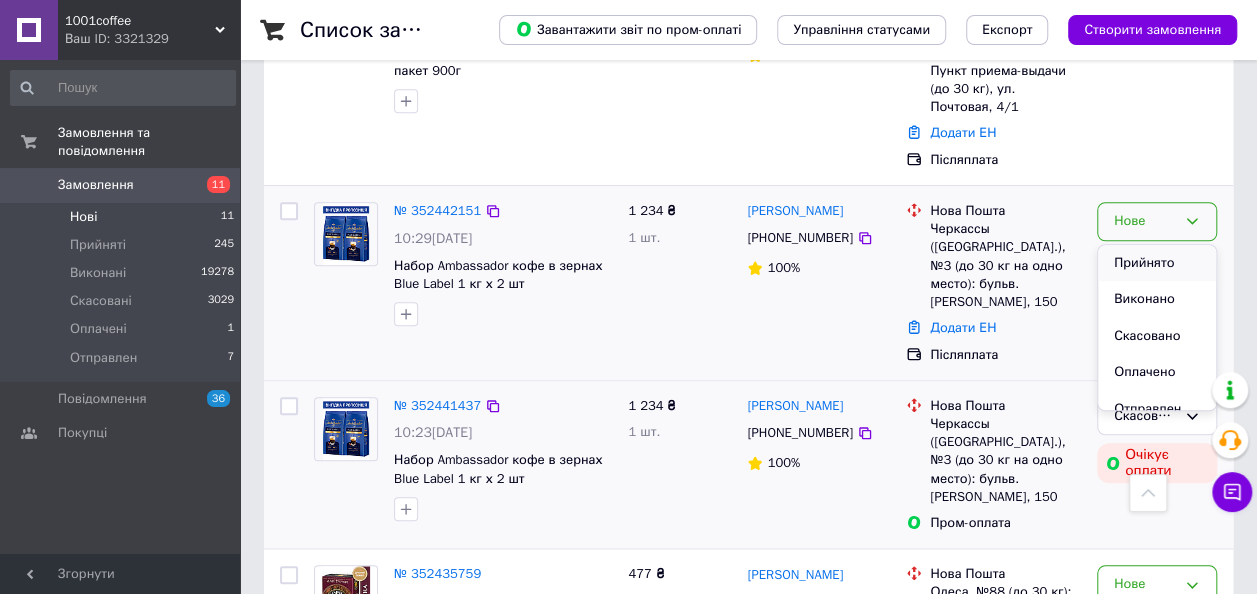 click on "Прийнято" at bounding box center [1157, 263] 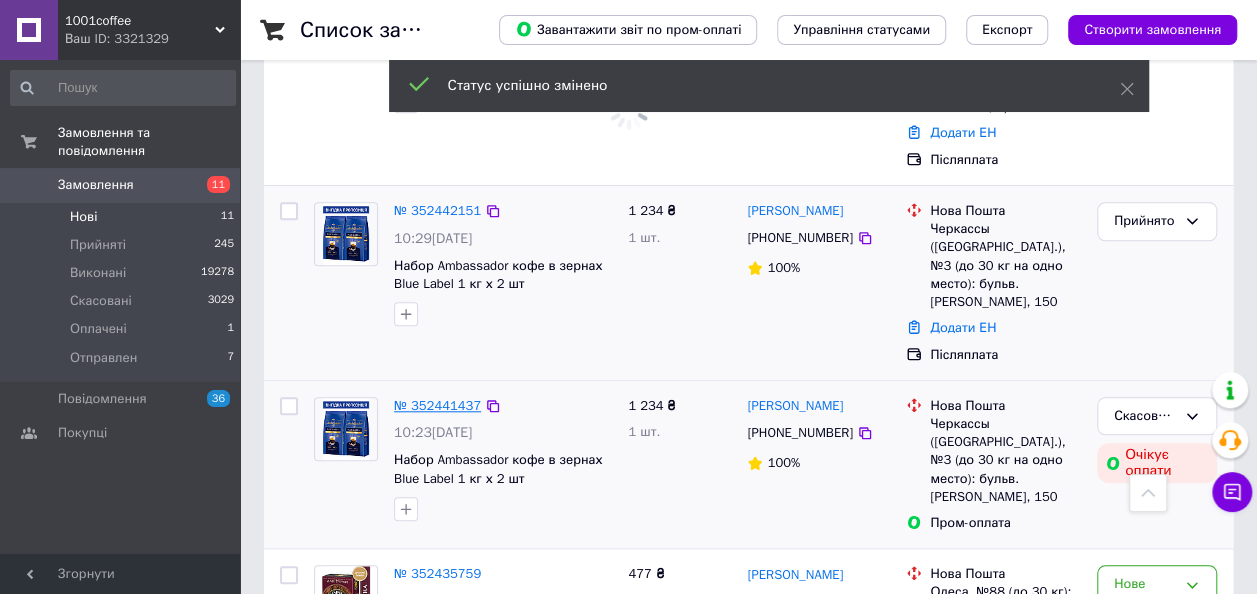 click on "№ 352441437" at bounding box center (437, 405) 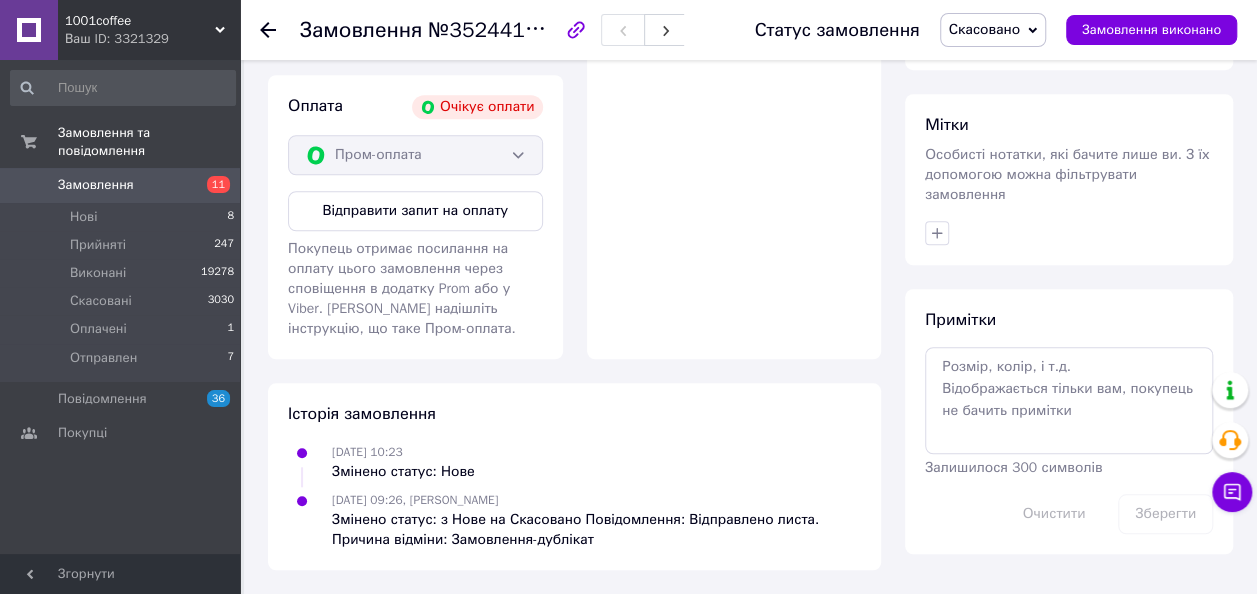 scroll, scrollTop: 702, scrollLeft: 0, axis: vertical 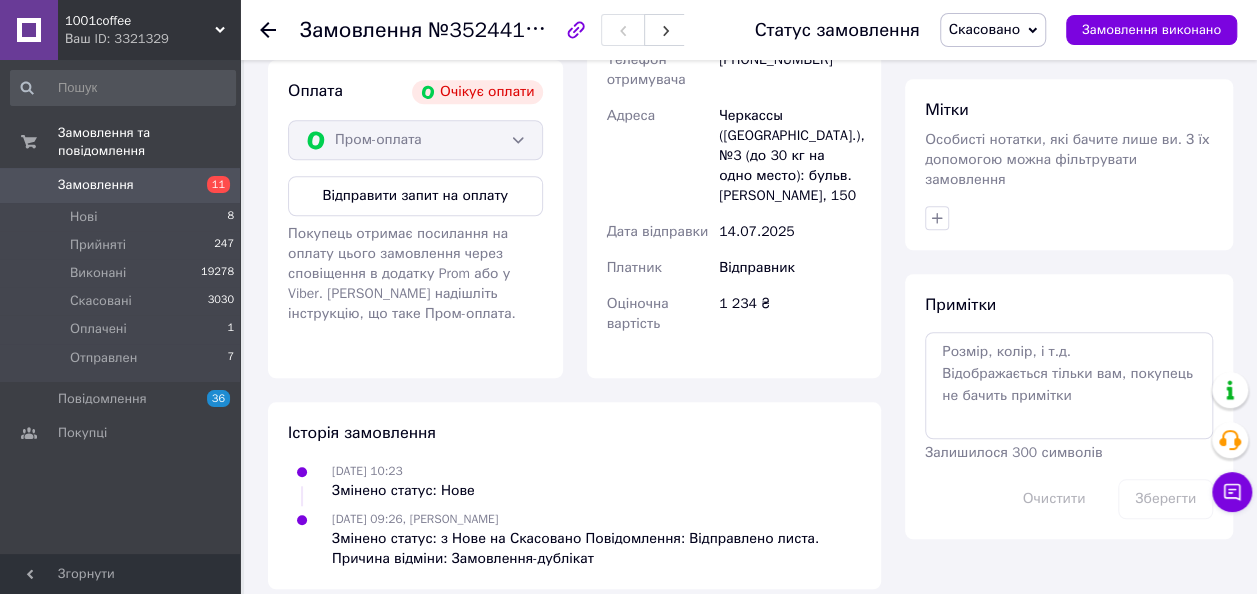 click on "№352441437" at bounding box center [495, 29] 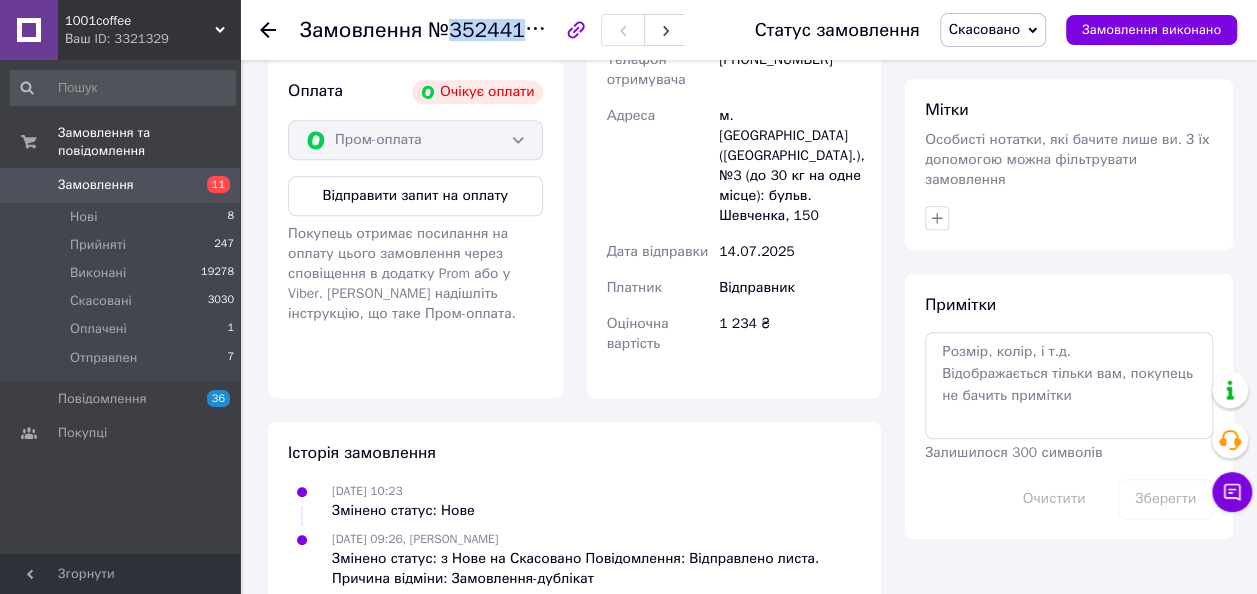copy on "352441437" 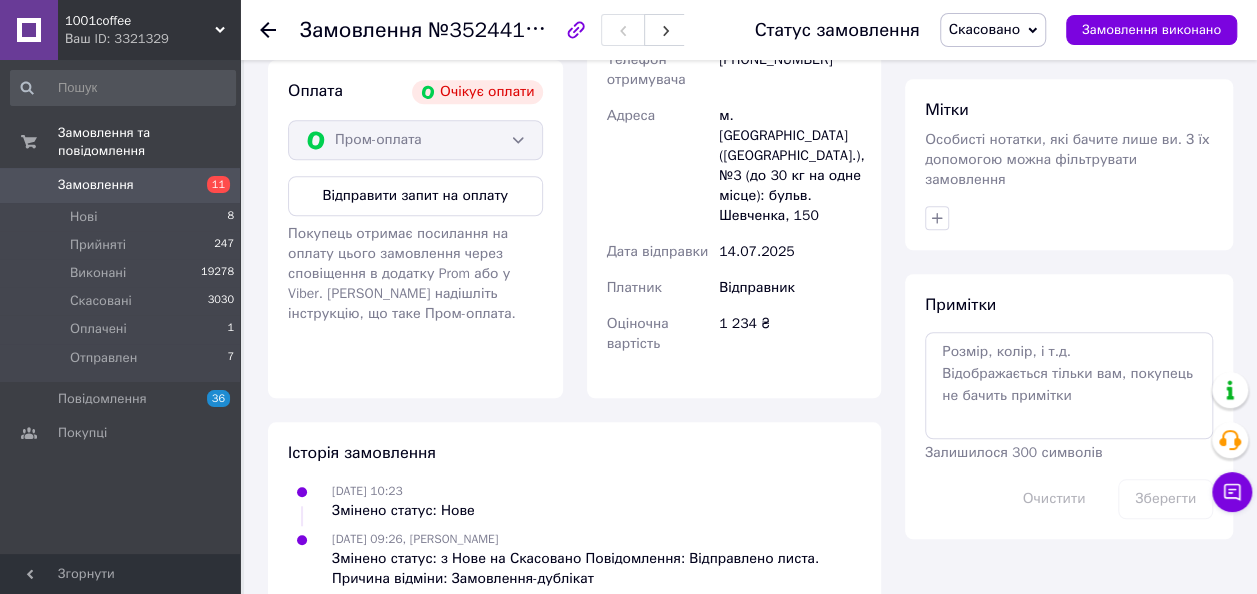click 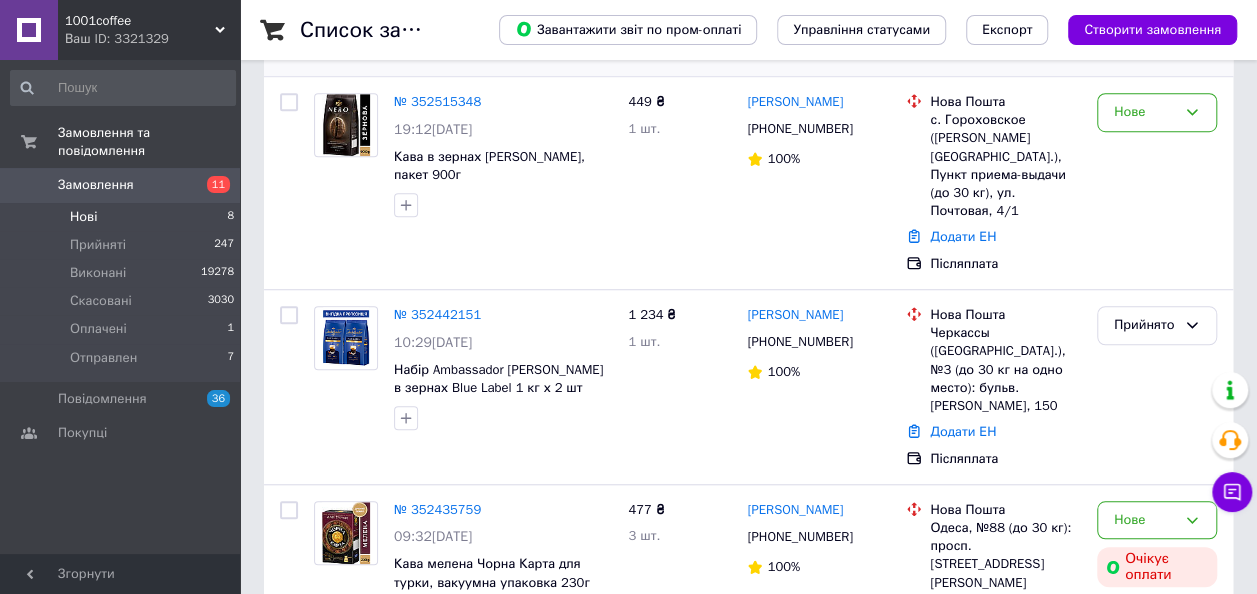 scroll, scrollTop: 1150, scrollLeft: 0, axis: vertical 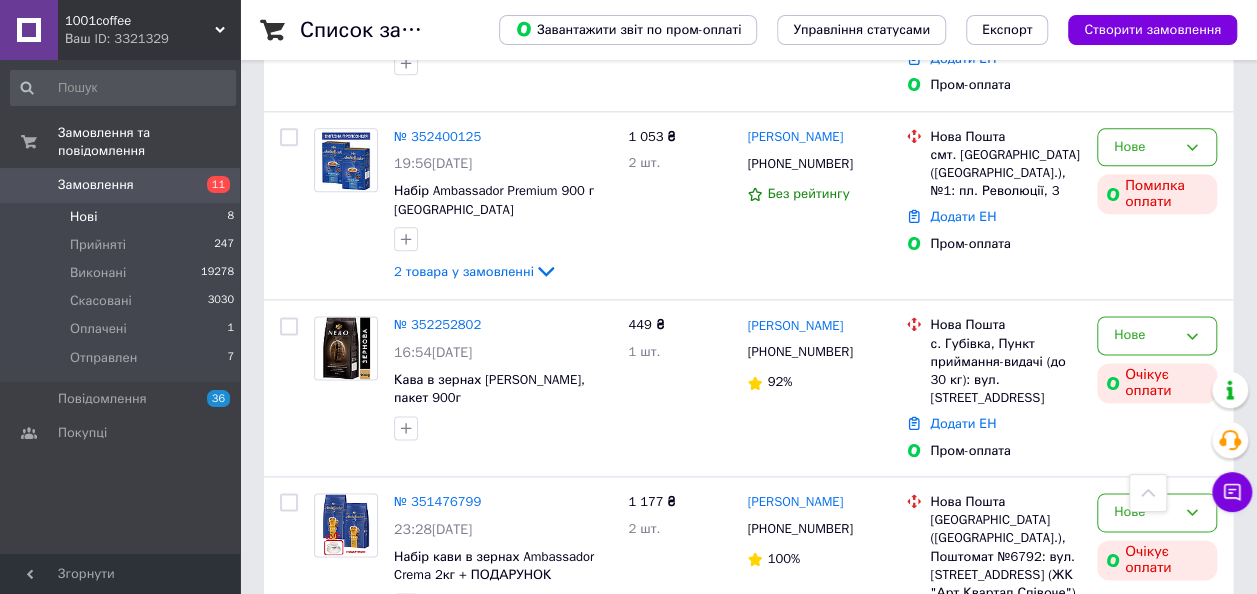 click on "Нові" at bounding box center [83, 217] 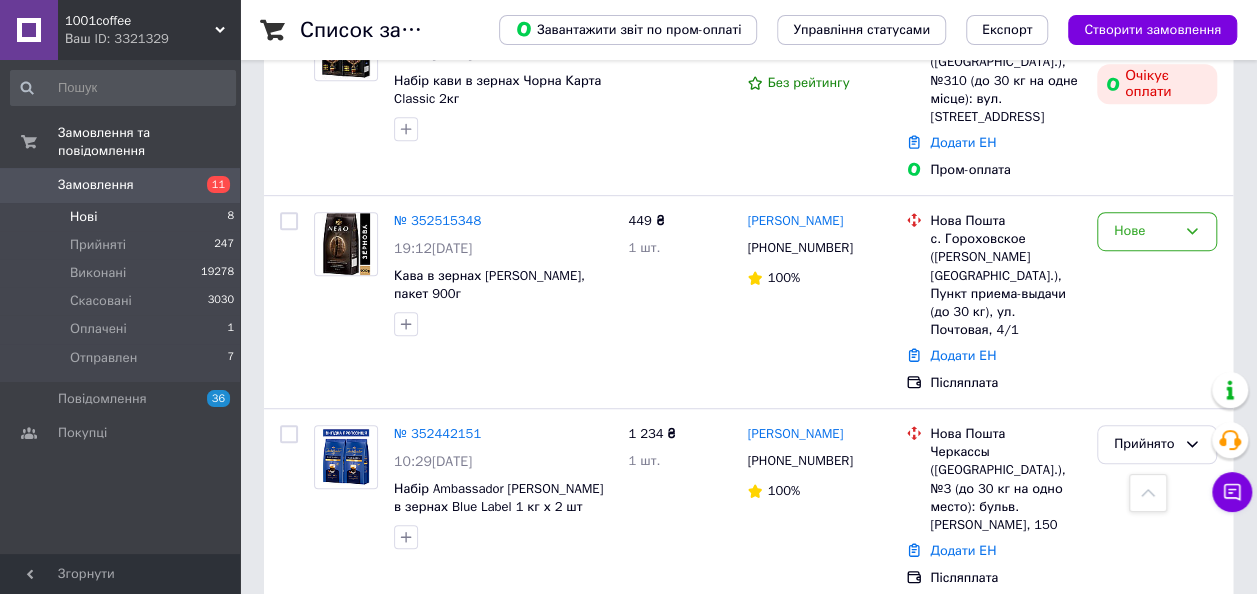 scroll, scrollTop: 450, scrollLeft: 0, axis: vertical 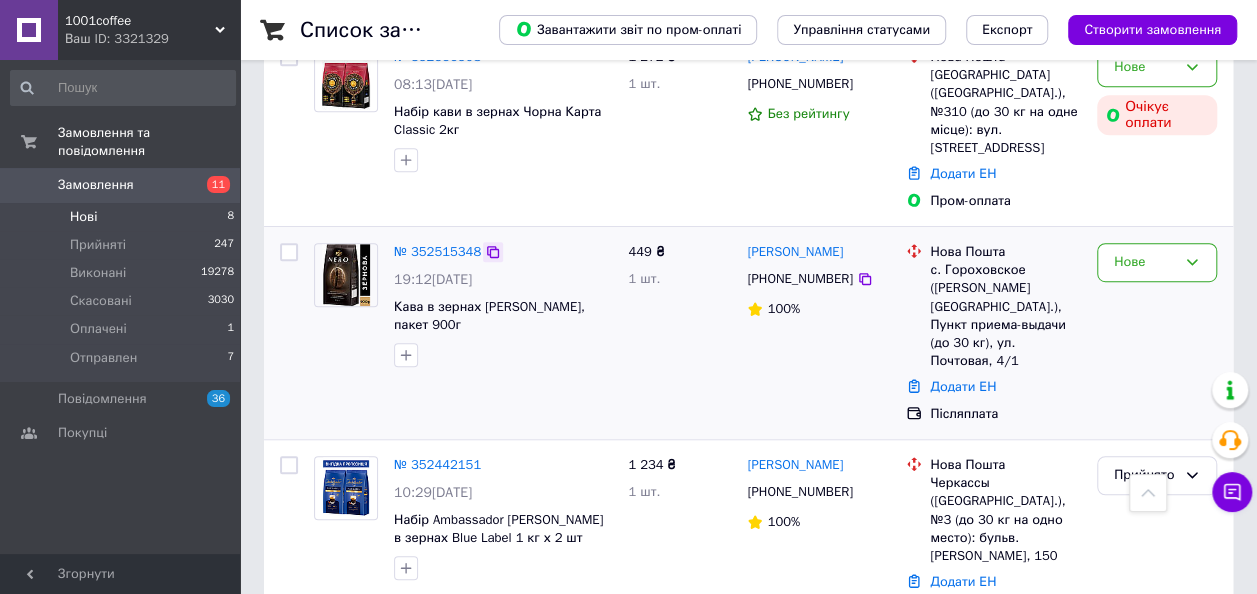click 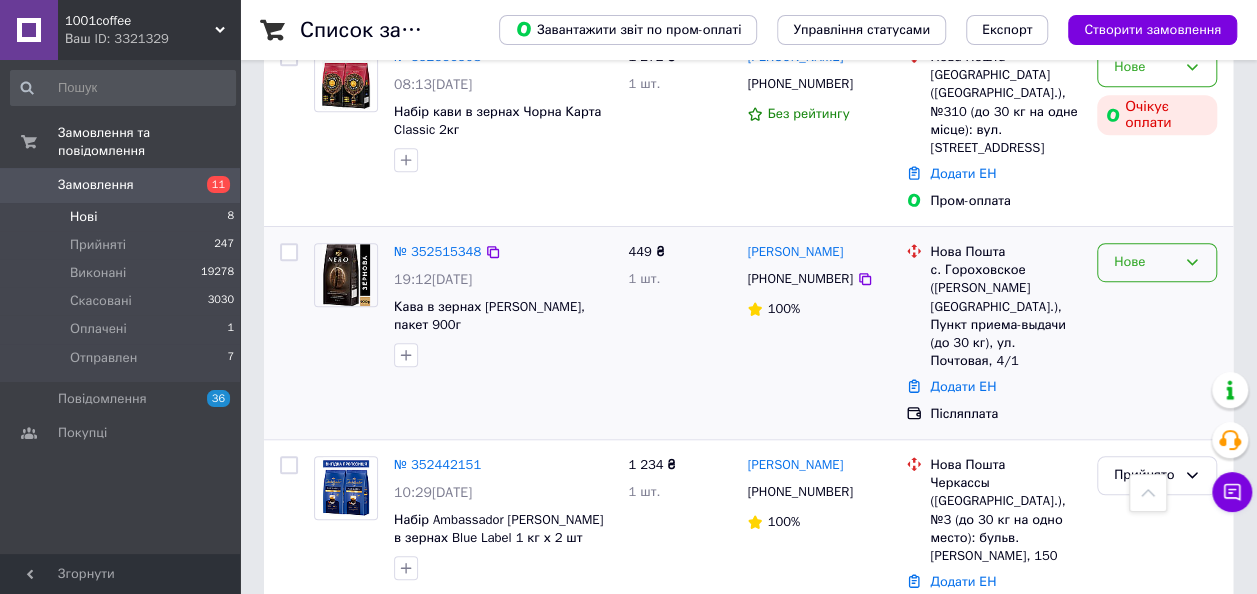 click 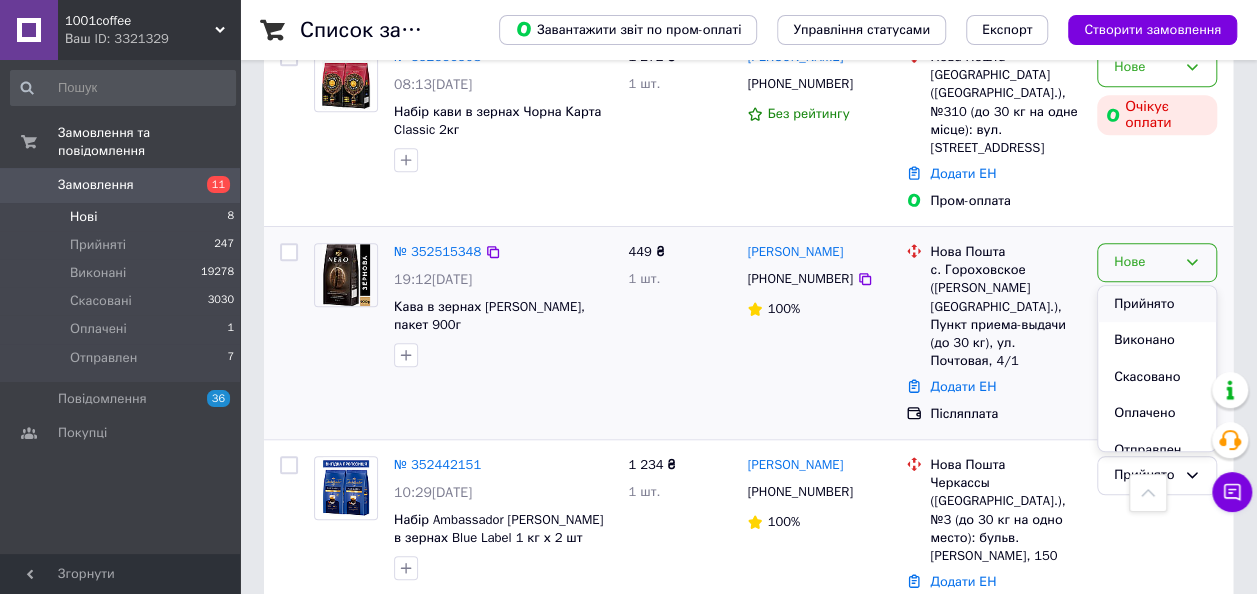 click on "Прийнято" at bounding box center (1157, 304) 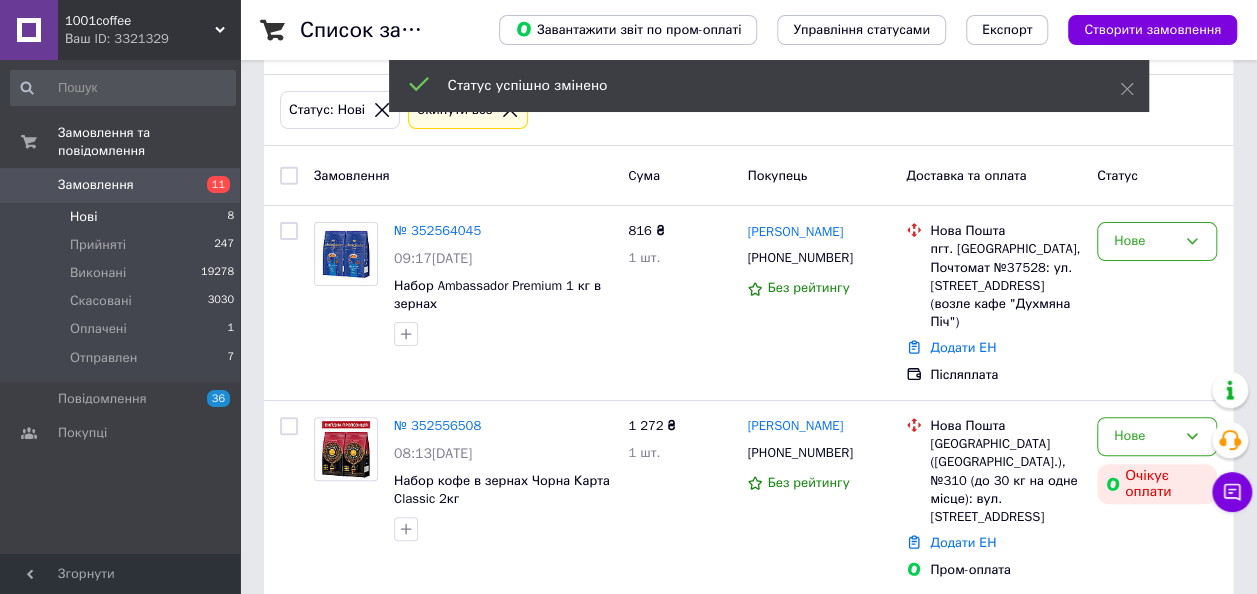scroll, scrollTop: 50, scrollLeft: 0, axis: vertical 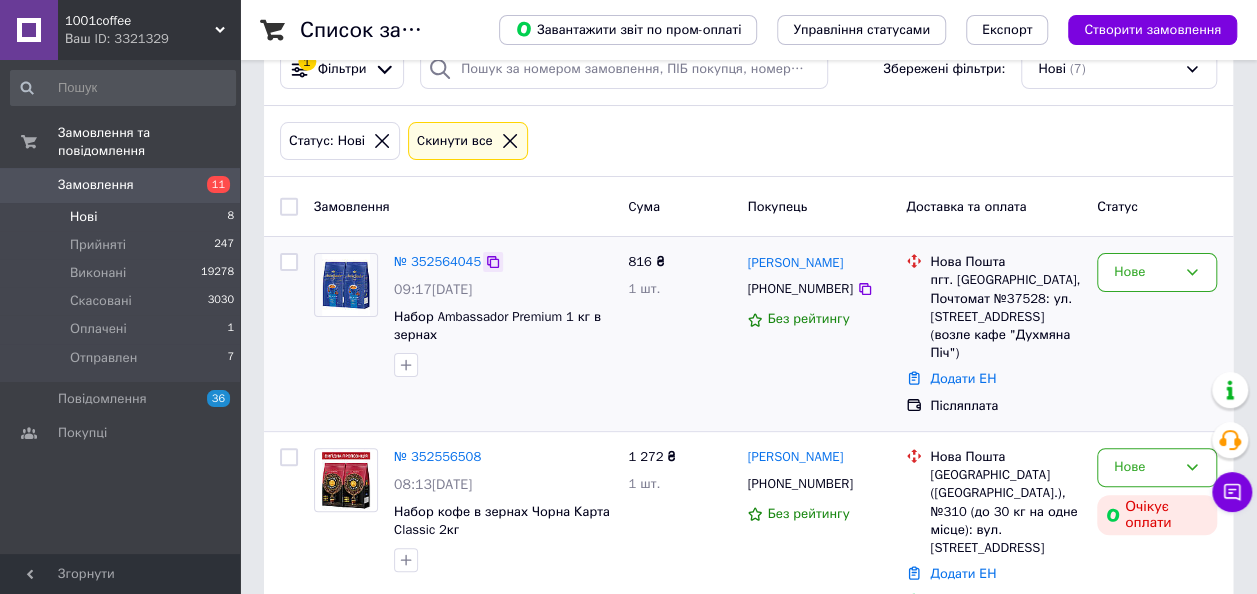 click 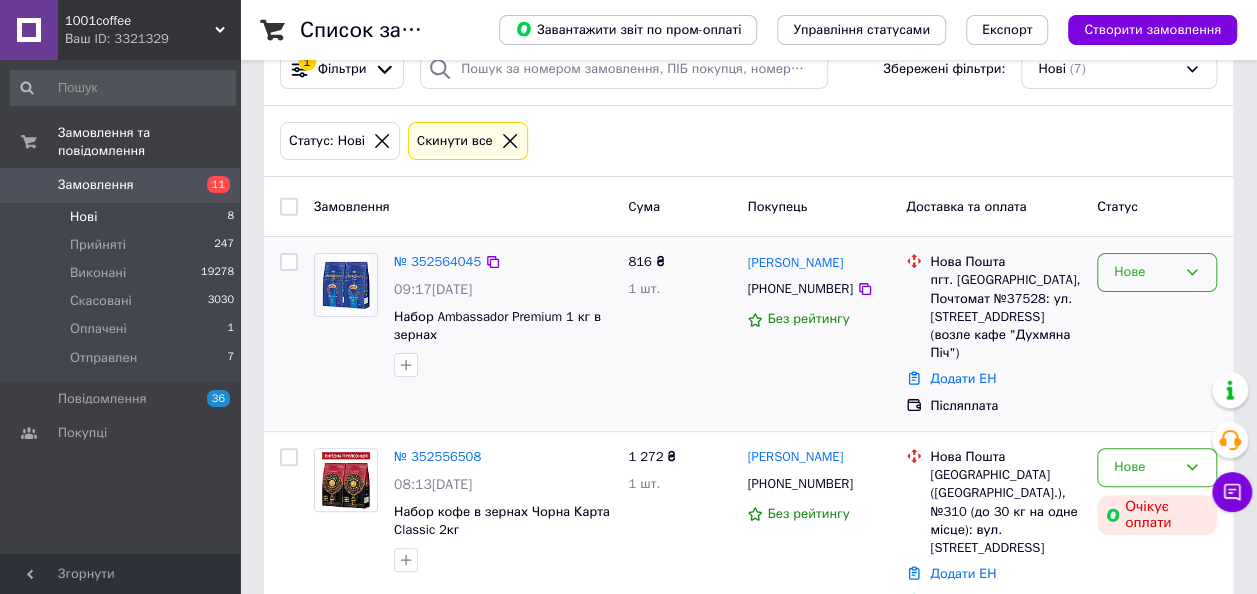 click 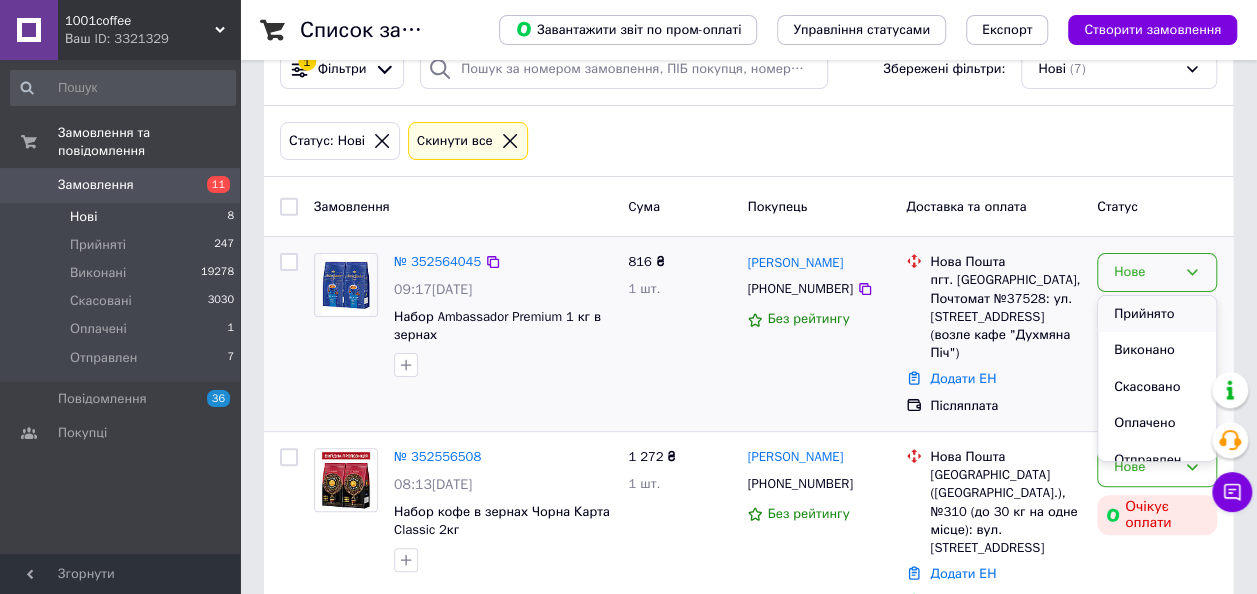 click on "Прийнято" at bounding box center (1157, 314) 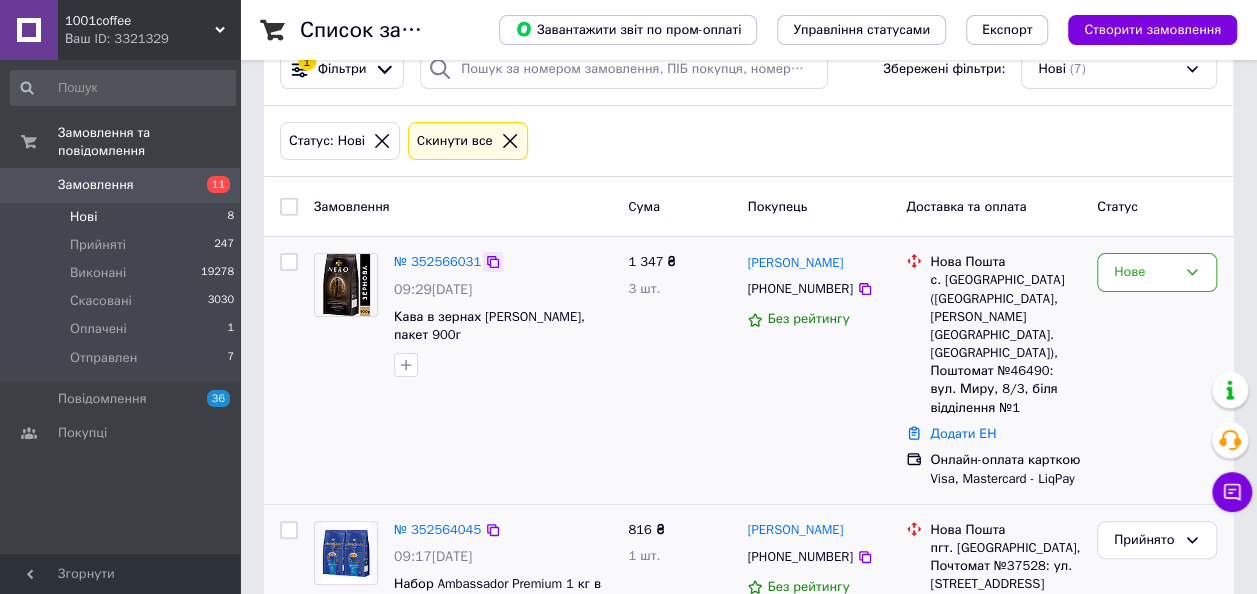click 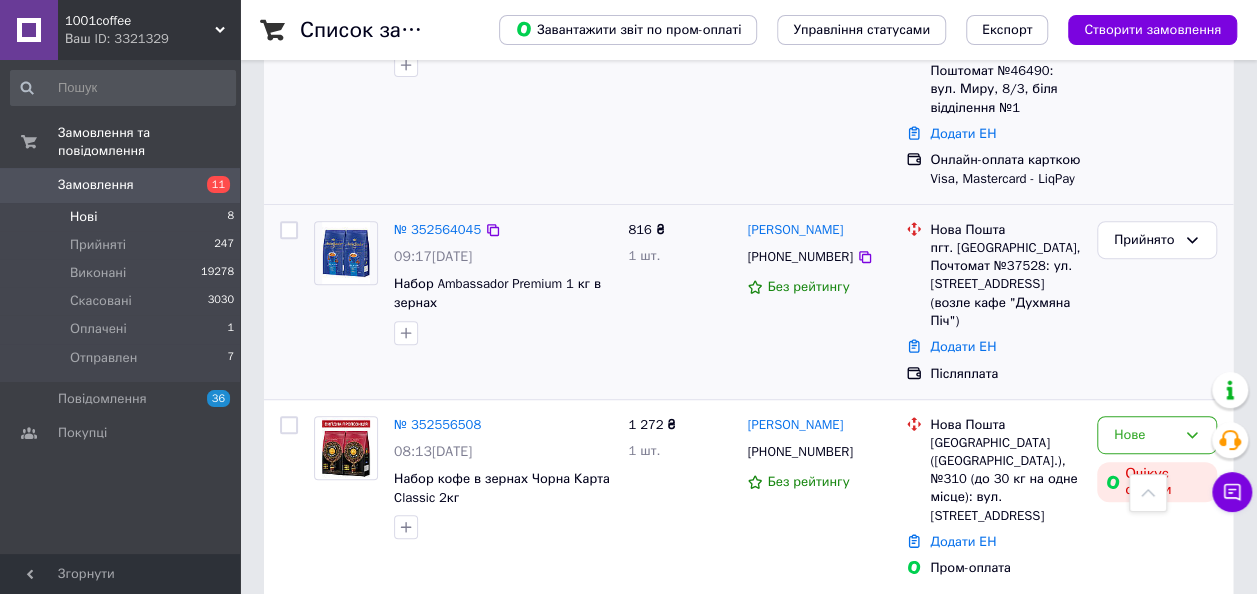 scroll, scrollTop: 0, scrollLeft: 0, axis: both 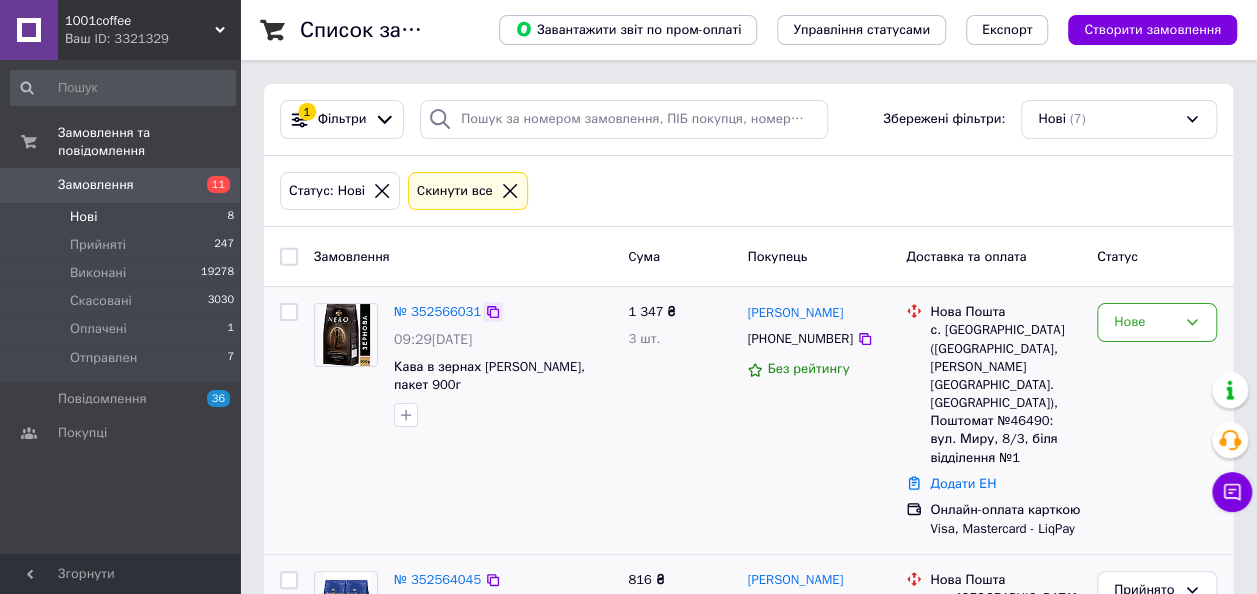 click 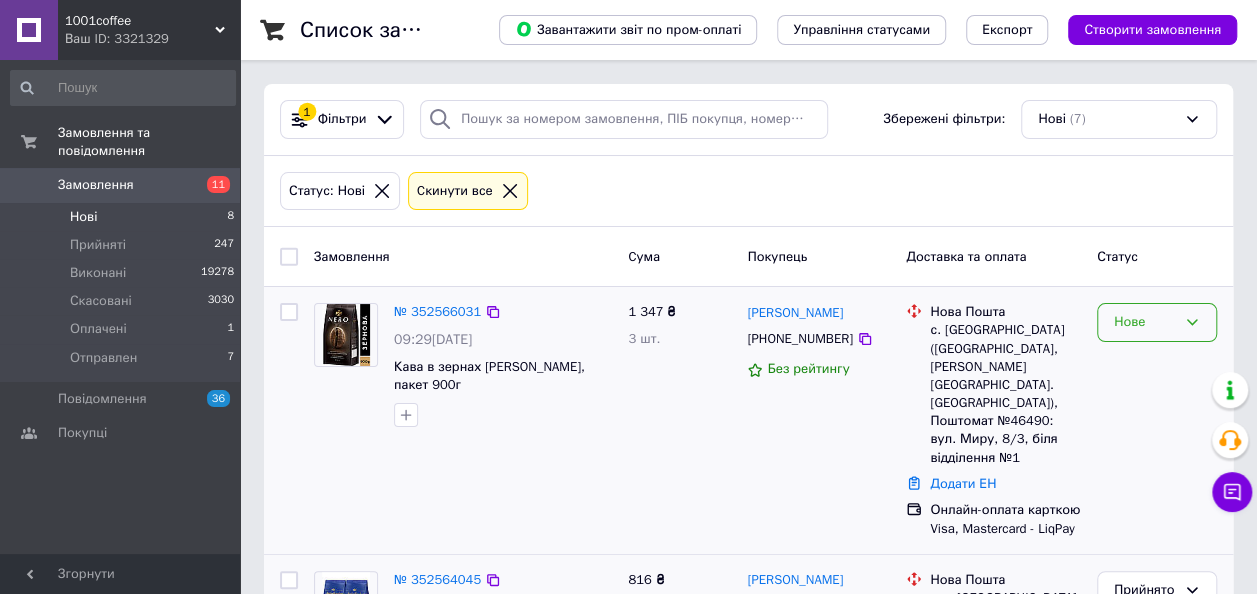 click 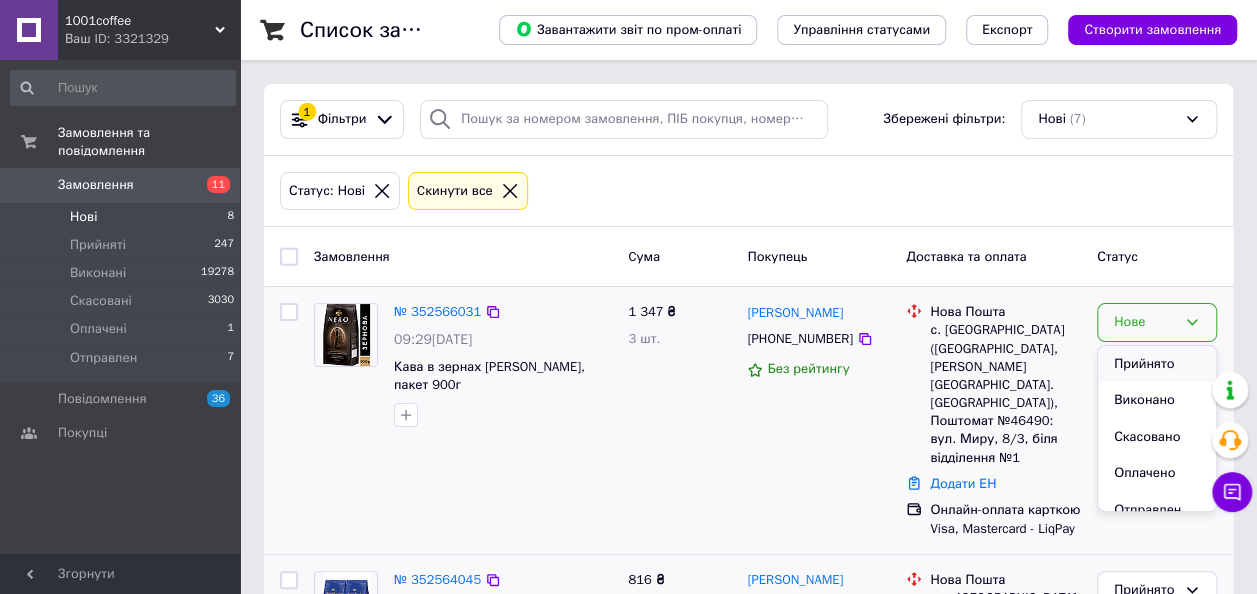 click on "Прийнято" at bounding box center (1157, 364) 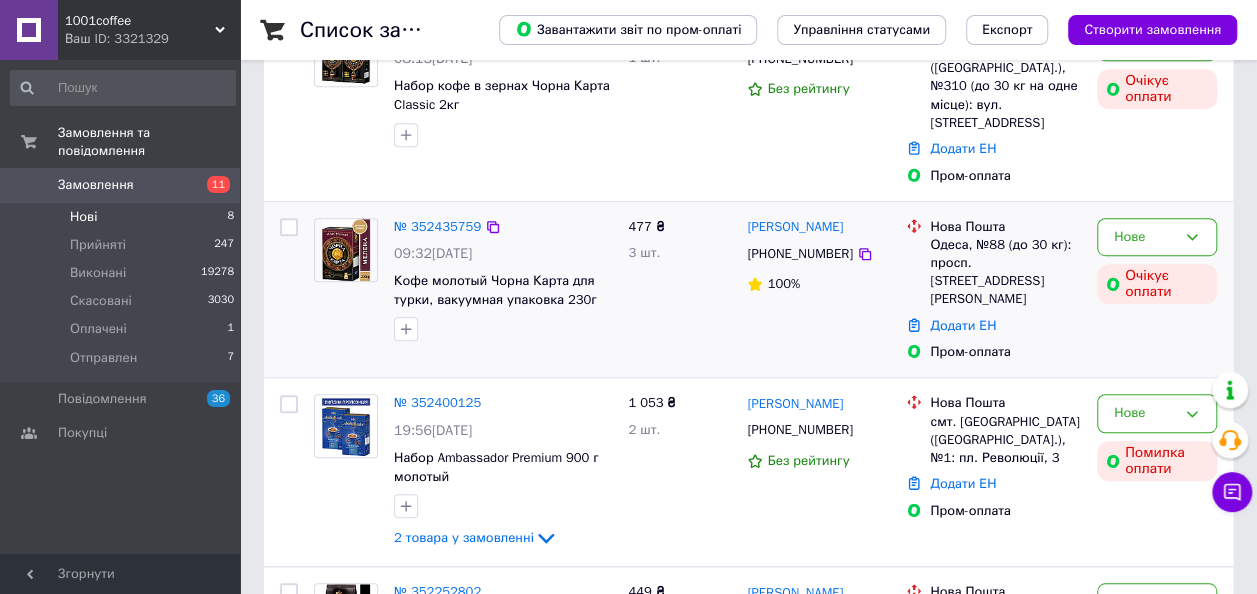 scroll, scrollTop: 552, scrollLeft: 0, axis: vertical 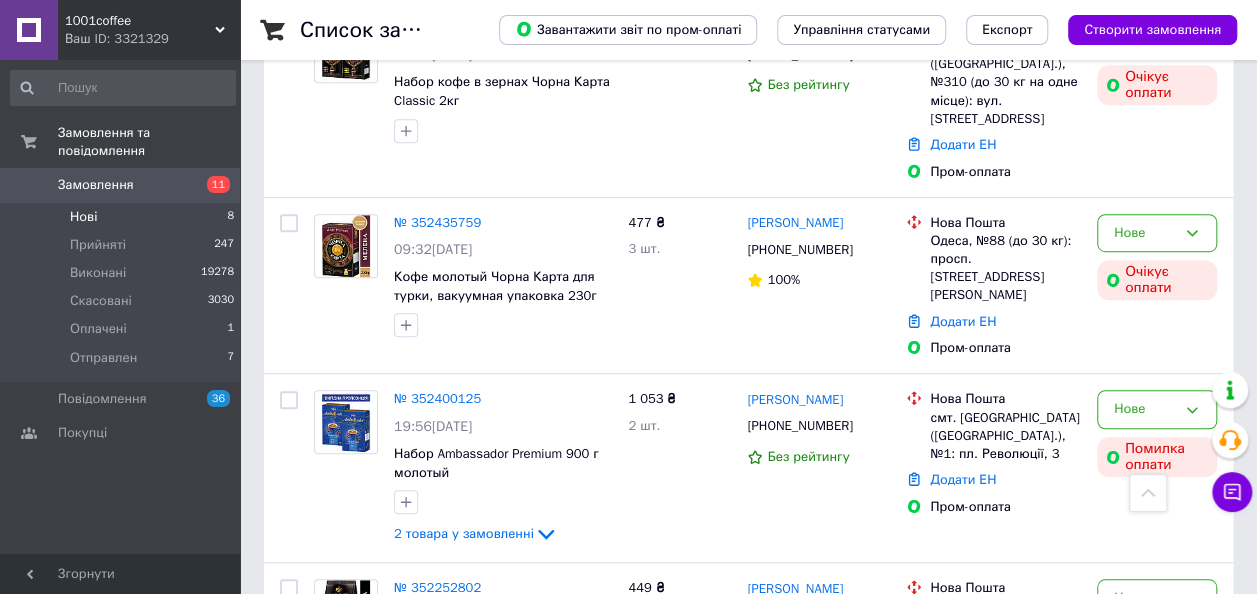click on "Нові" at bounding box center [83, 217] 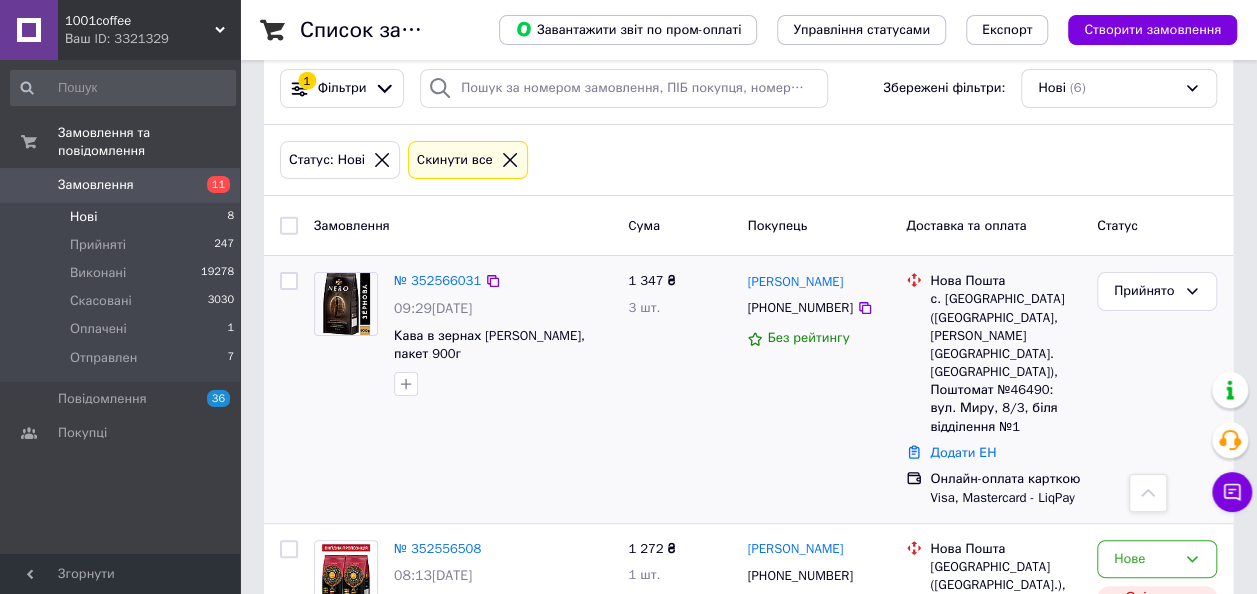 scroll, scrollTop: 0, scrollLeft: 0, axis: both 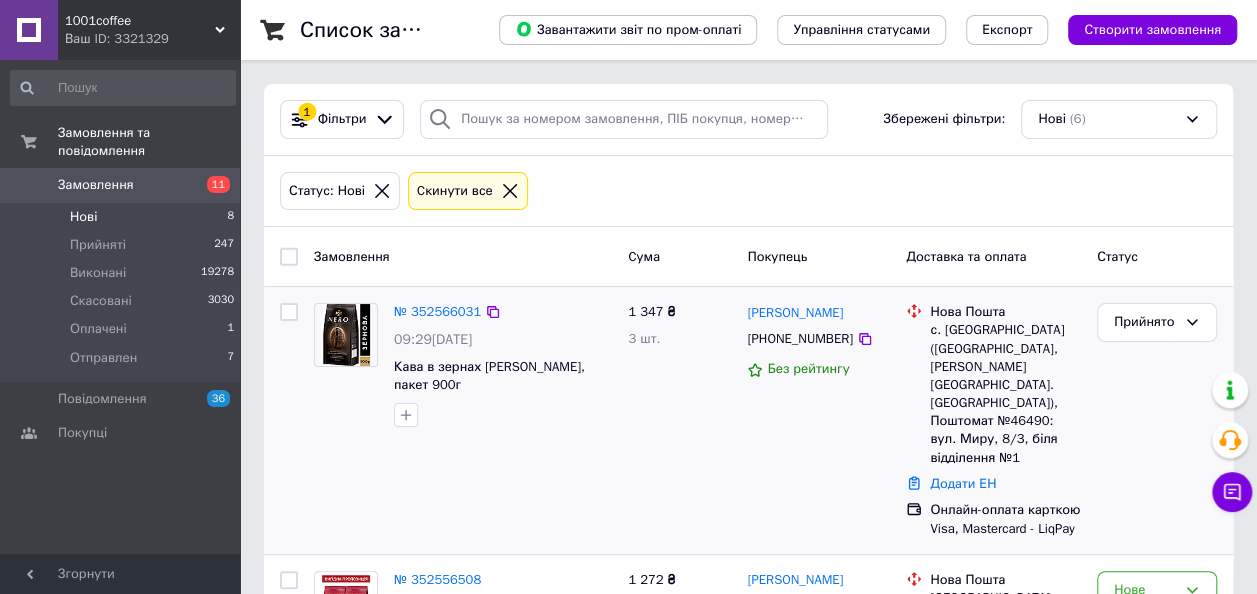 click on "Cкинути все" at bounding box center [455, 191] 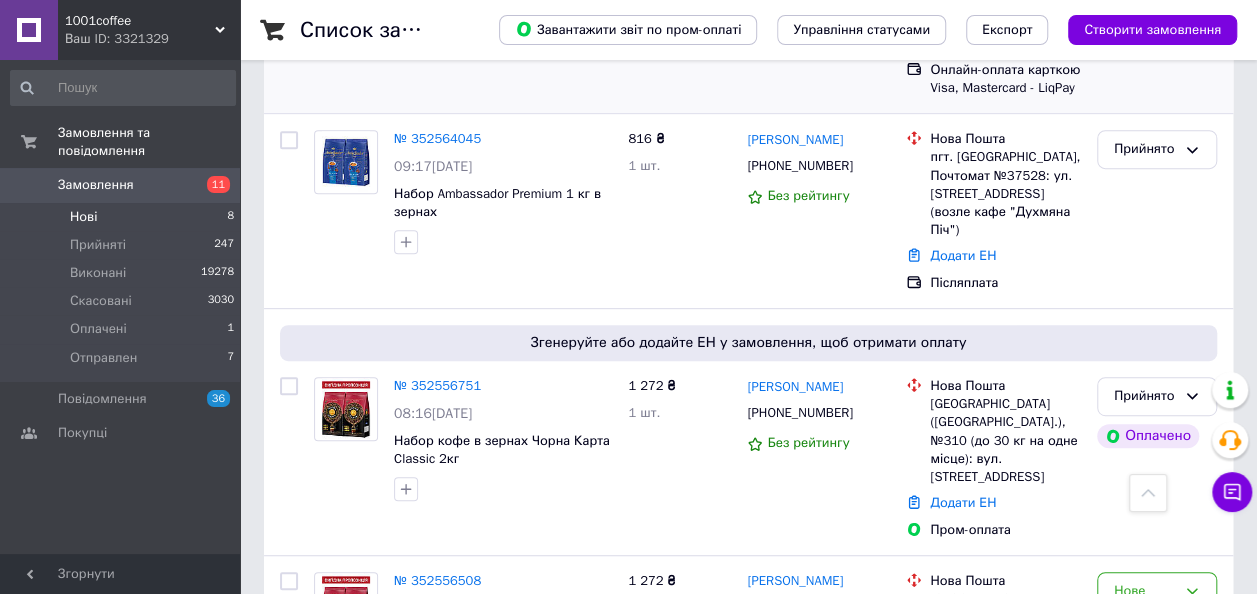 scroll, scrollTop: 500, scrollLeft: 0, axis: vertical 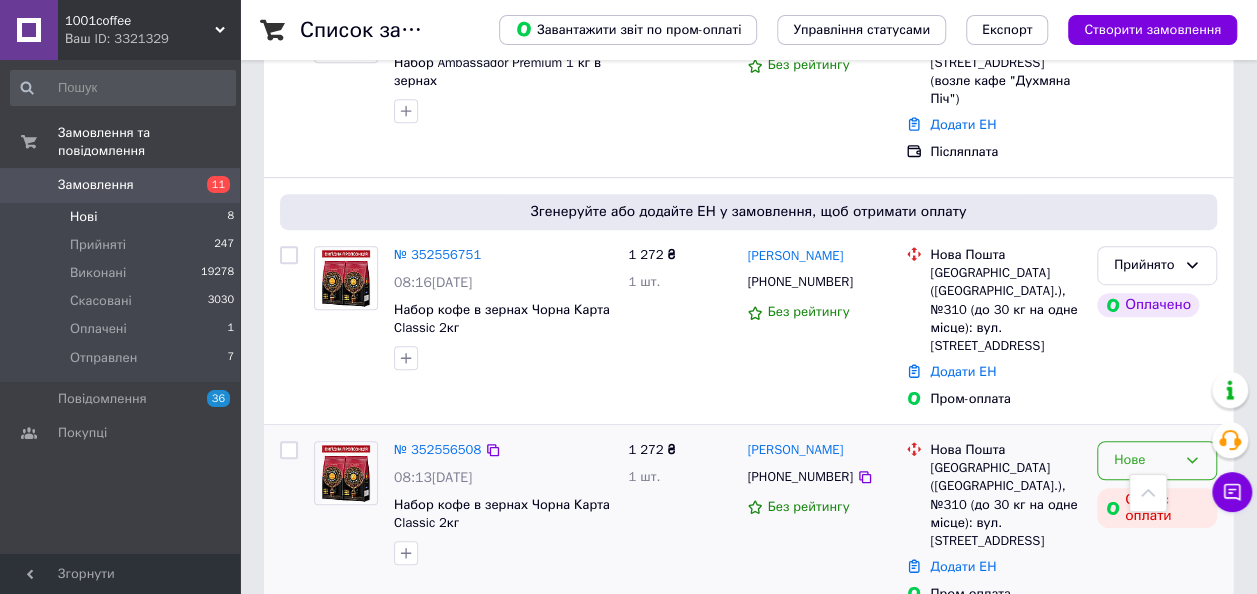 click 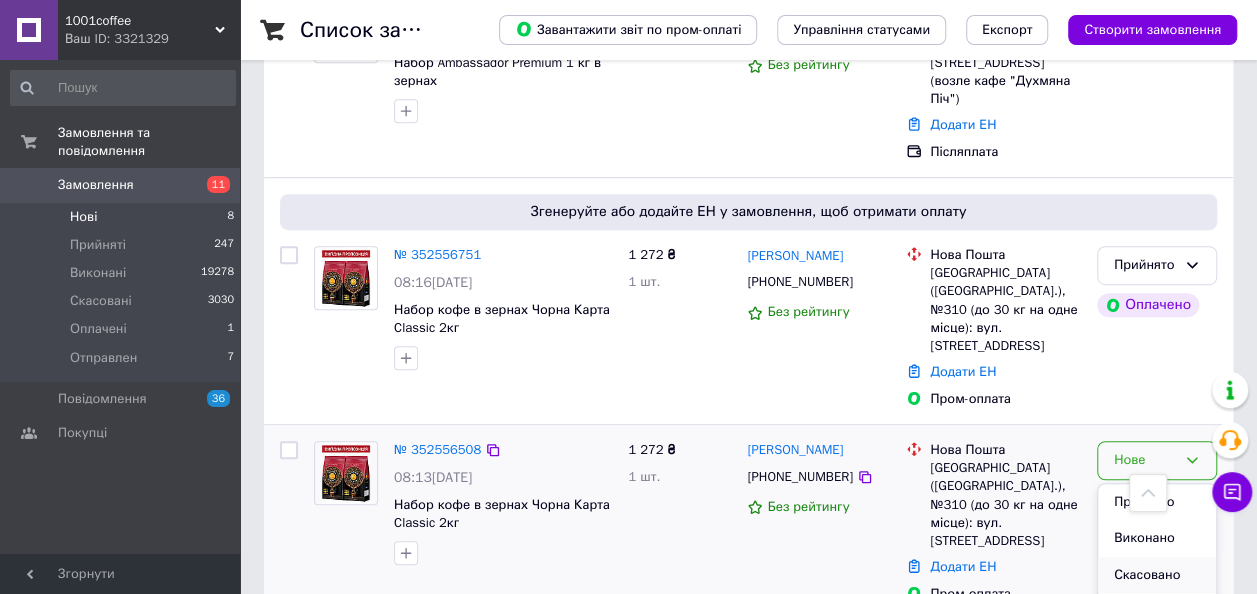 click on "Скасовано" at bounding box center [1157, 575] 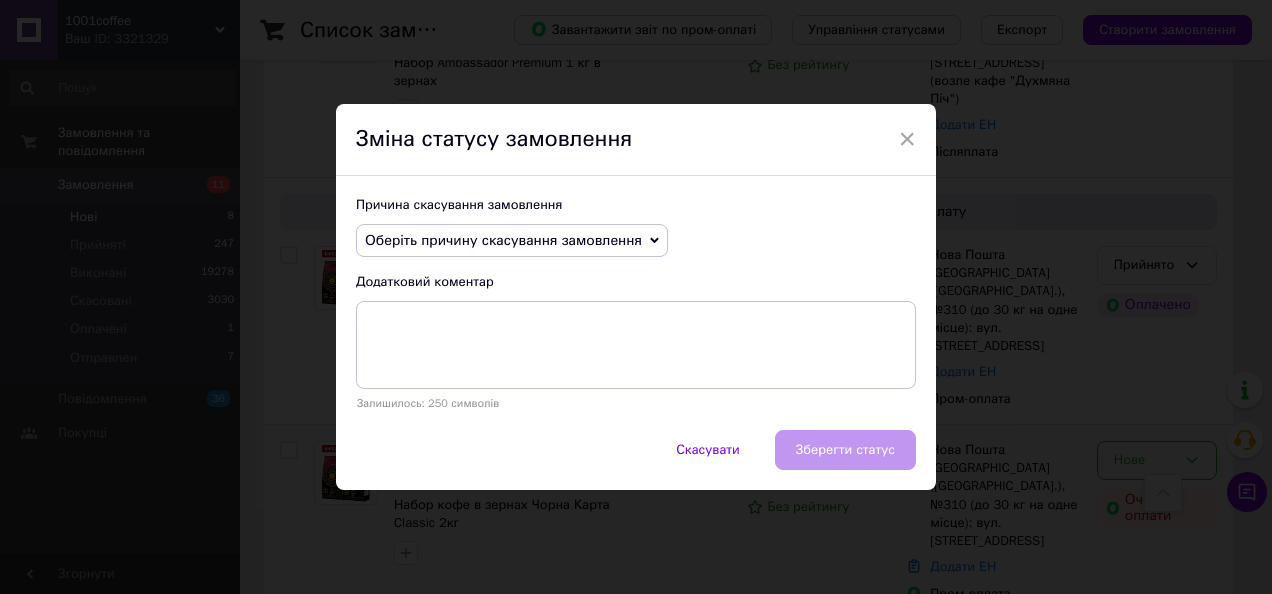 click on "Оберіть причину скасування замовлення" at bounding box center (512, 241) 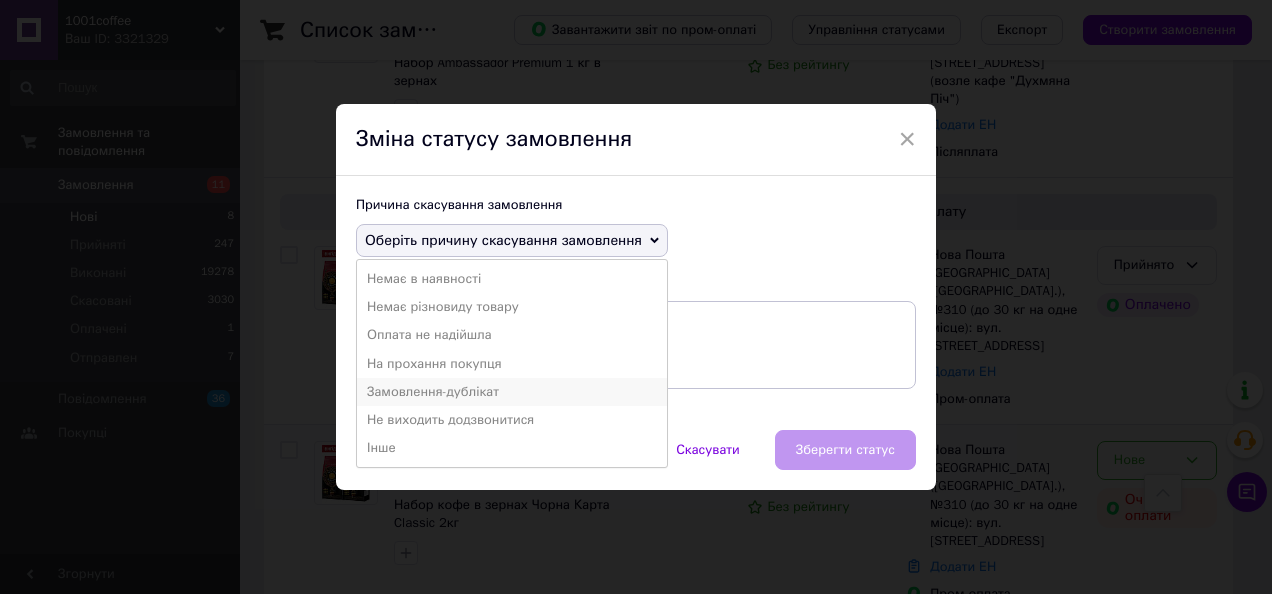 click on "Замовлення-дублікат" at bounding box center [512, 392] 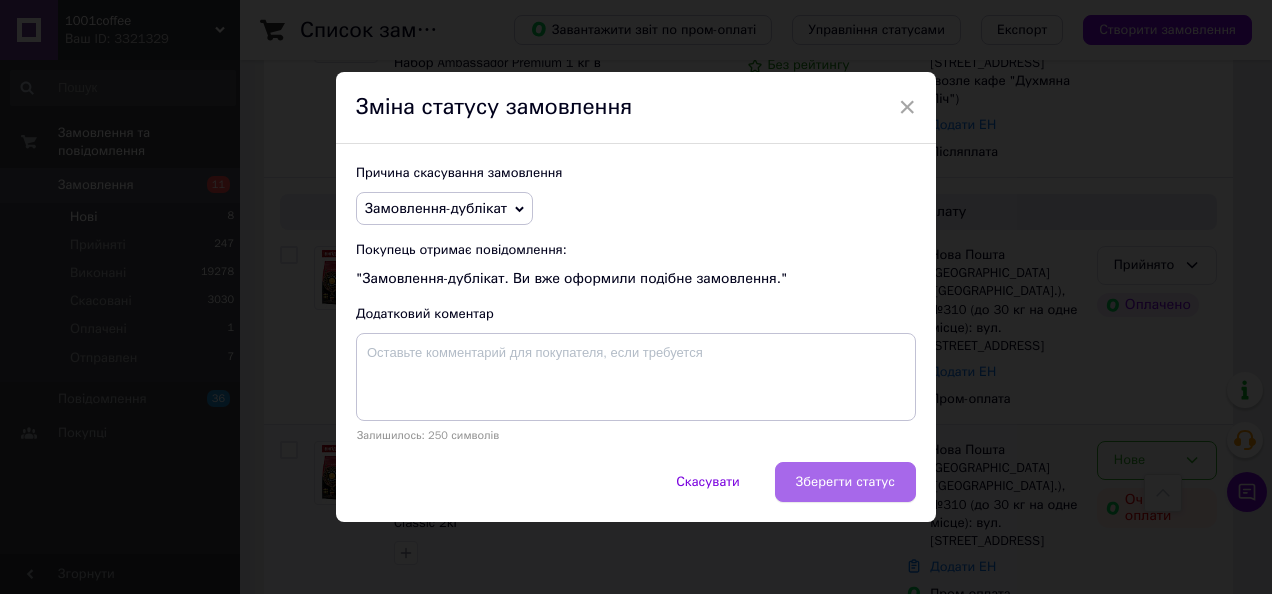 click on "Зберегти статус" at bounding box center (845, 482) 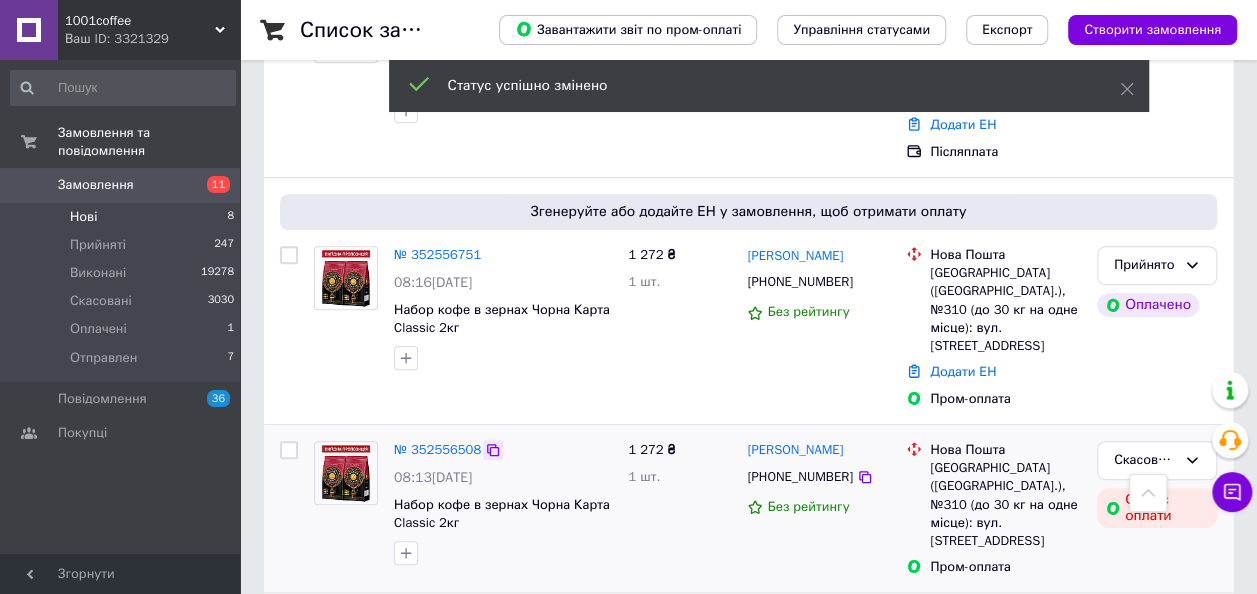 click 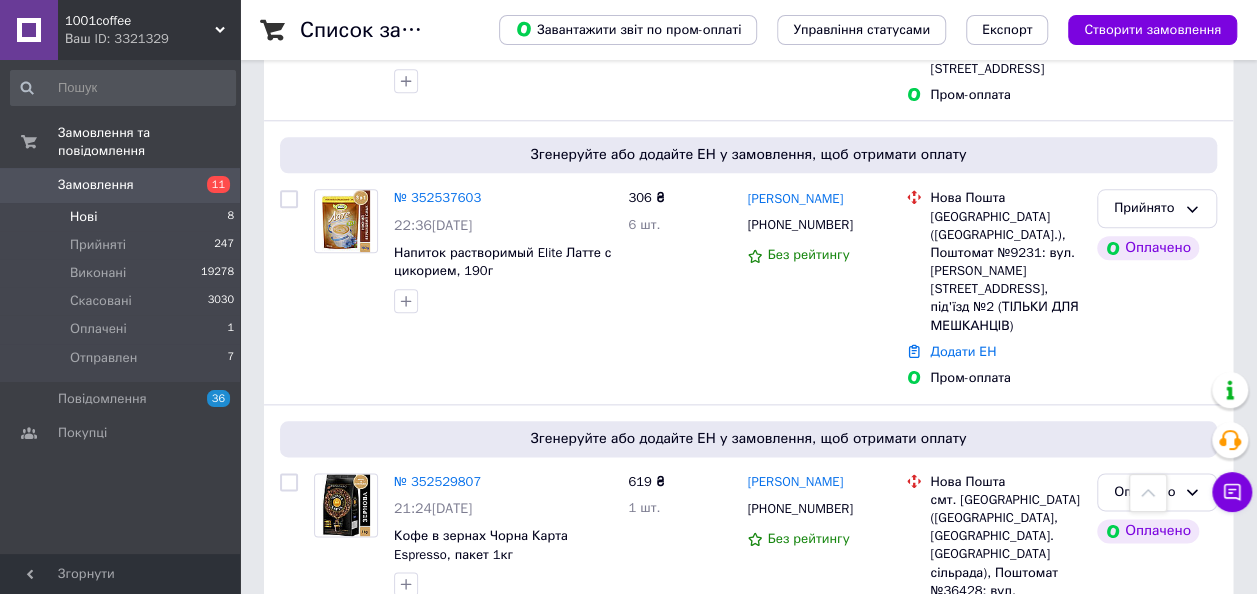 scroll, scrollTop: 1000, scrollLeft: 0, axis: vertical 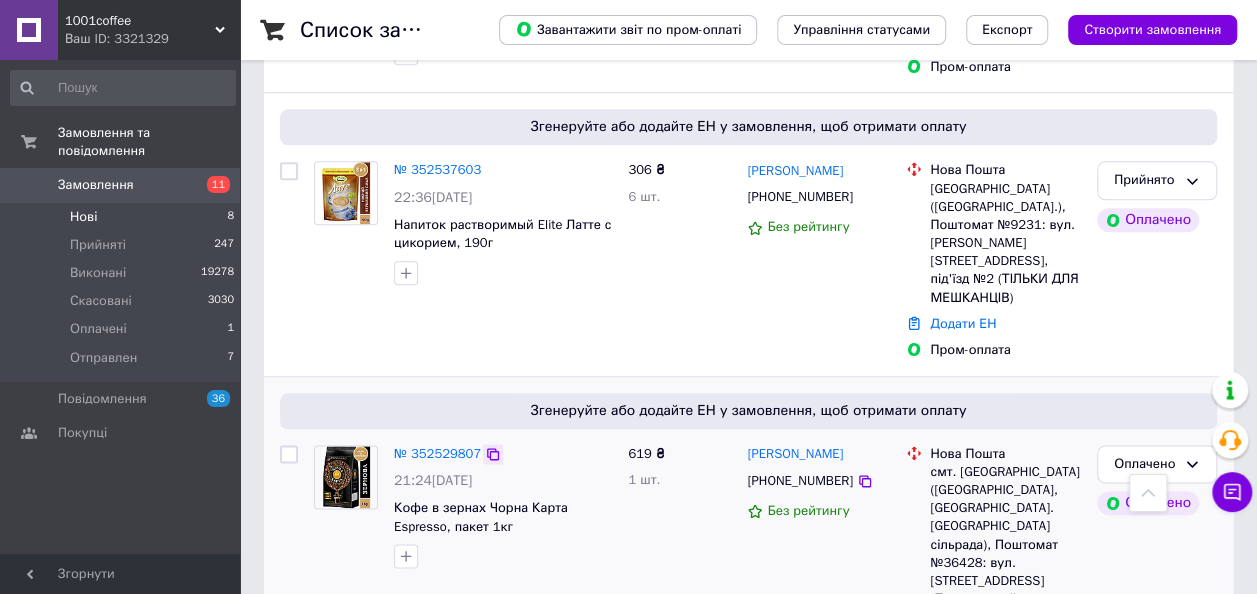 click 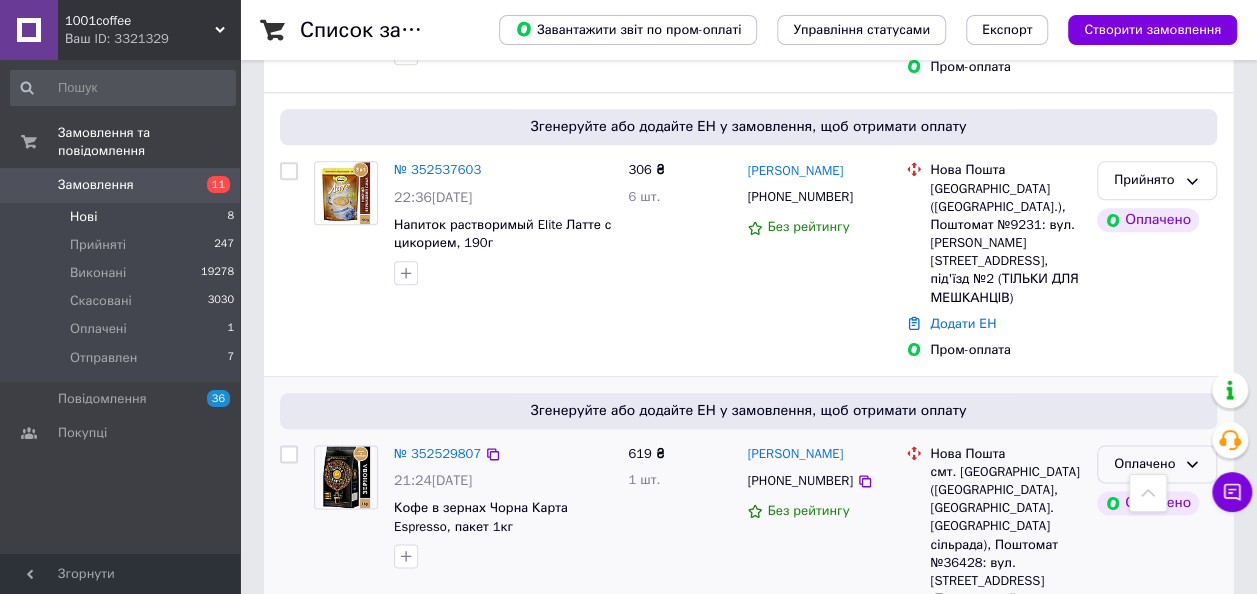 click 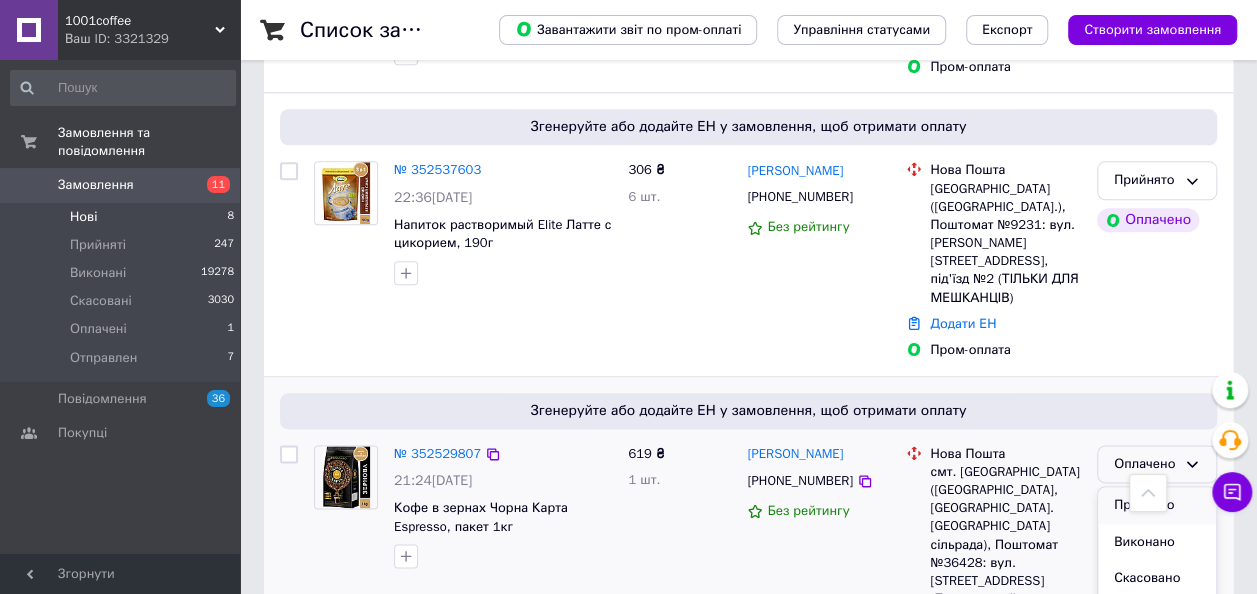 click on "Прийнято" at bounding box center [1157, 505] 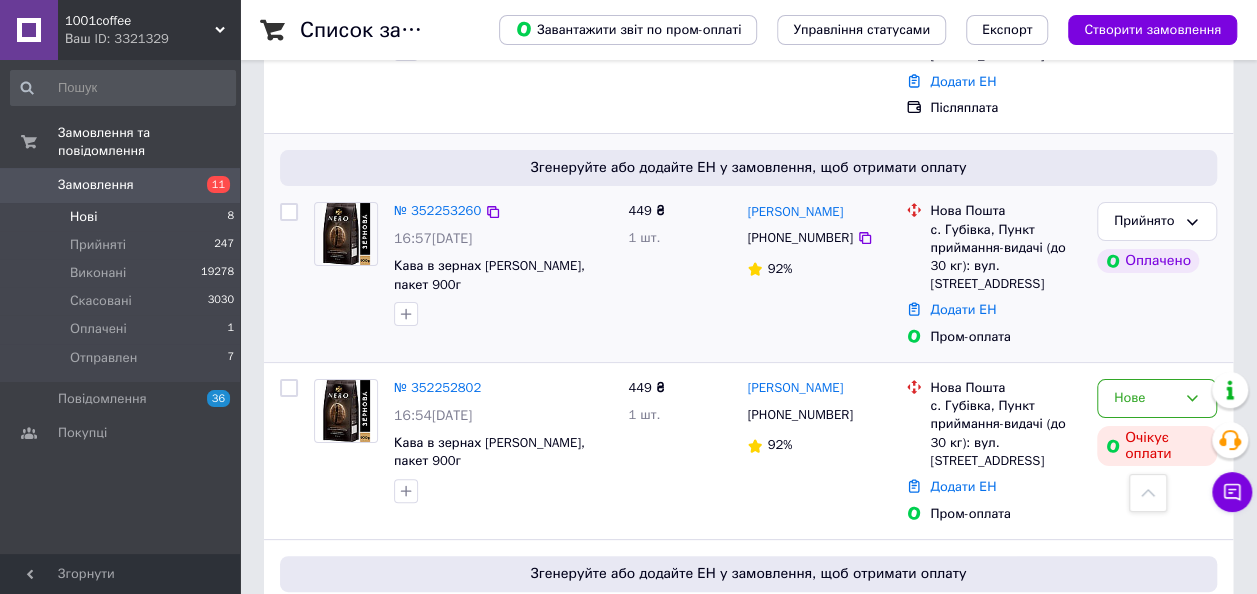scroll, scrollTop: 3762, scrollLeft: 0, axis: vertical 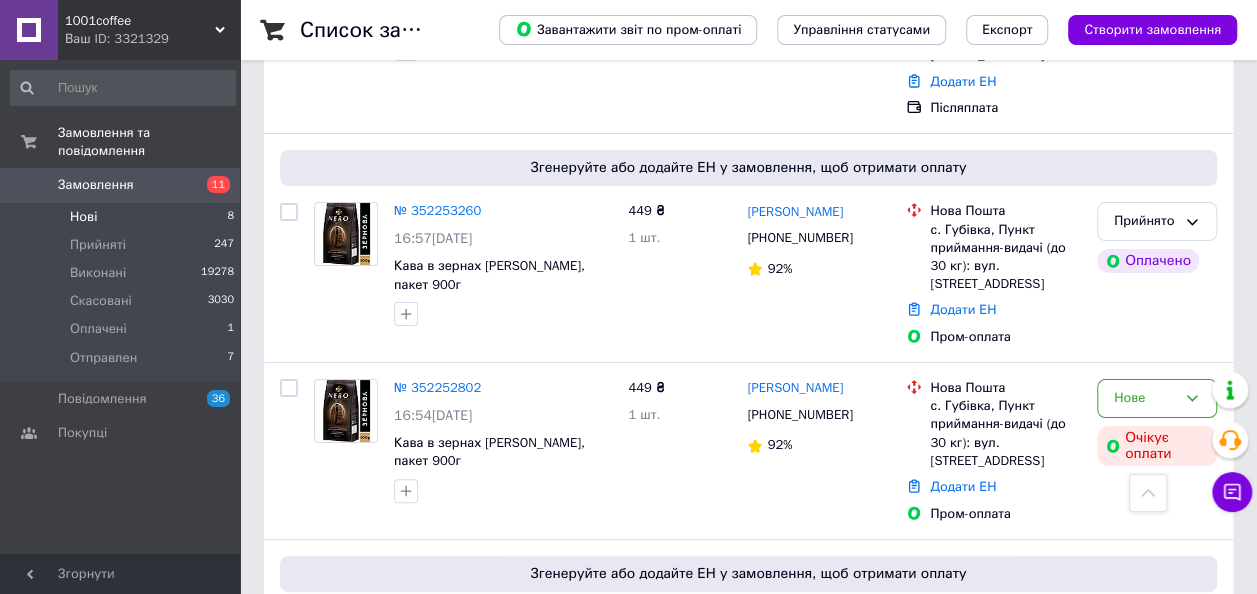 click on "2" at bounding box center (327, 831) 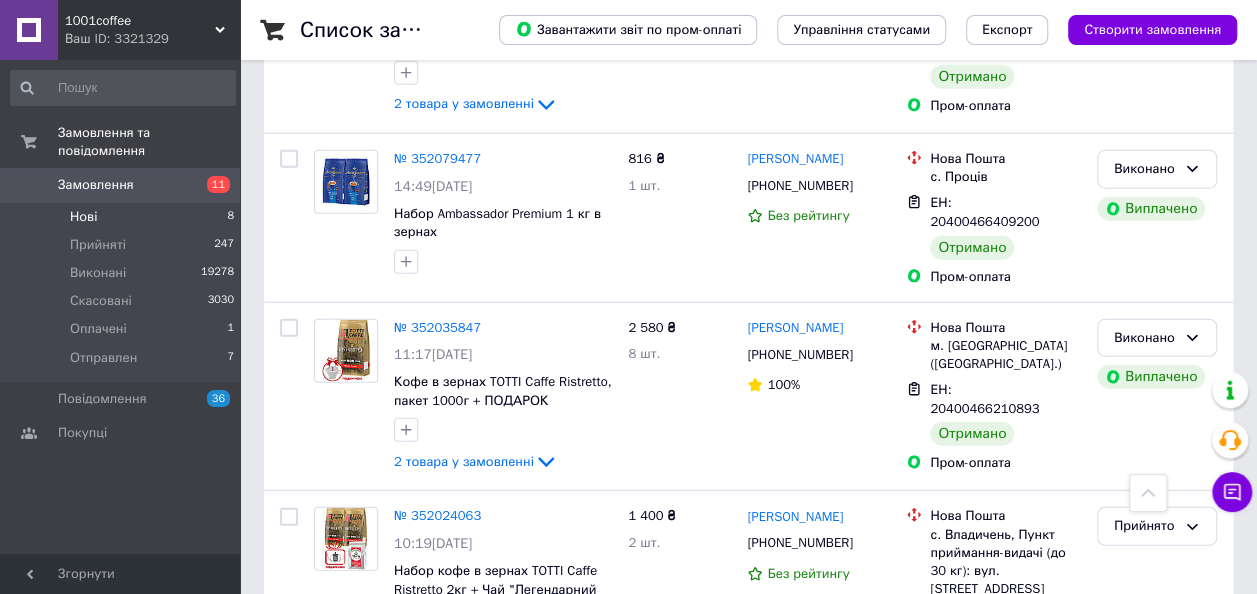 scroll, scrollTop: 2400, scrollLeft: 0, axis: vertical 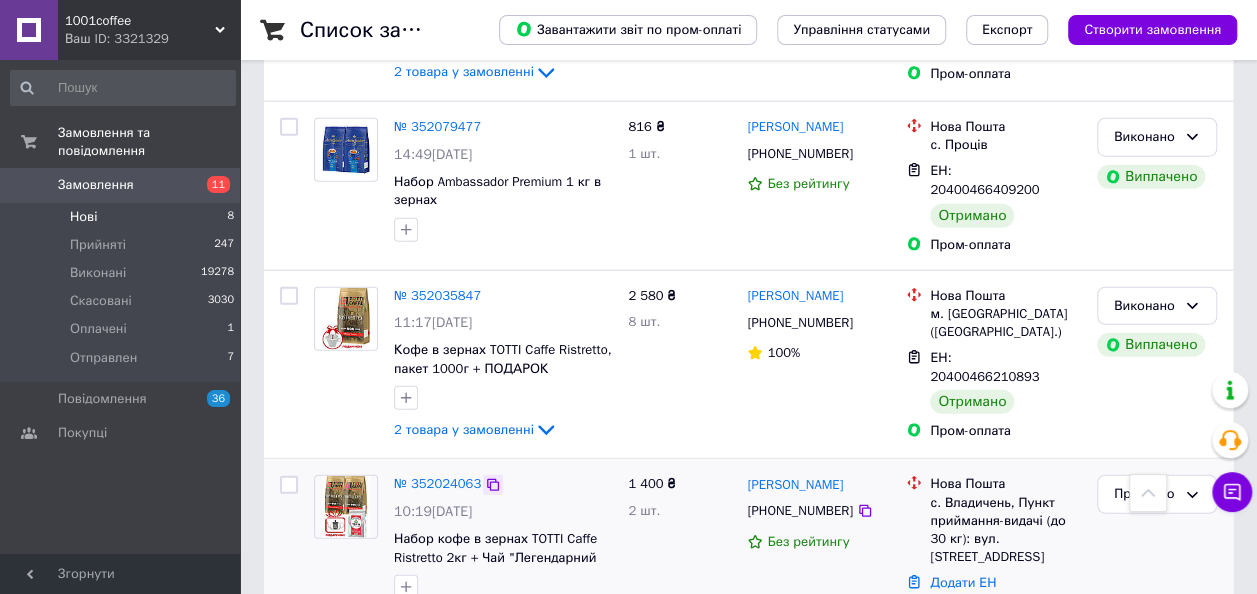 click 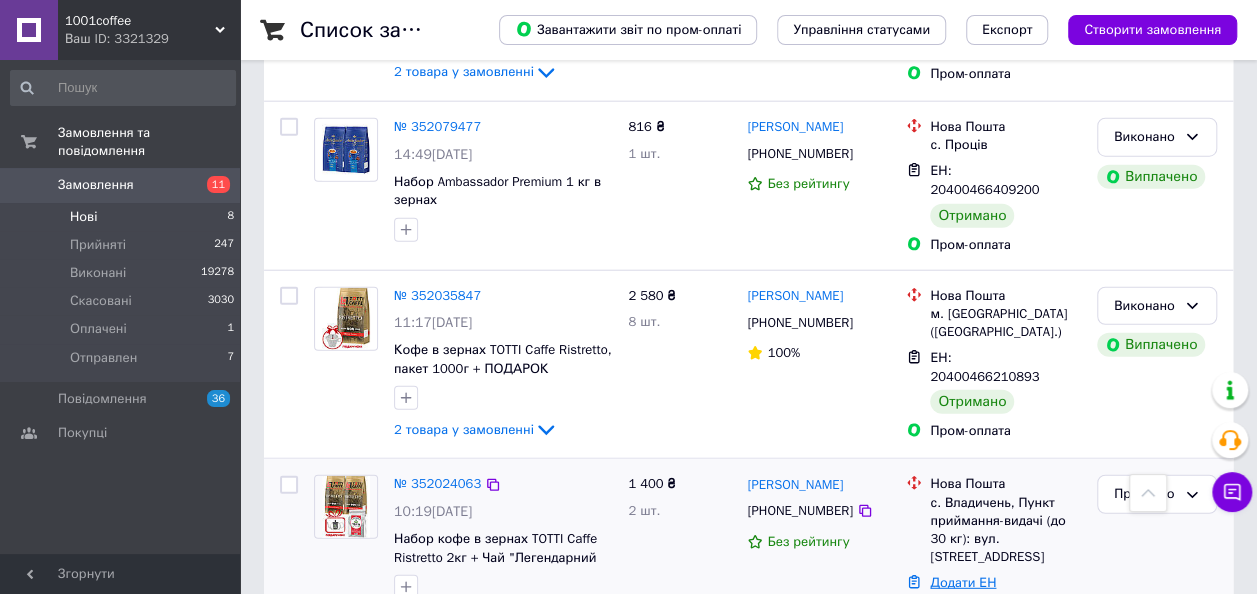 click on "Додати ЕН" at bounding box center [963, 582] 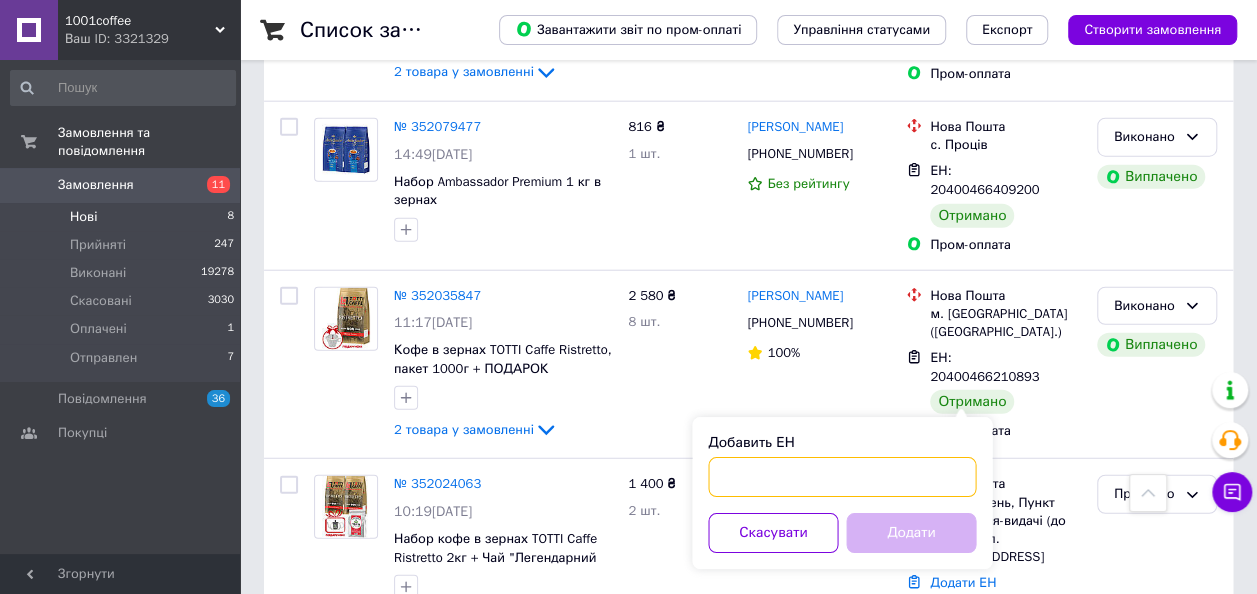 paste on "20400466202128" 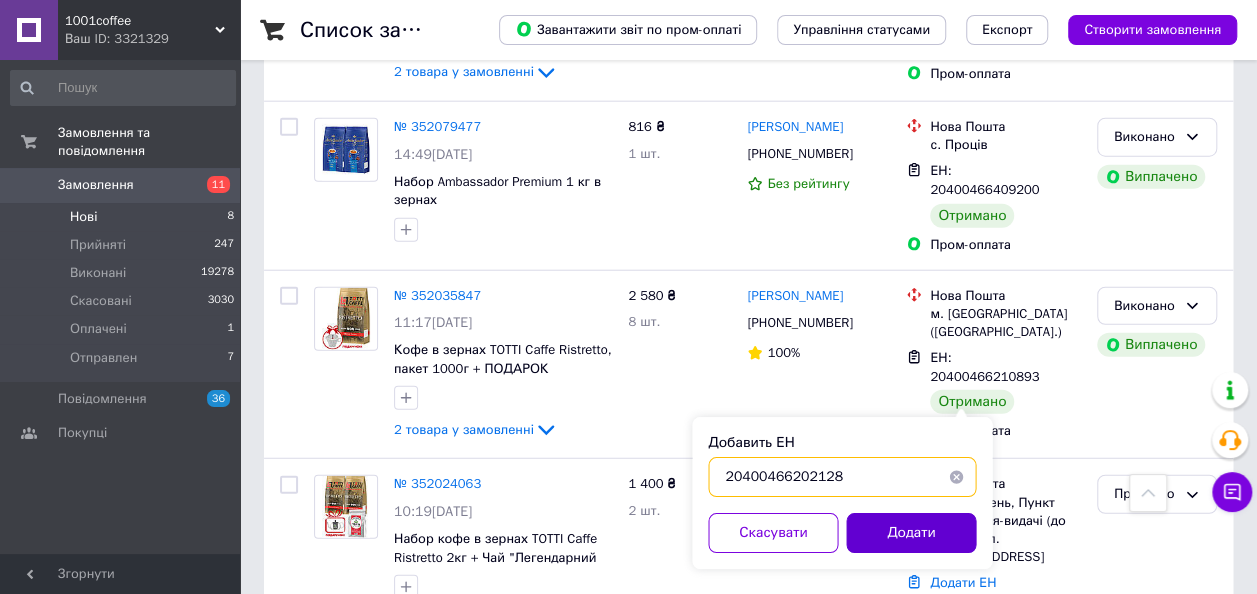 type on "20400466202128" 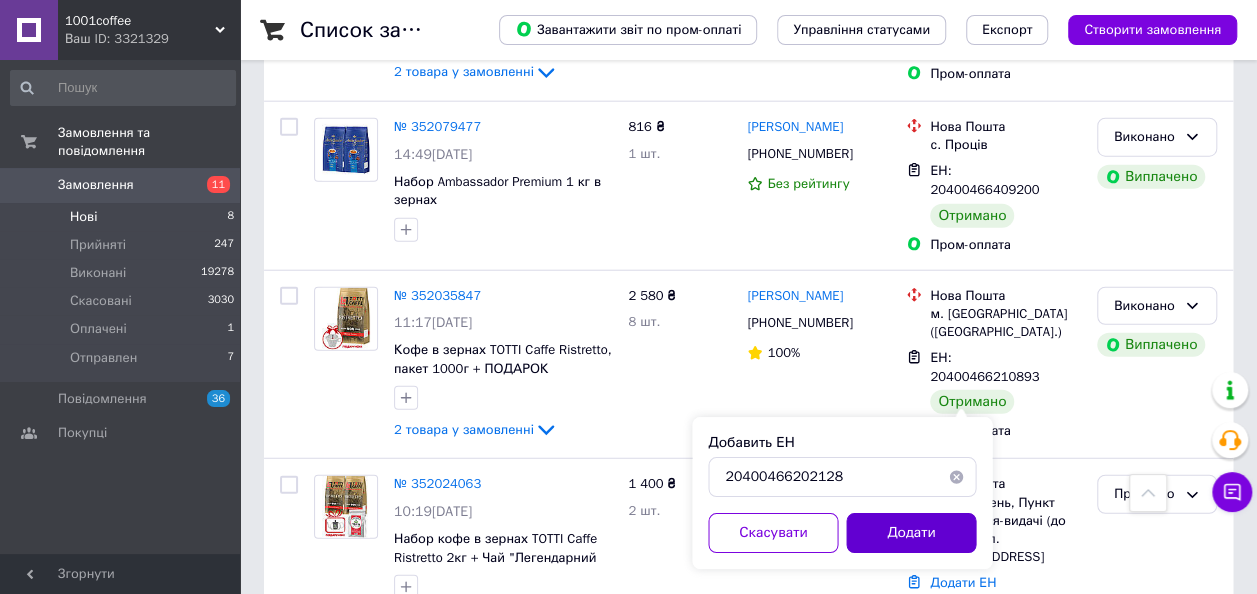click on "Додати" at bounding box center [911, 533] 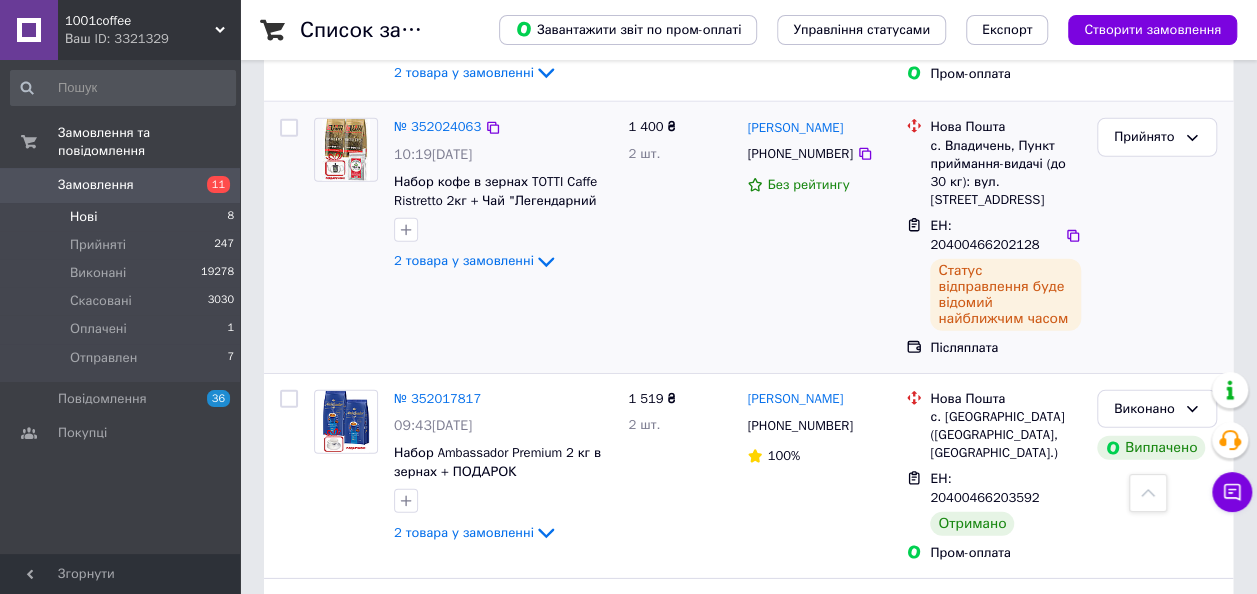 scroll, scrollTop: 2800, scrollLeft: 0, axis: vertical 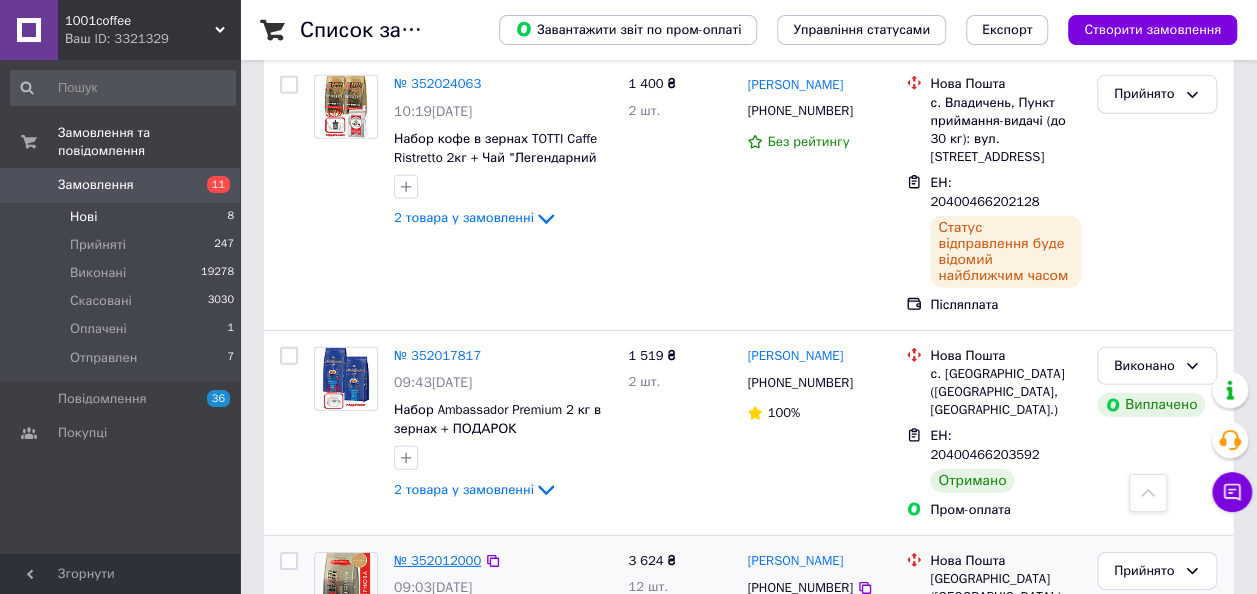 click on "№ 352012000" at bounding box center [437, 560] 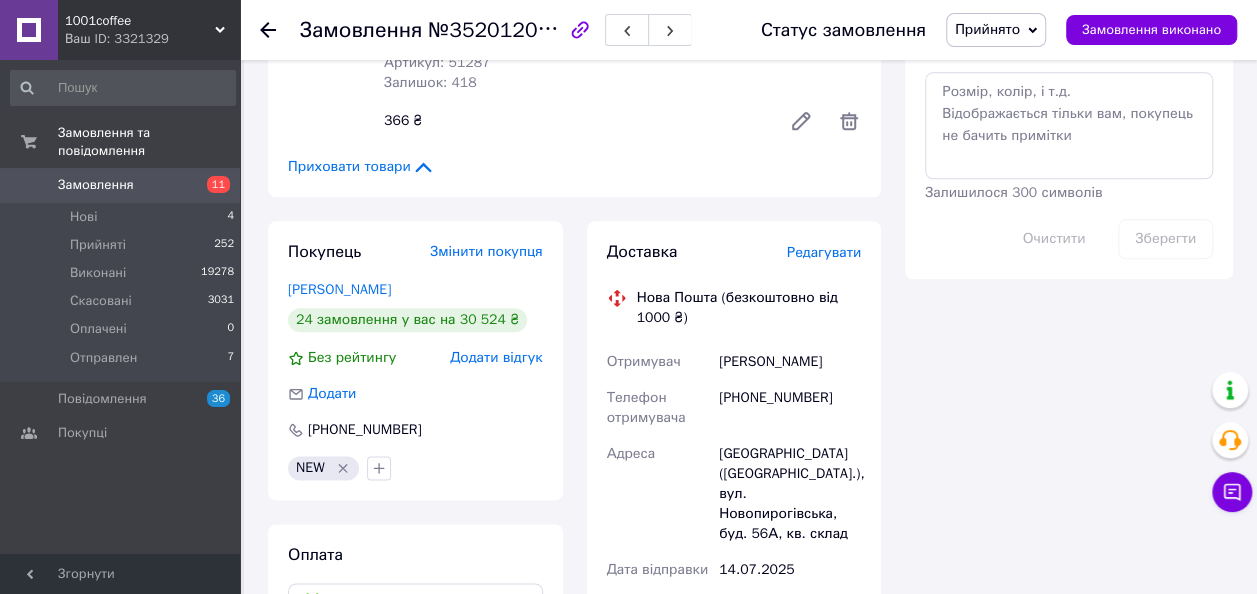 scroll, scrollTop: 903, scrollLeft: 0, axis: vertical 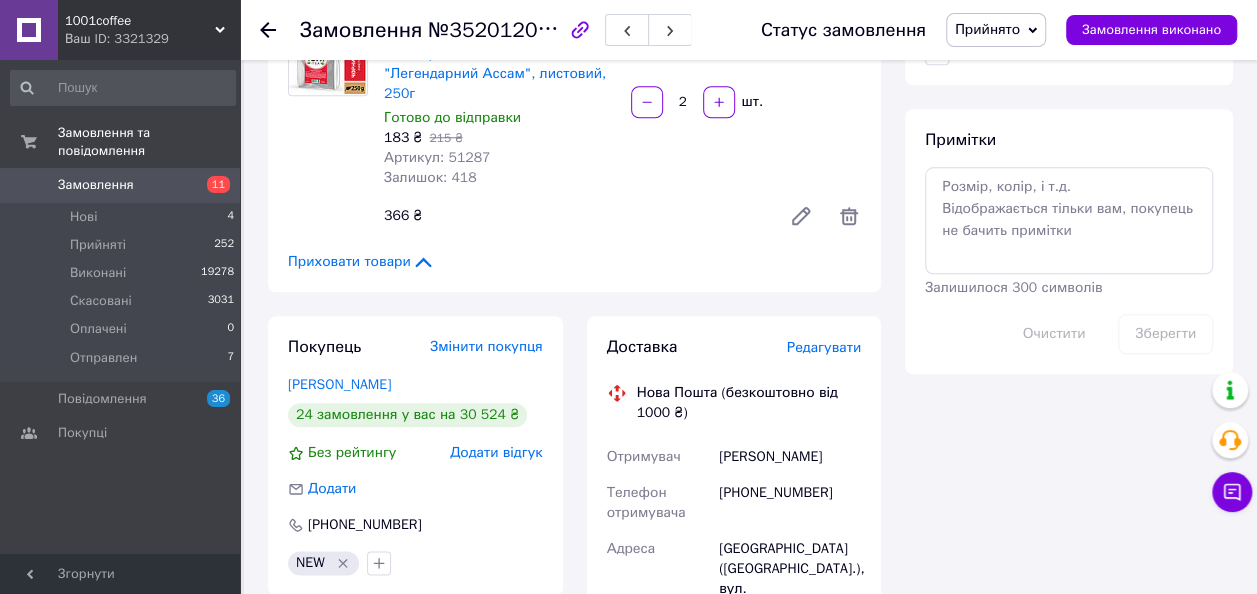 click at bounding box center (268, 30) 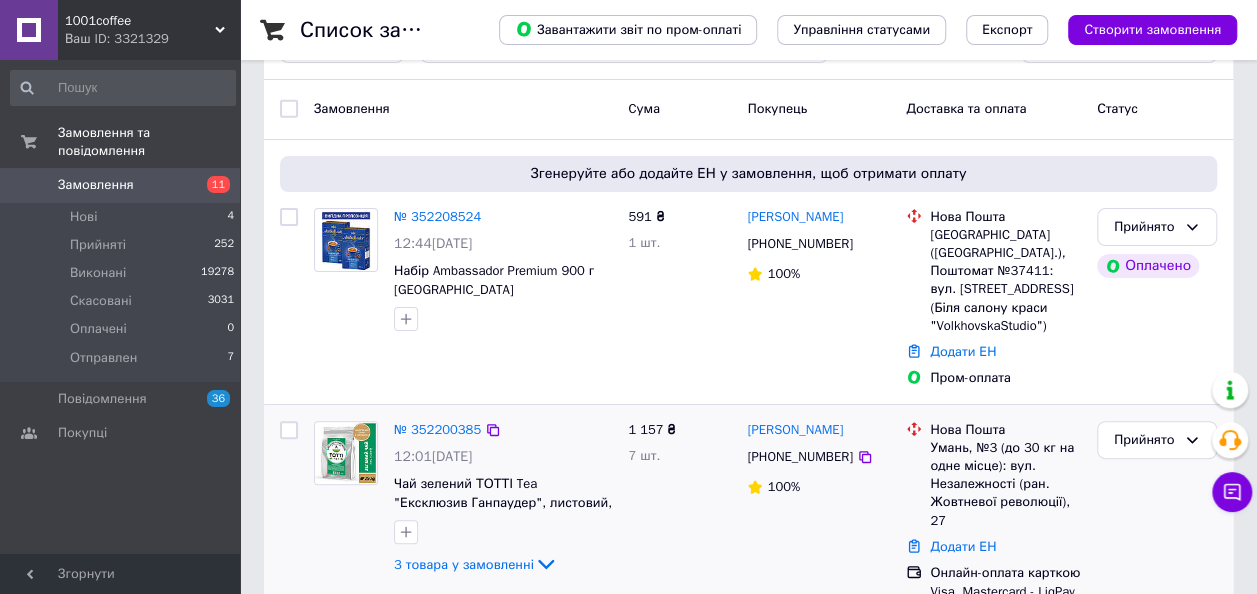 scroll, scrollTop: 200, scrollLeft: 0, axis: vertical 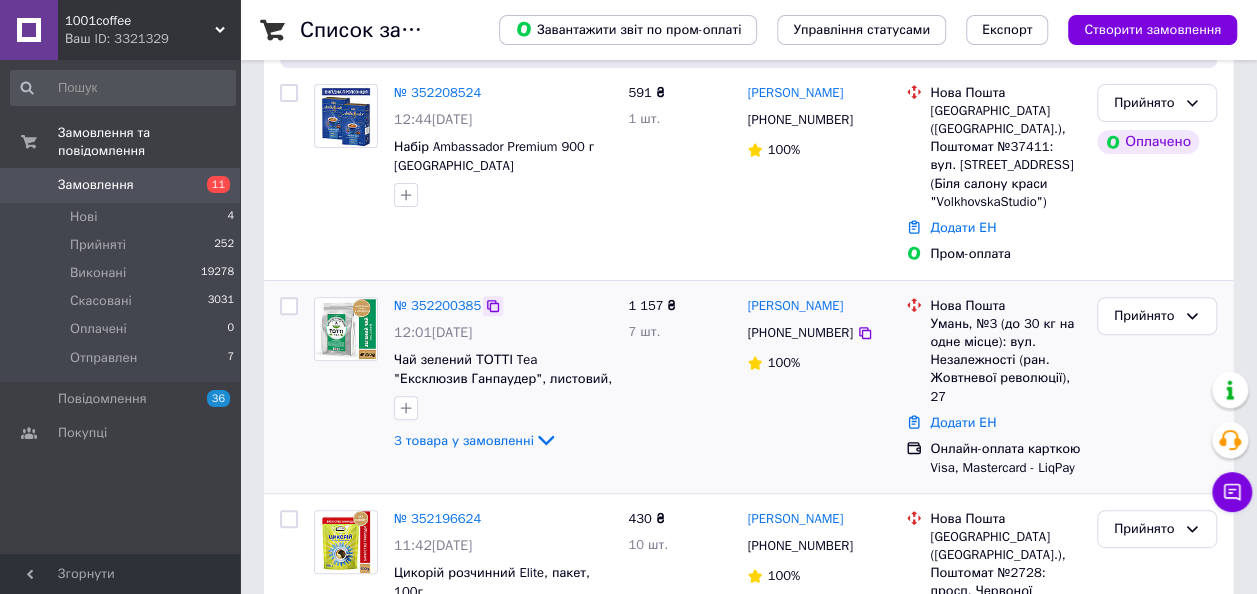 click 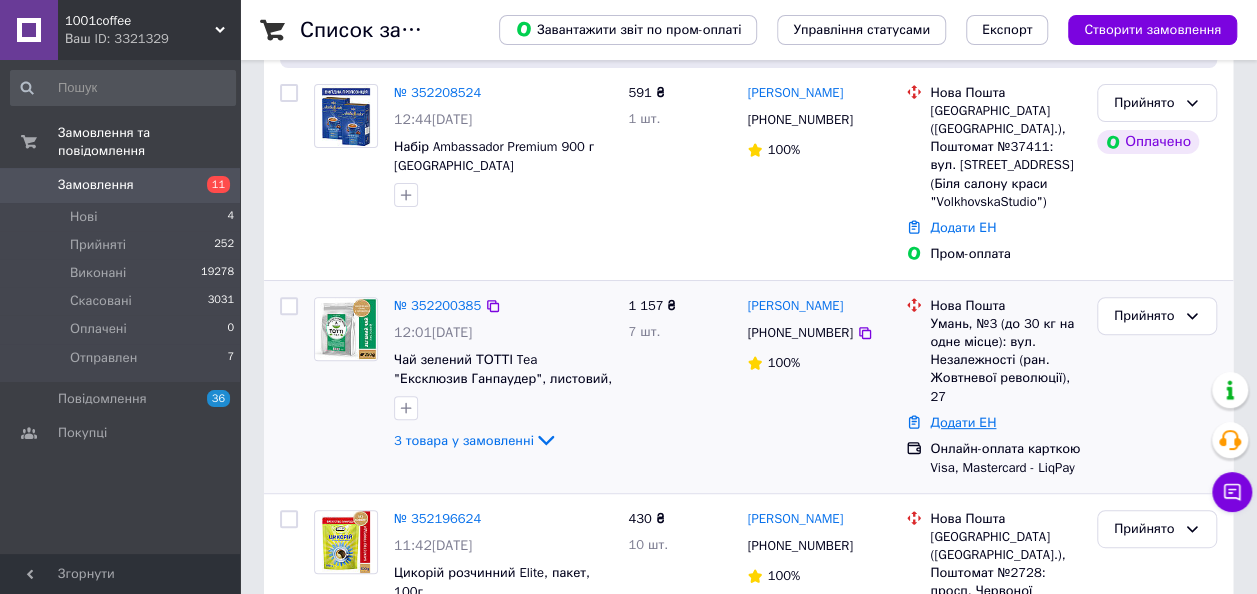 click on "Додати ЕН" at bounding box center [963, 422] 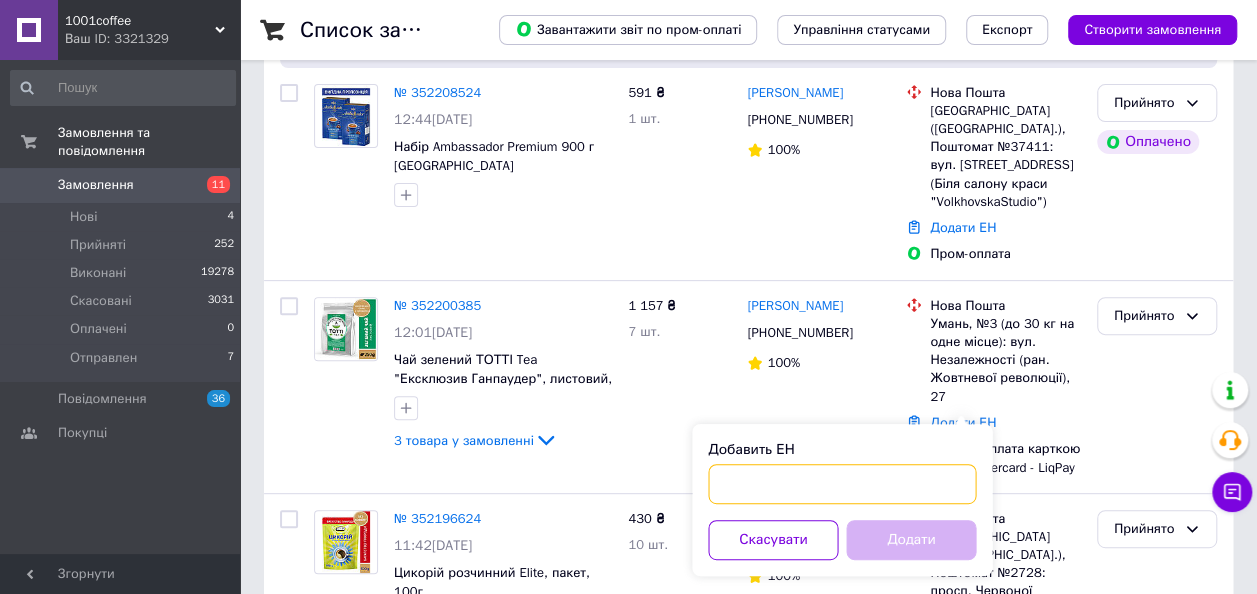 paste on "20400466409822" 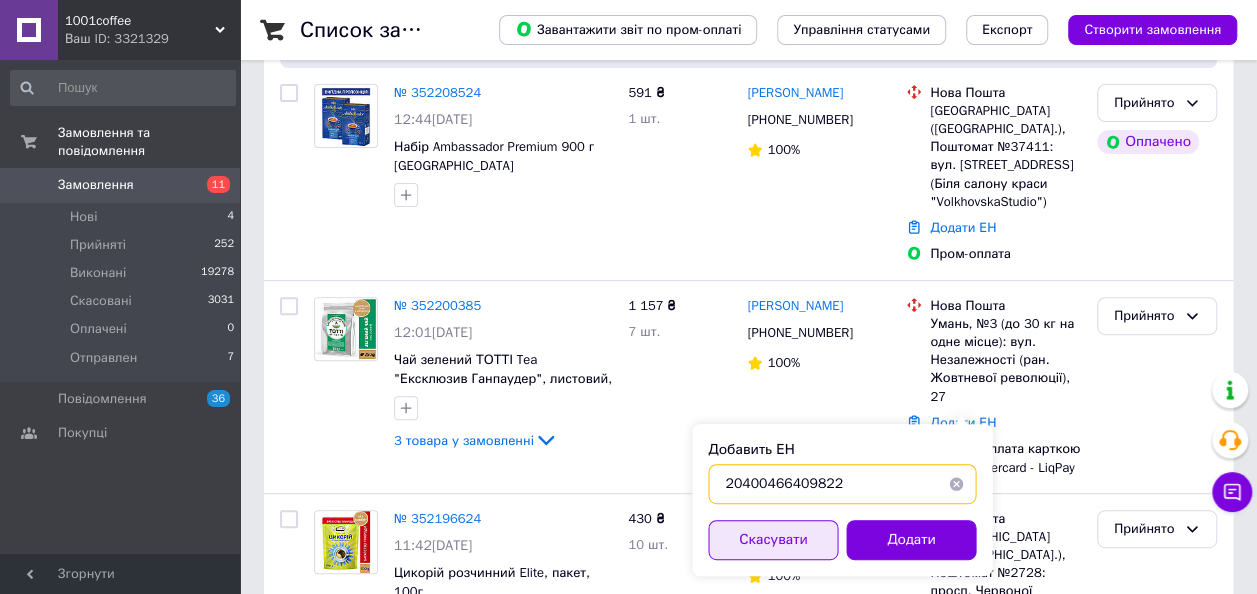 type on "20400466409822" 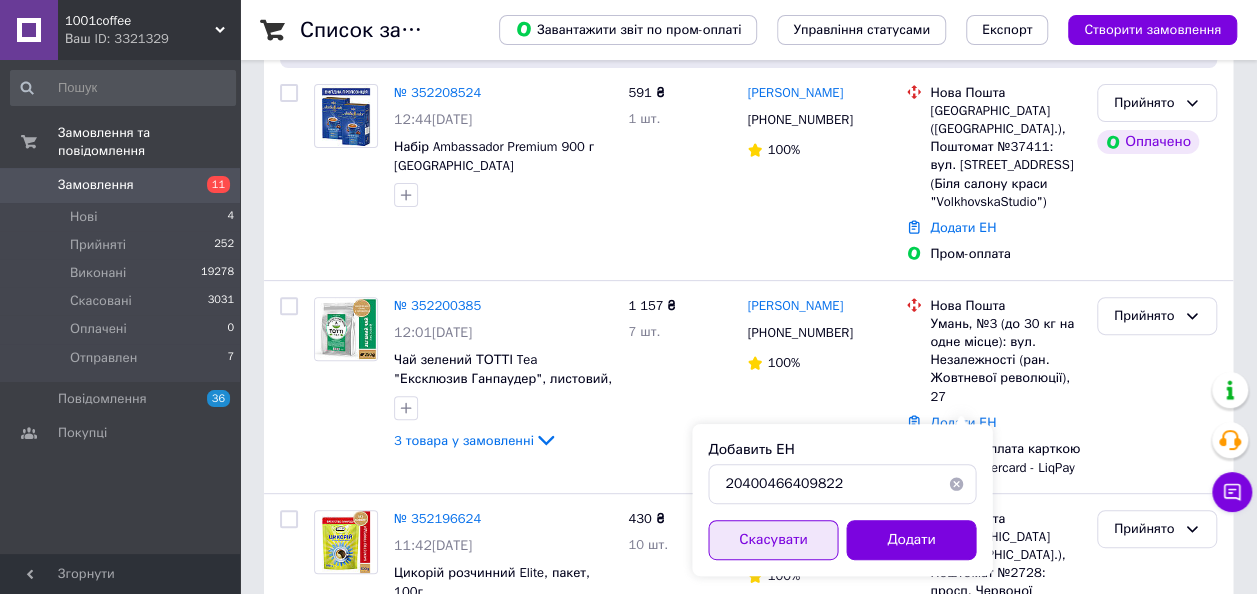 click on "Скасувати" at bounding box center [773, 540] 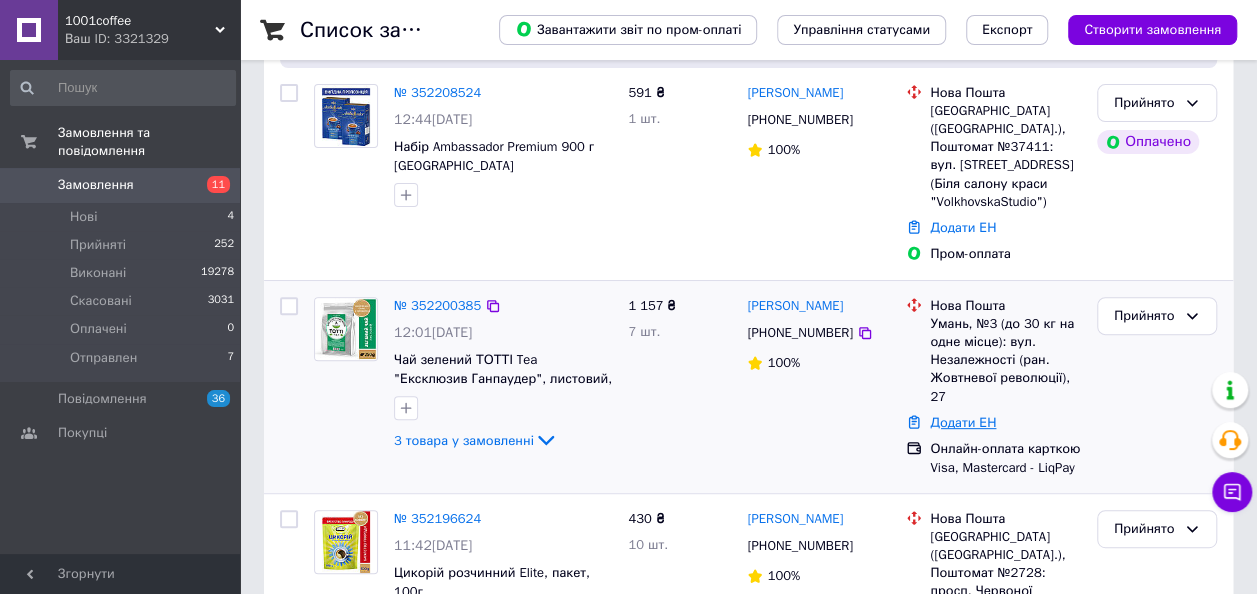 click on "Додати ЕН" at bounding box center (963, 422) 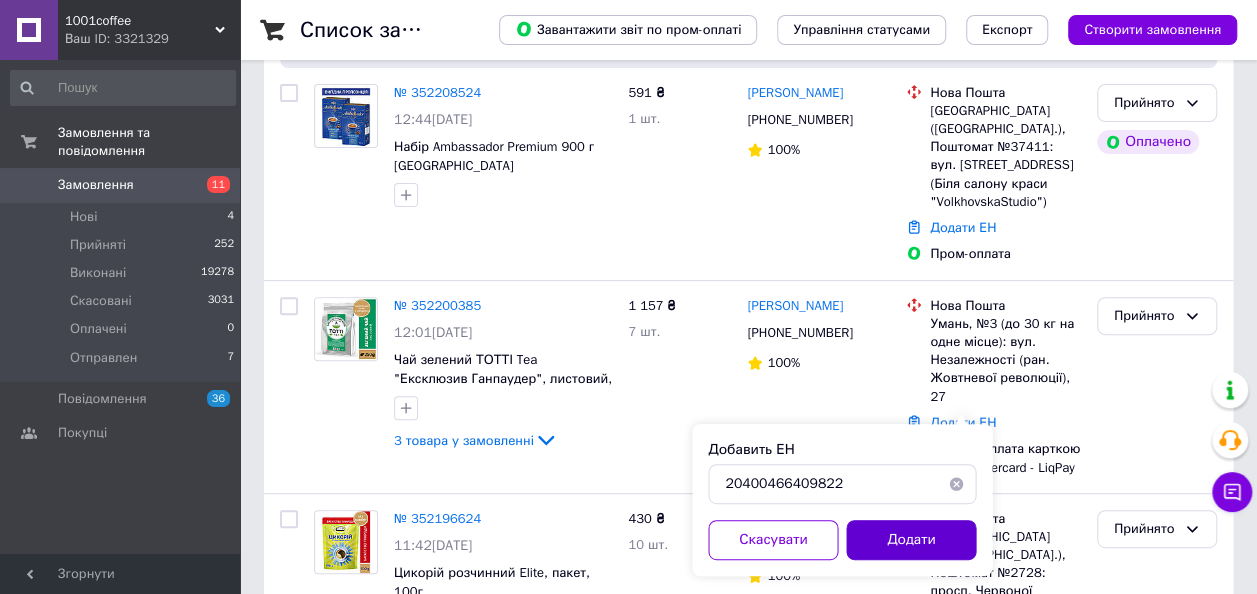 click on "Додати" at bounding box center (911, 540) 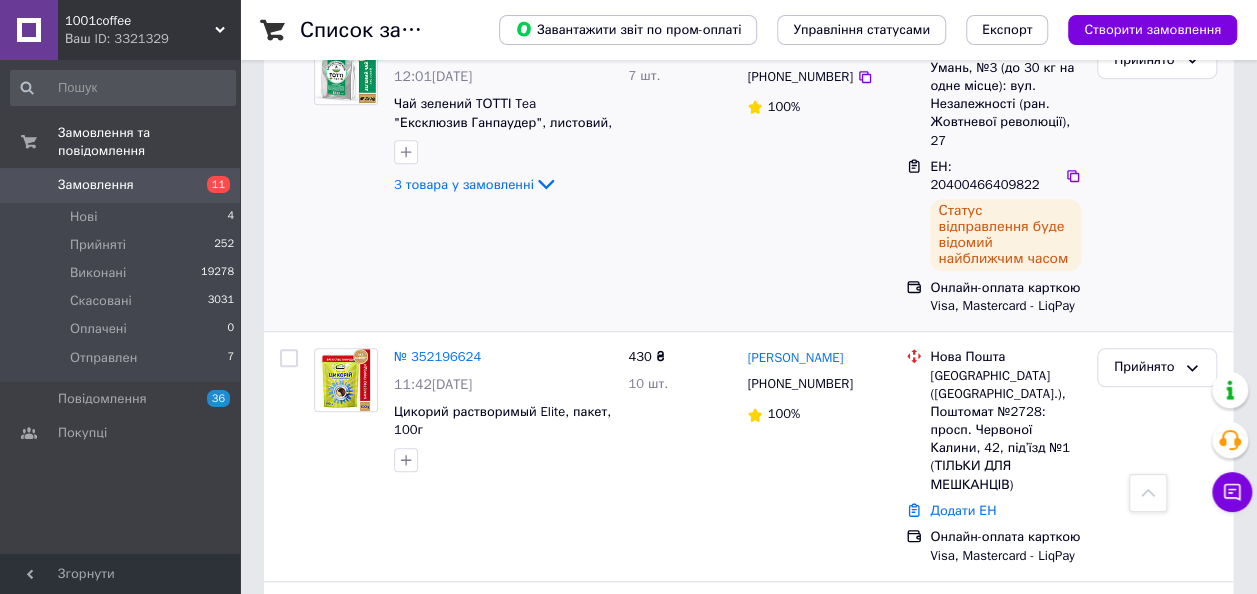 scroll, scrollTop: 500, scrollLeft: 0, axis: vertical 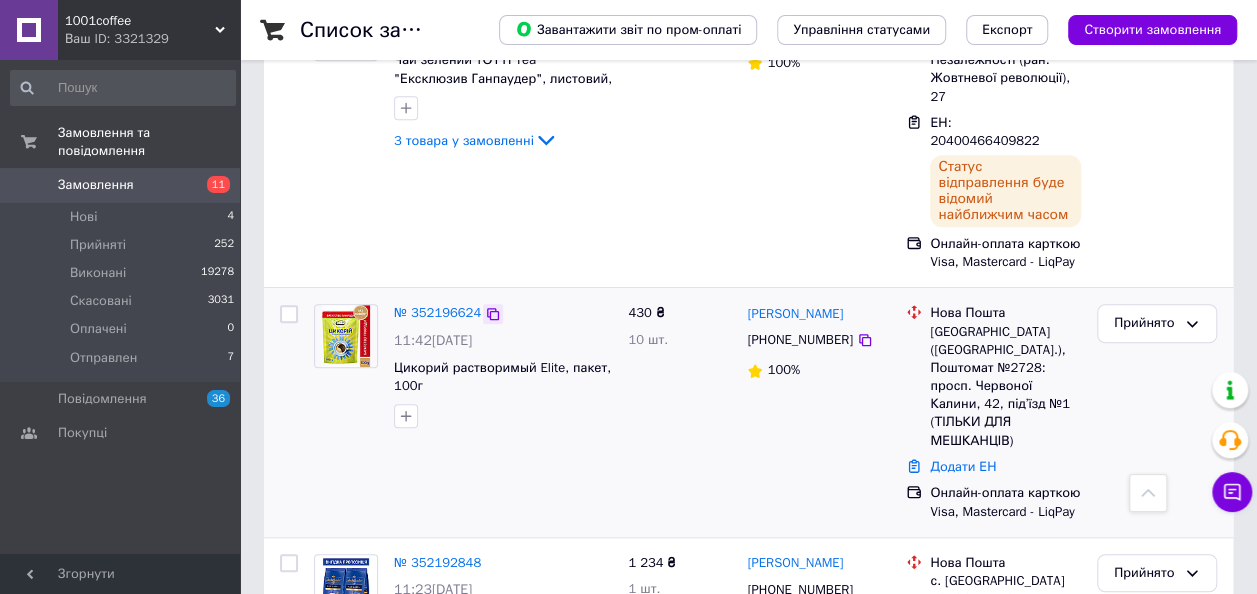 click 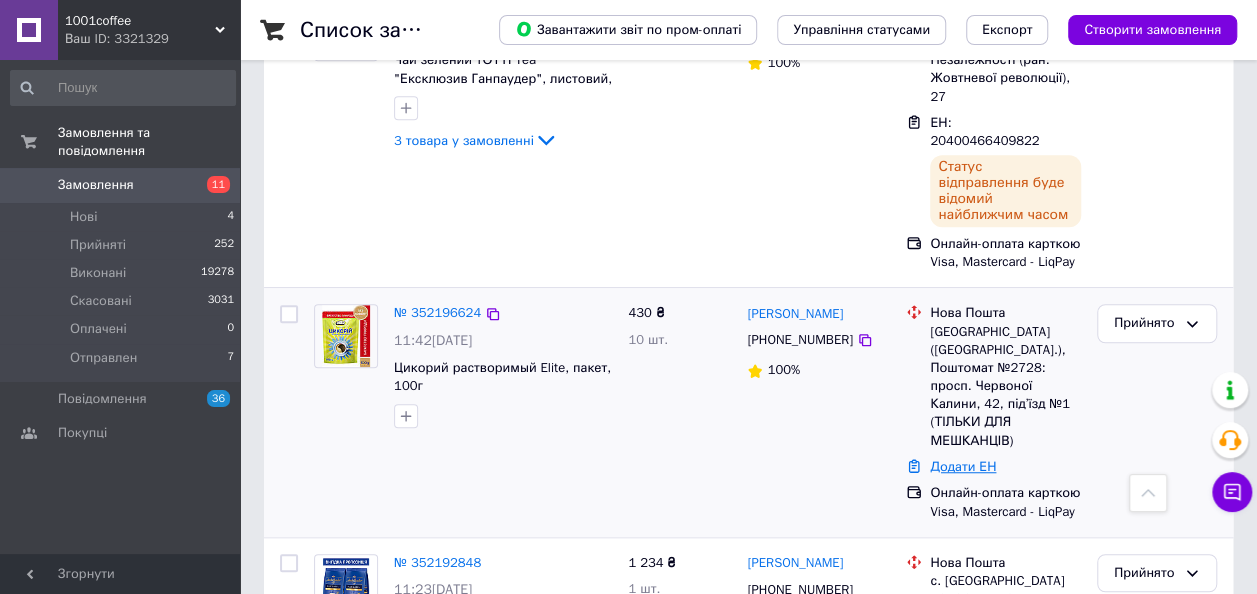 click on "Додати ЕН" at bounding box center (963, 466) 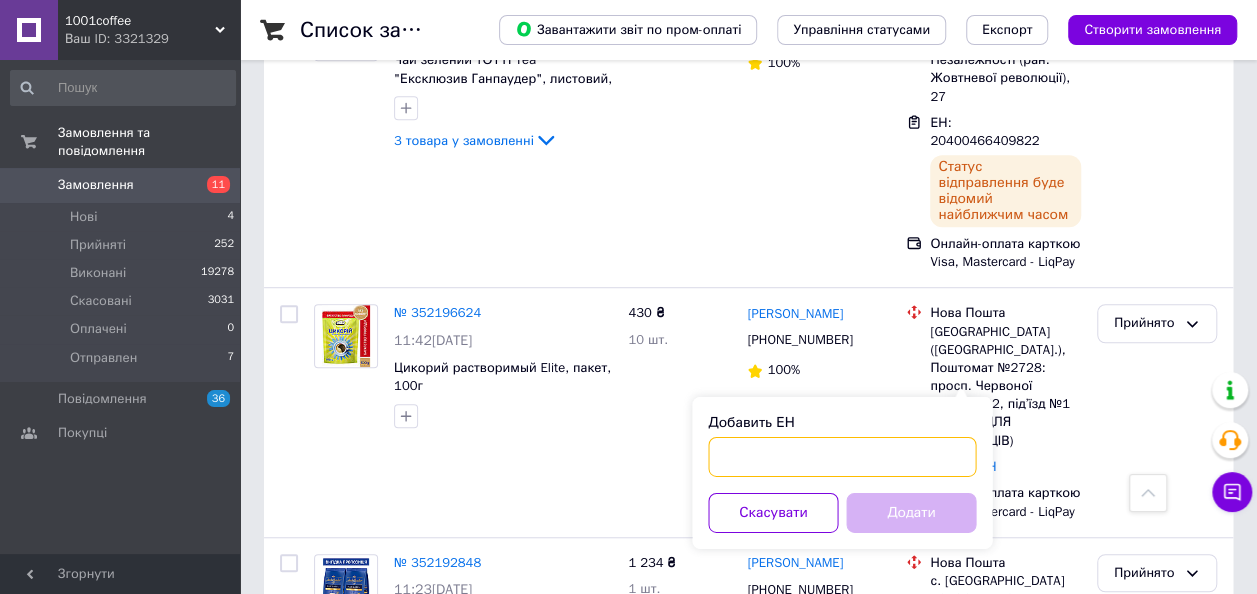 paste on "20400466410628" 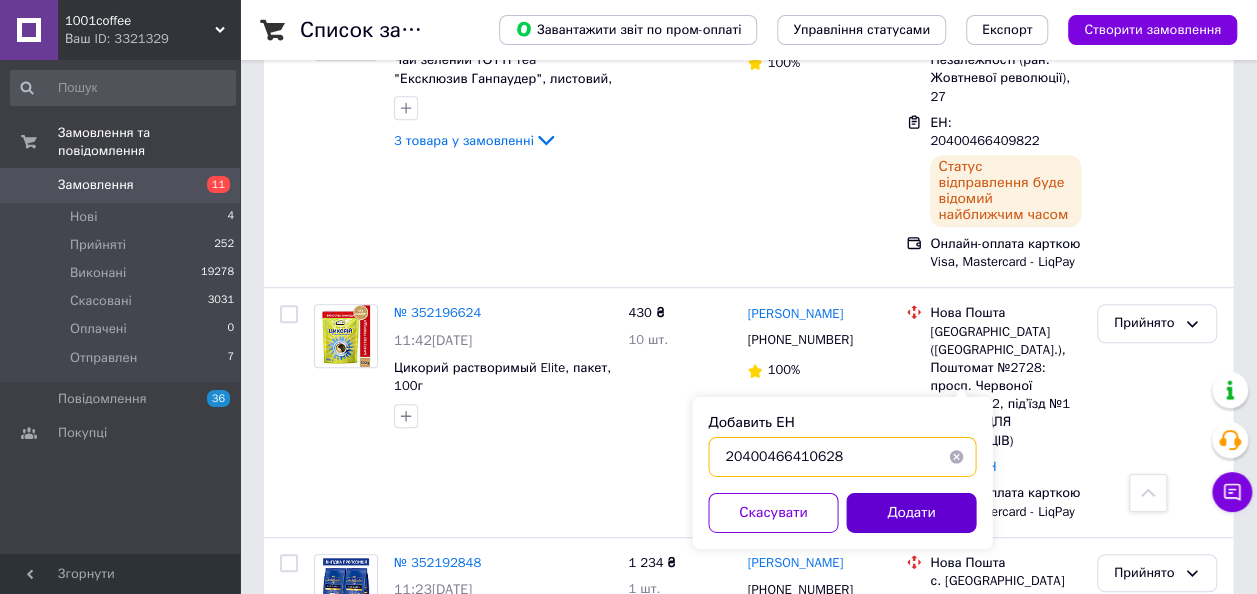 type on "20400466410628" 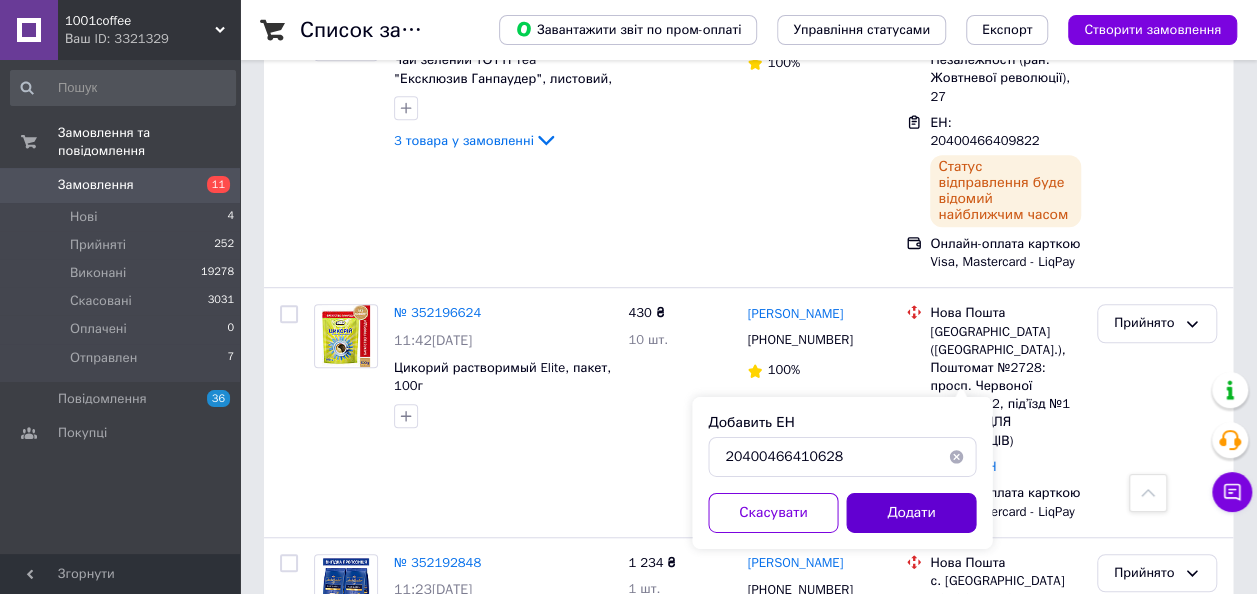 click on "Додати" at bounding box center [911, 513] 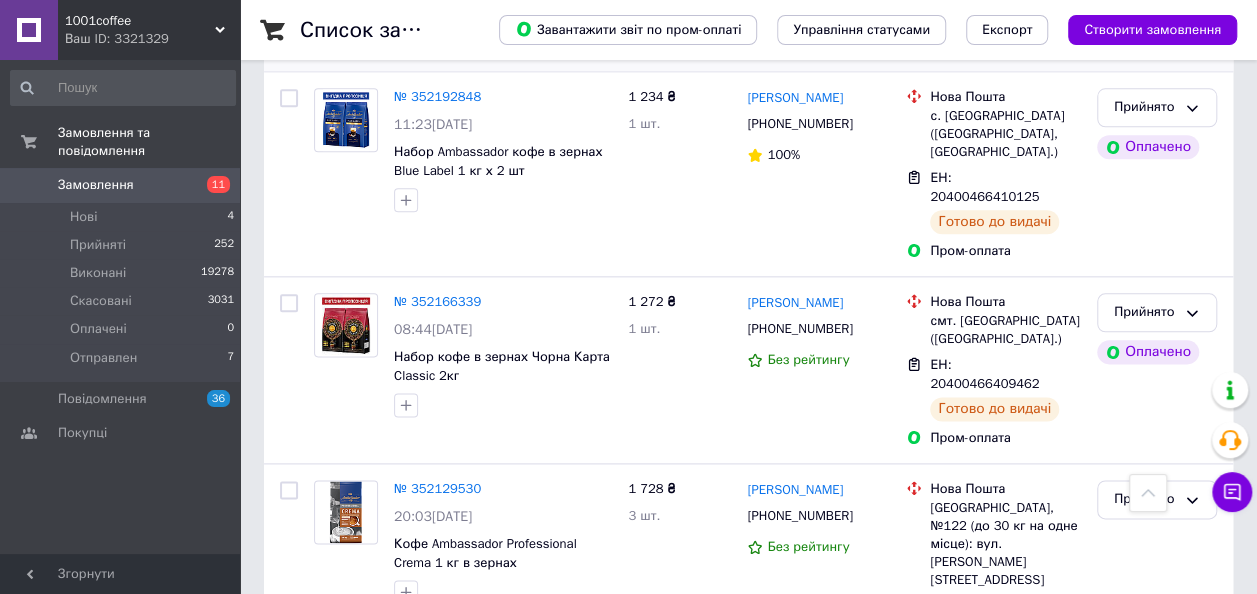 scroll, scrollTop: 1100, scrollLeft: 0, axis: vertical 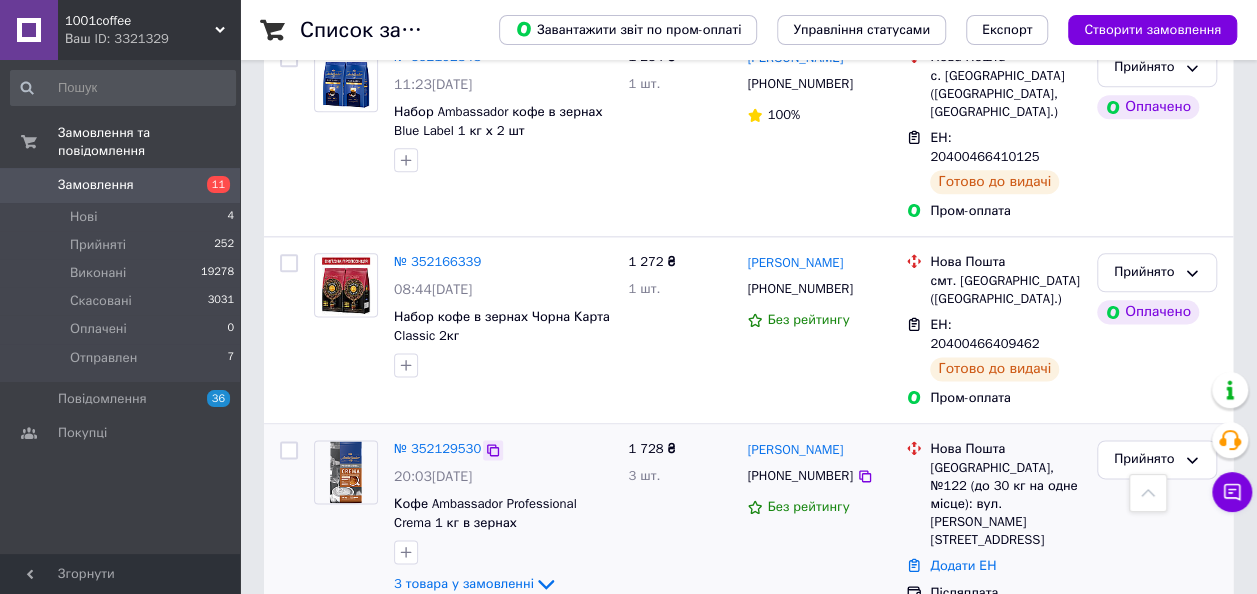 click 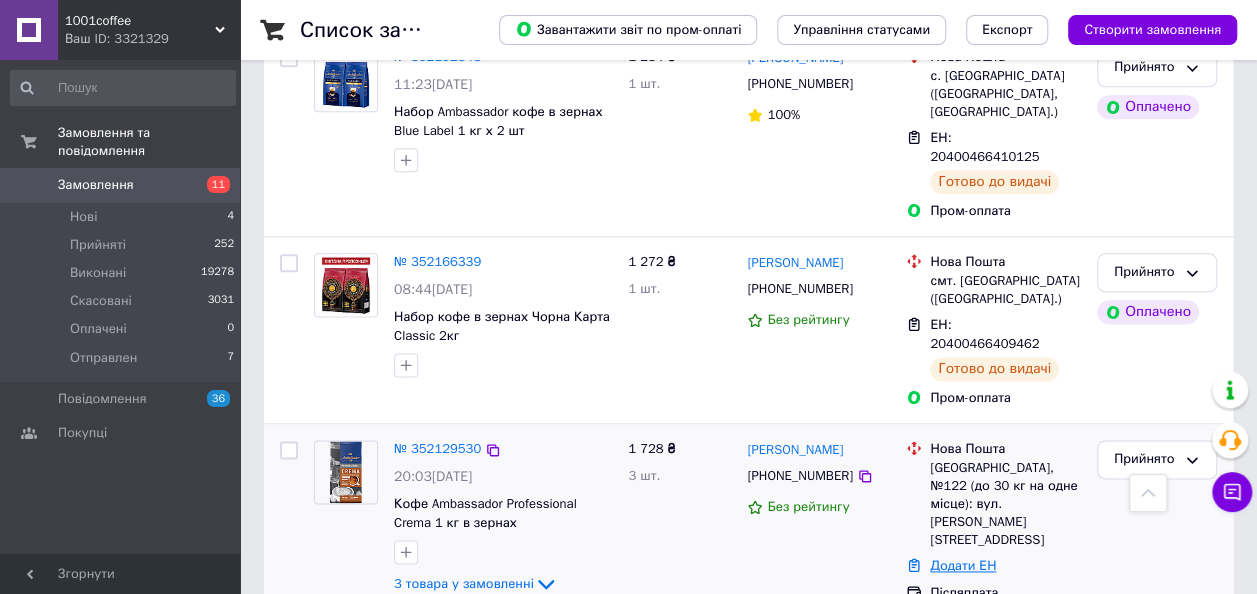 click on "Додати ЕН" at bounding box center (963, 565) 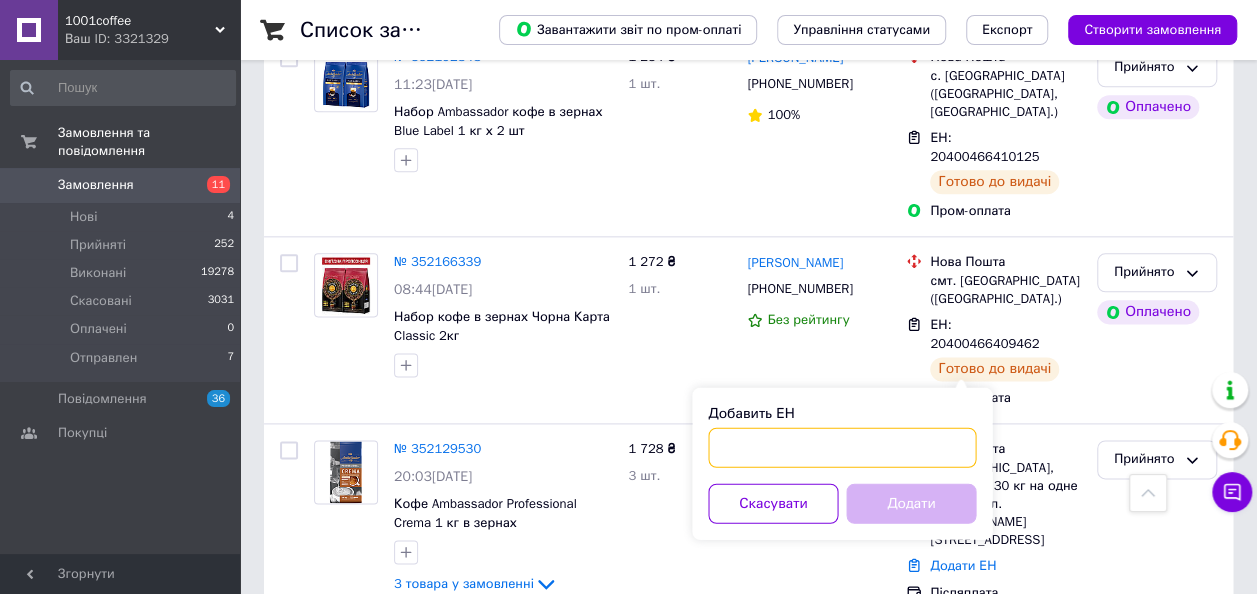 paste on "20400466407736" 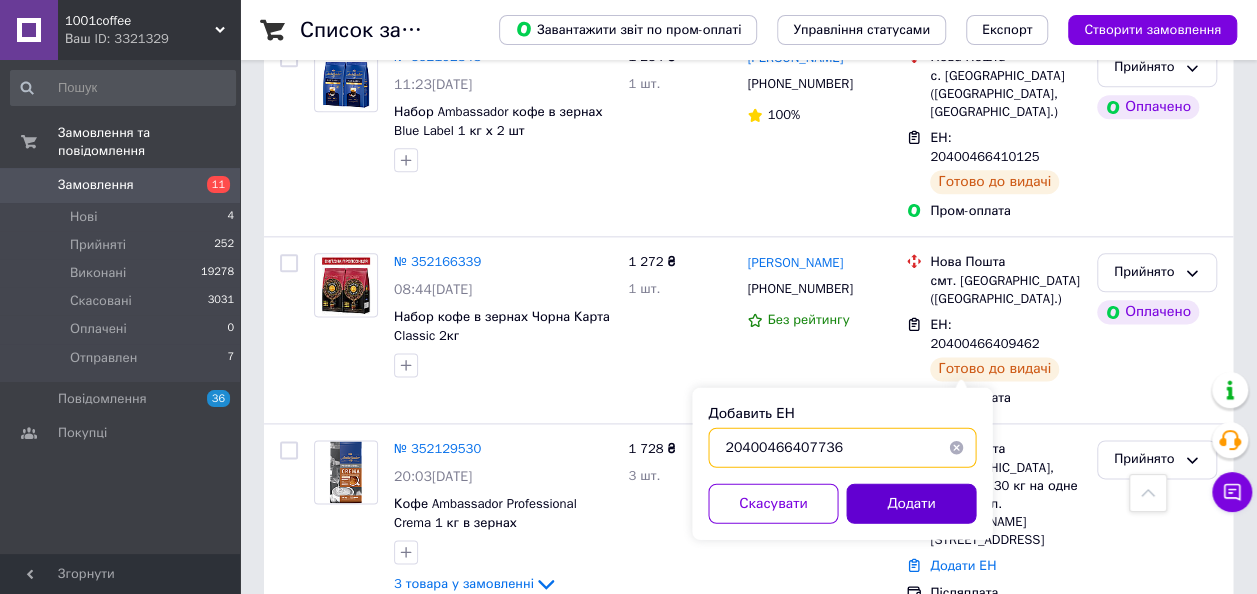 type on "20400466407736" 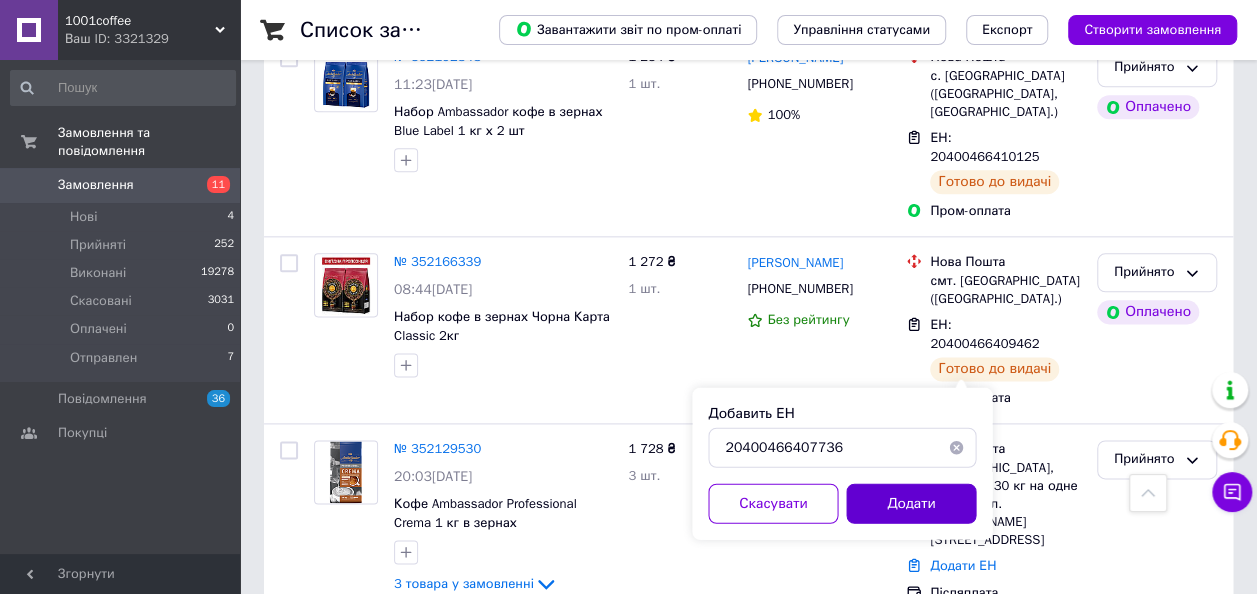 click on "Додати" at bounding box center (911, 503) 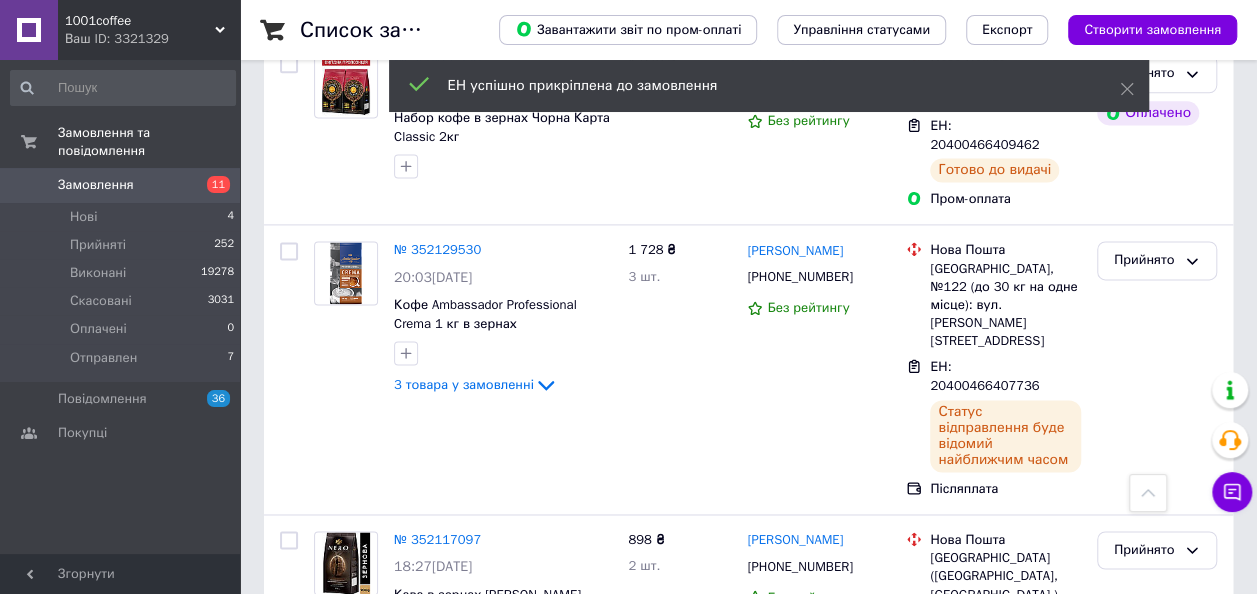 scroll, scrollTop: 1300, scrollLeft: 0, axis: vertical 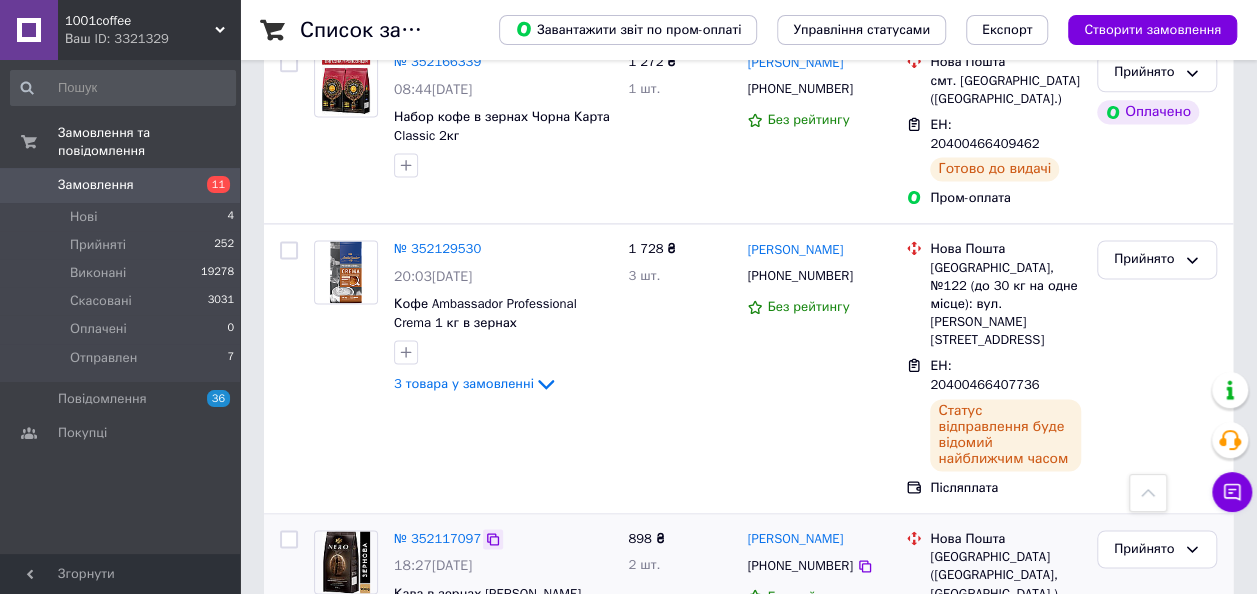click 